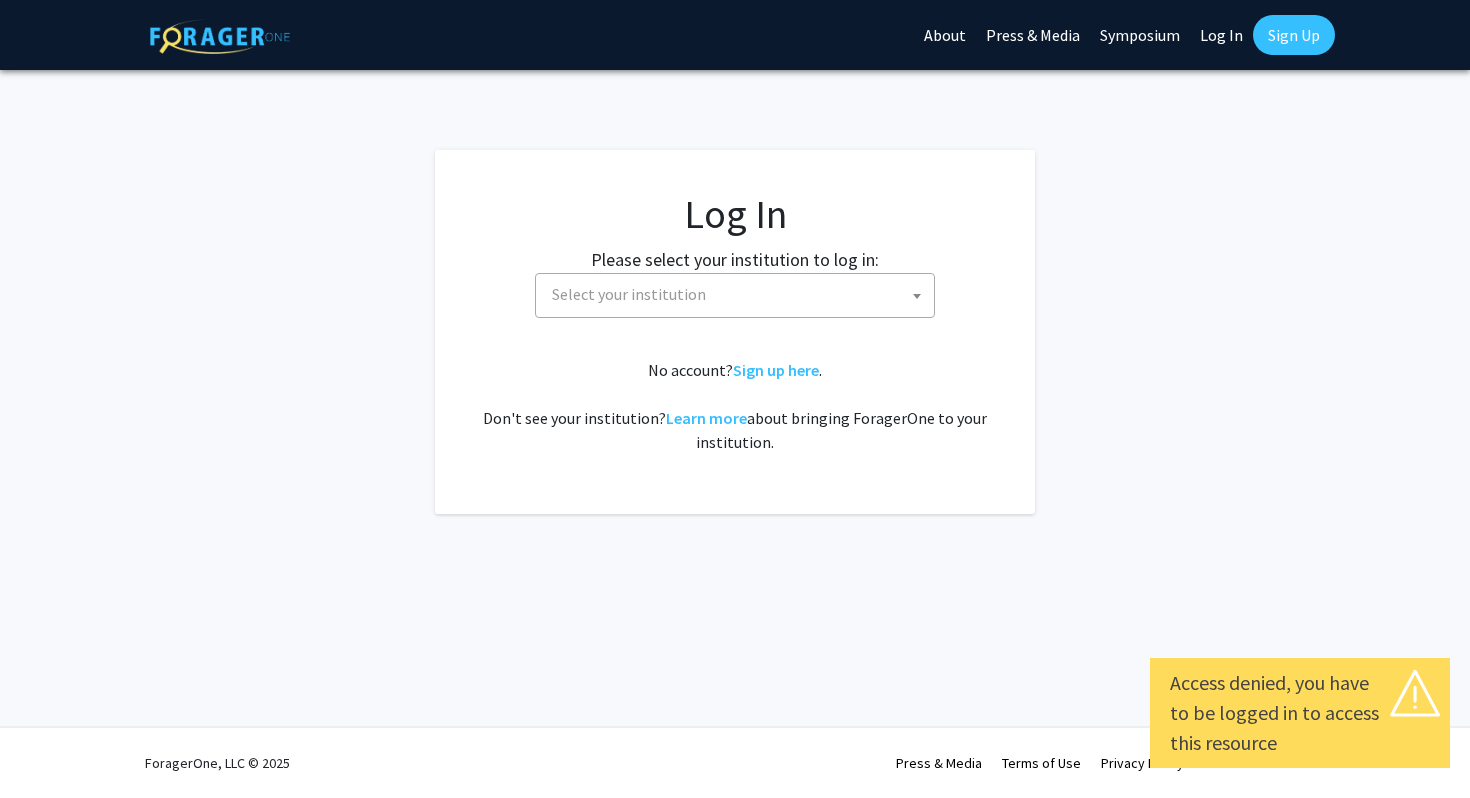 select 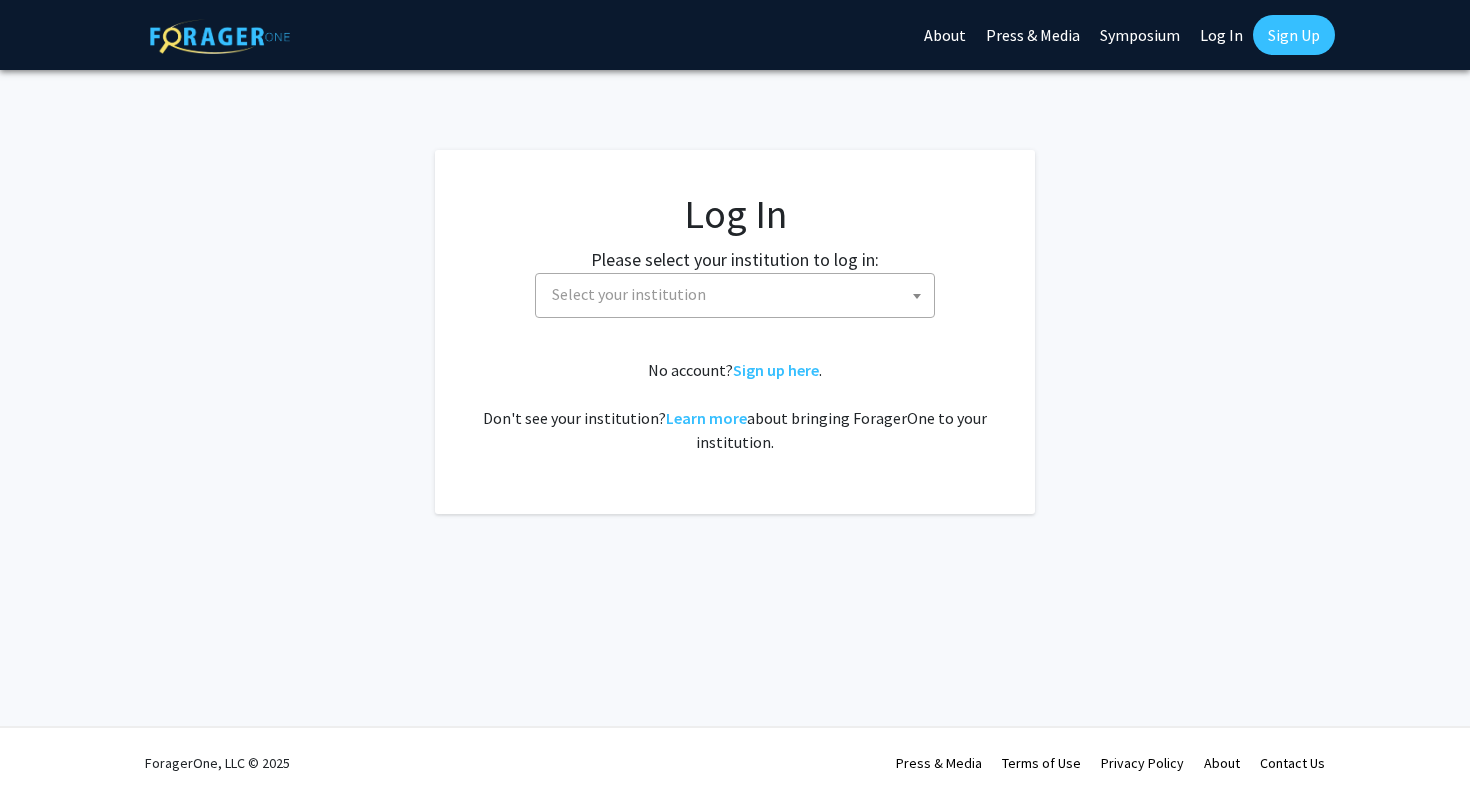 scroll, scrollTop: 0, scrollLeft: 0, axis: both 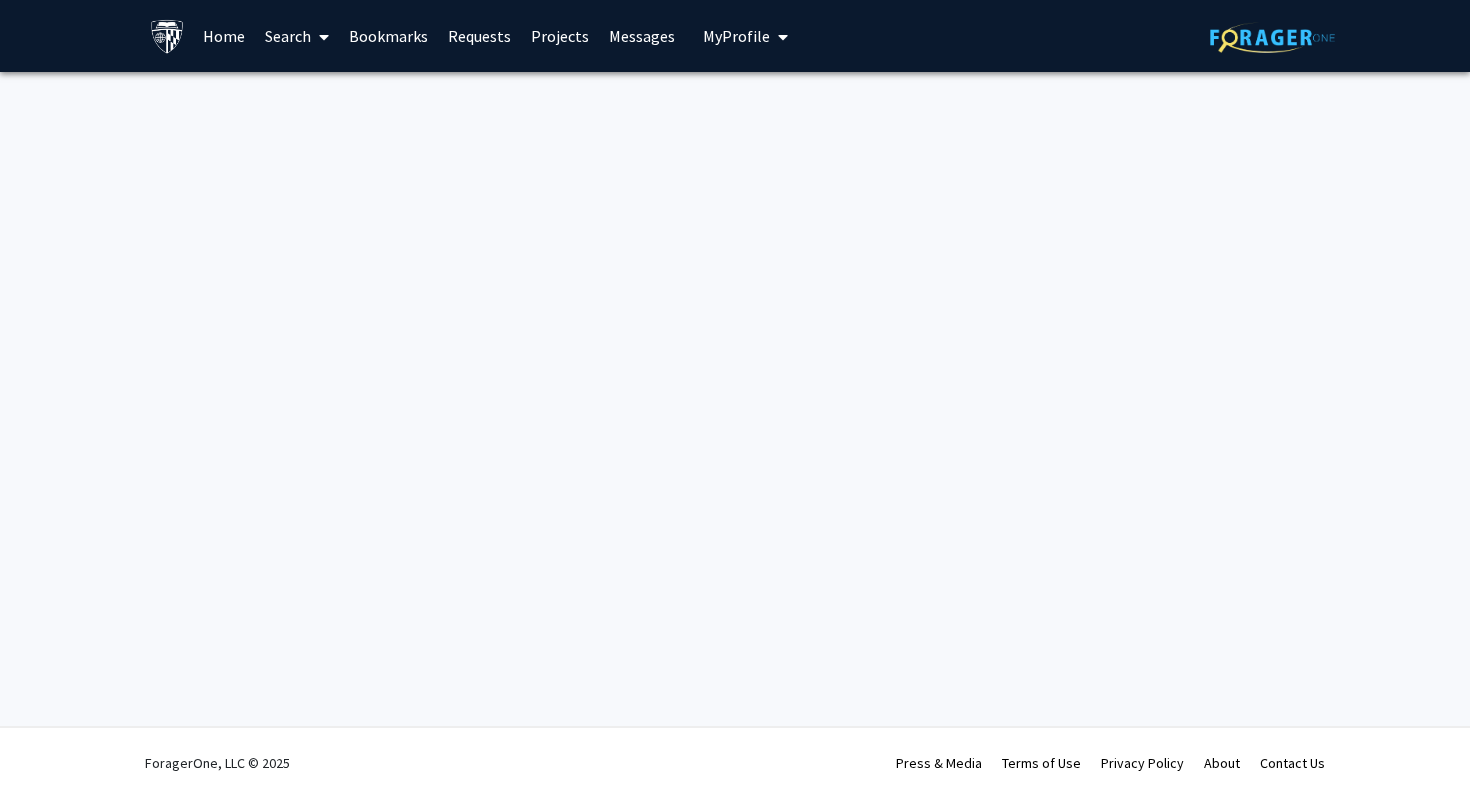 click at bounding box center (320, 37) 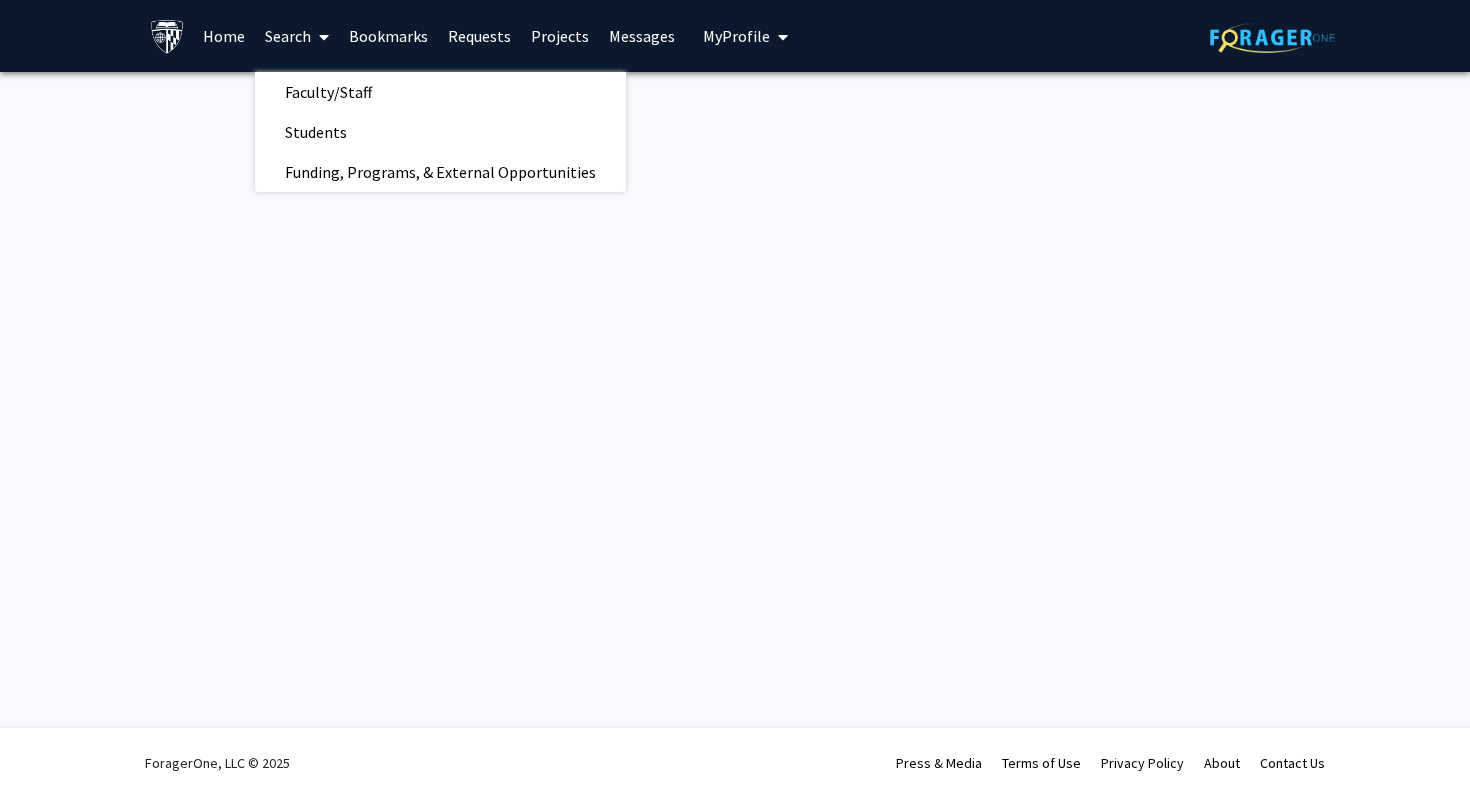click on "Skip navigation  Home  Search  Faculty/Staff Students Funding, Programs, & External Opportunities Bookmarks  Requests  Projects Messages  My   Profile  Mengyang Yi View Profile Account Settings Log Out Complete your profile ×  To continue, you need to make sure you've filled out your name, major, and year on your profile so it can be shared with faculty members.  Trust us, we’re here to save you time!  Continue exploring the site   Go to profile   ForagerOne, LLC © 2025  Press & Media Terms of Use Privacy Policy About Contact Us" at bounding box center (735, 399) 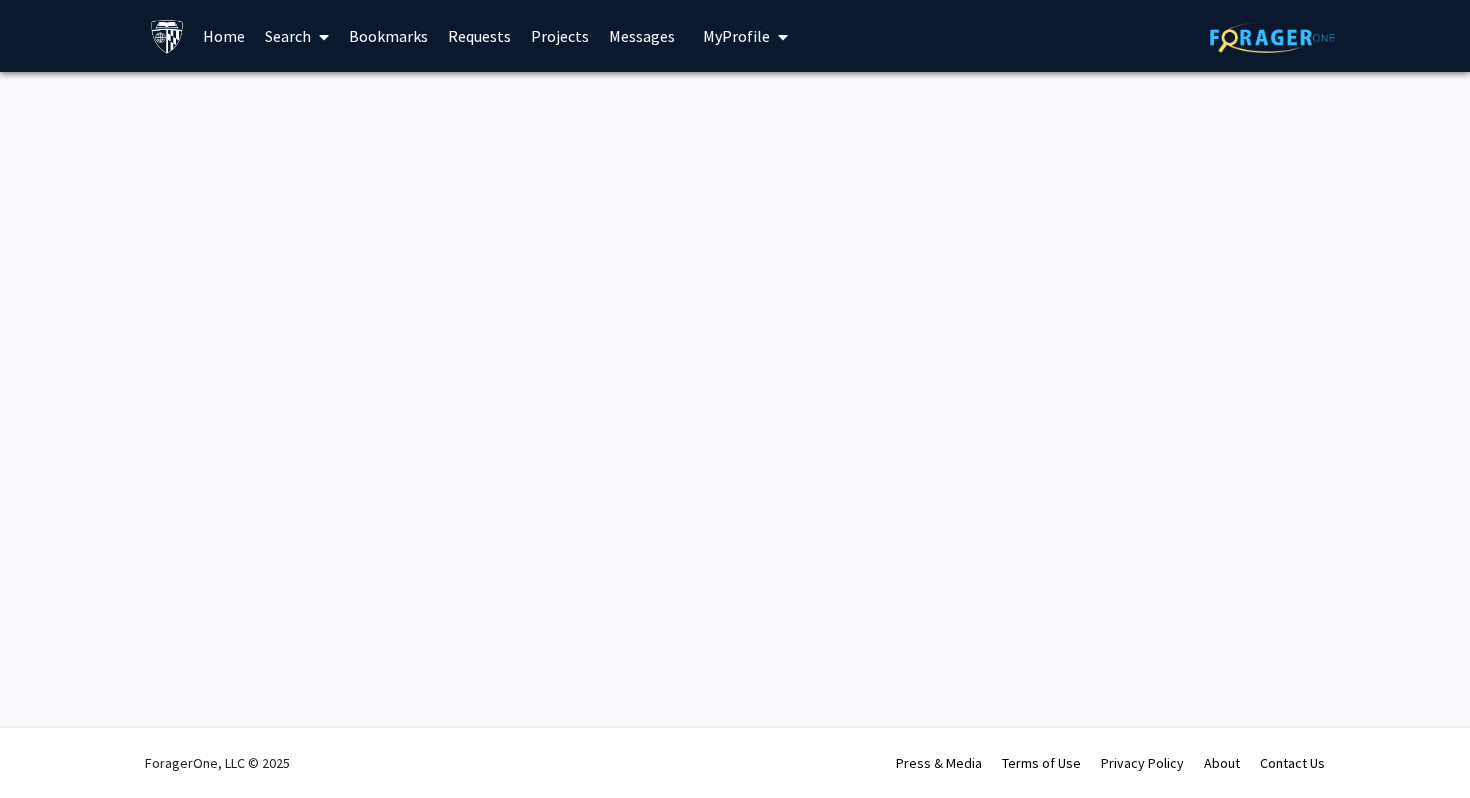 click on "Home" at bounding box center [224, 36] 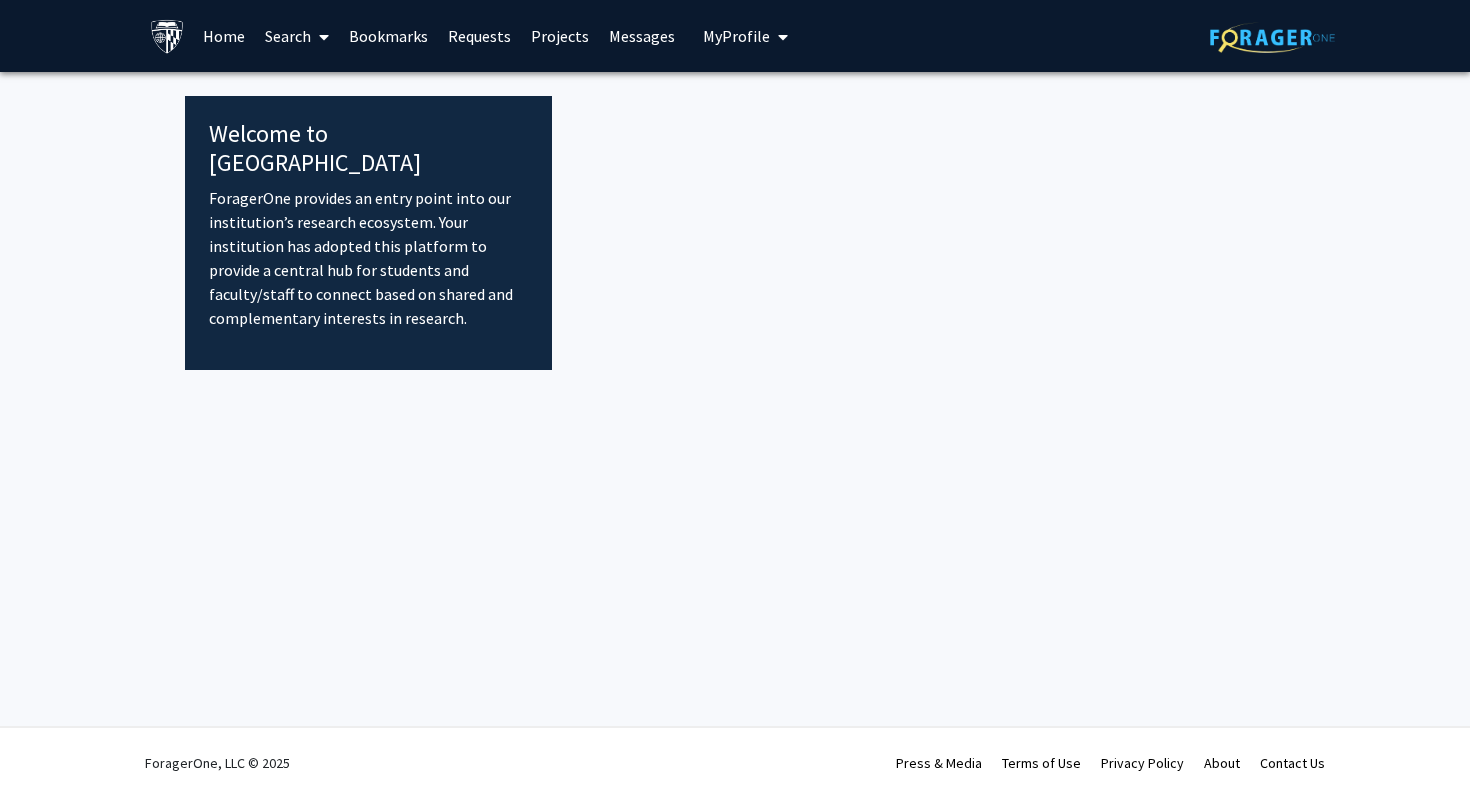 click on "Home" at bounding box center [224, 36] 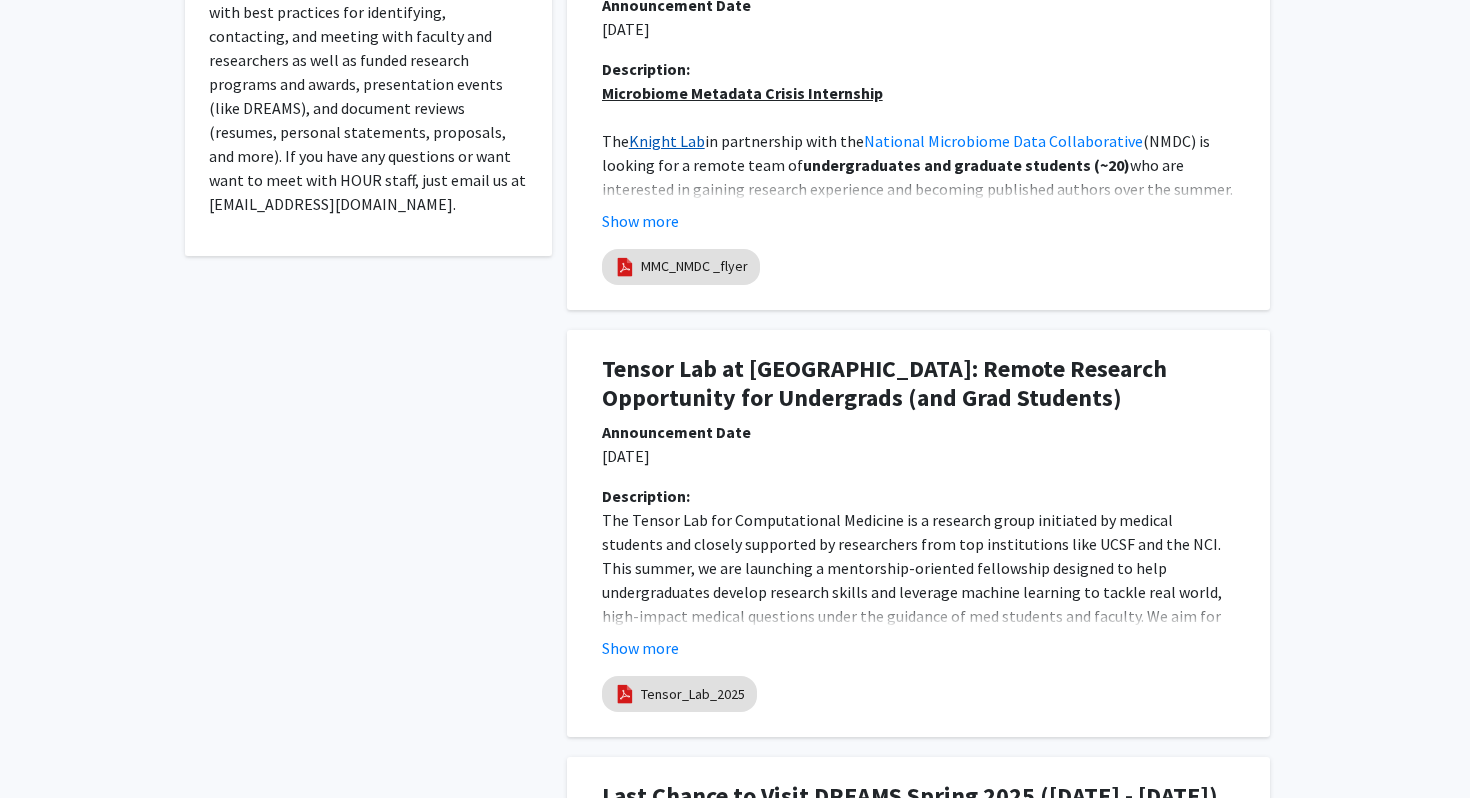 scroll, scrollTop: 560, scrollLeft: 0, axis: vertical 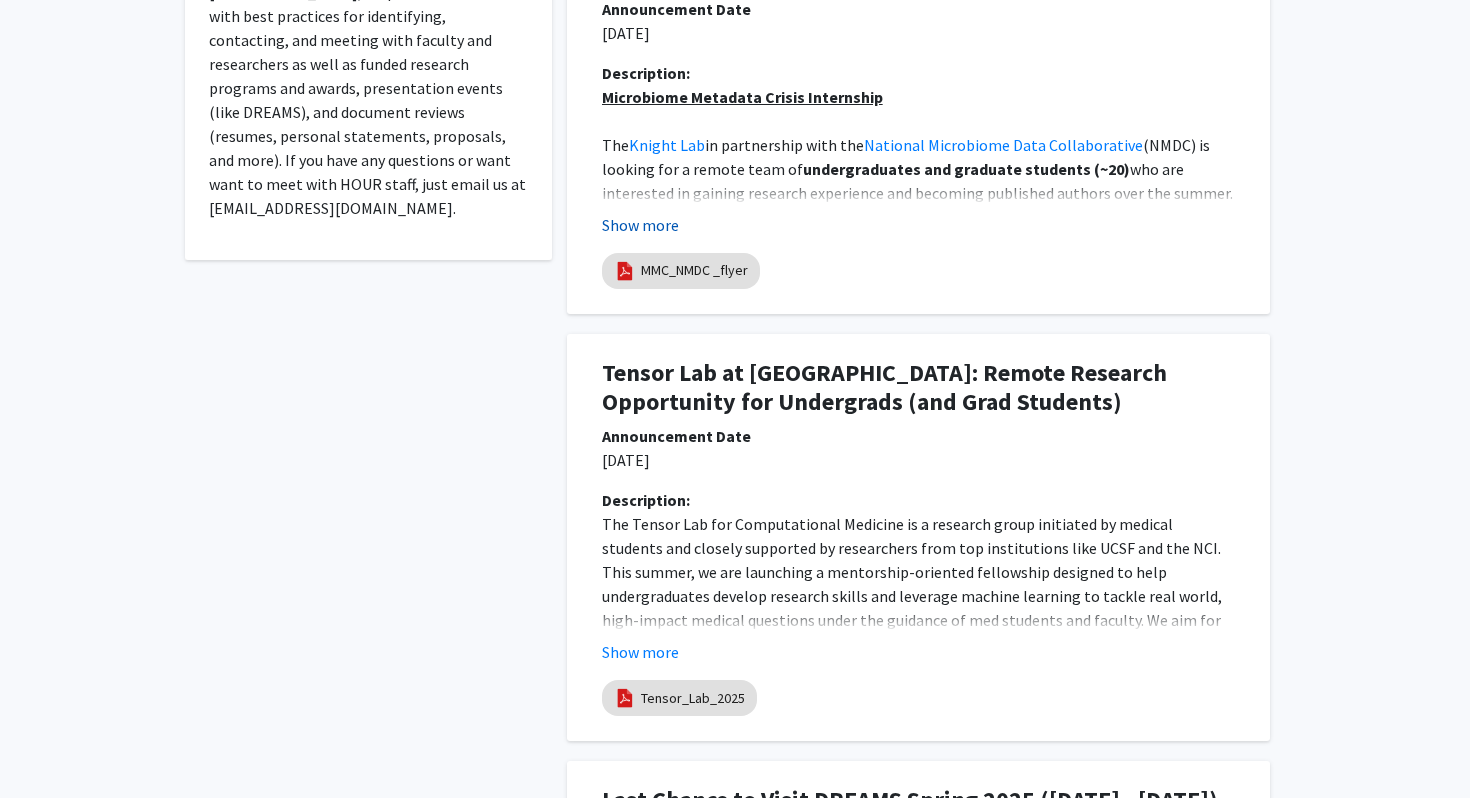 click on "Show more" 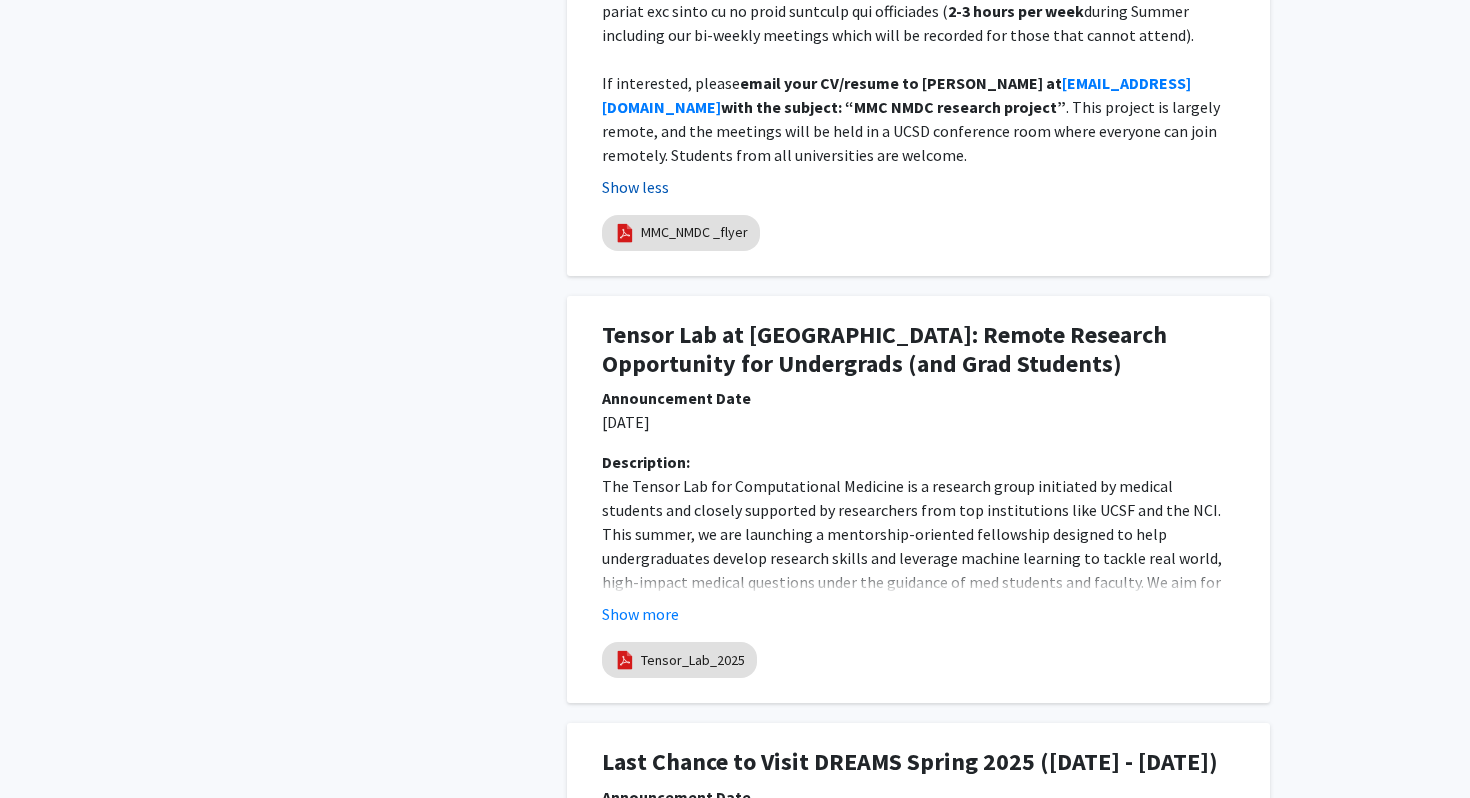scroll, scrollTop: 1666, scrollLeft: 0, axis: vertical 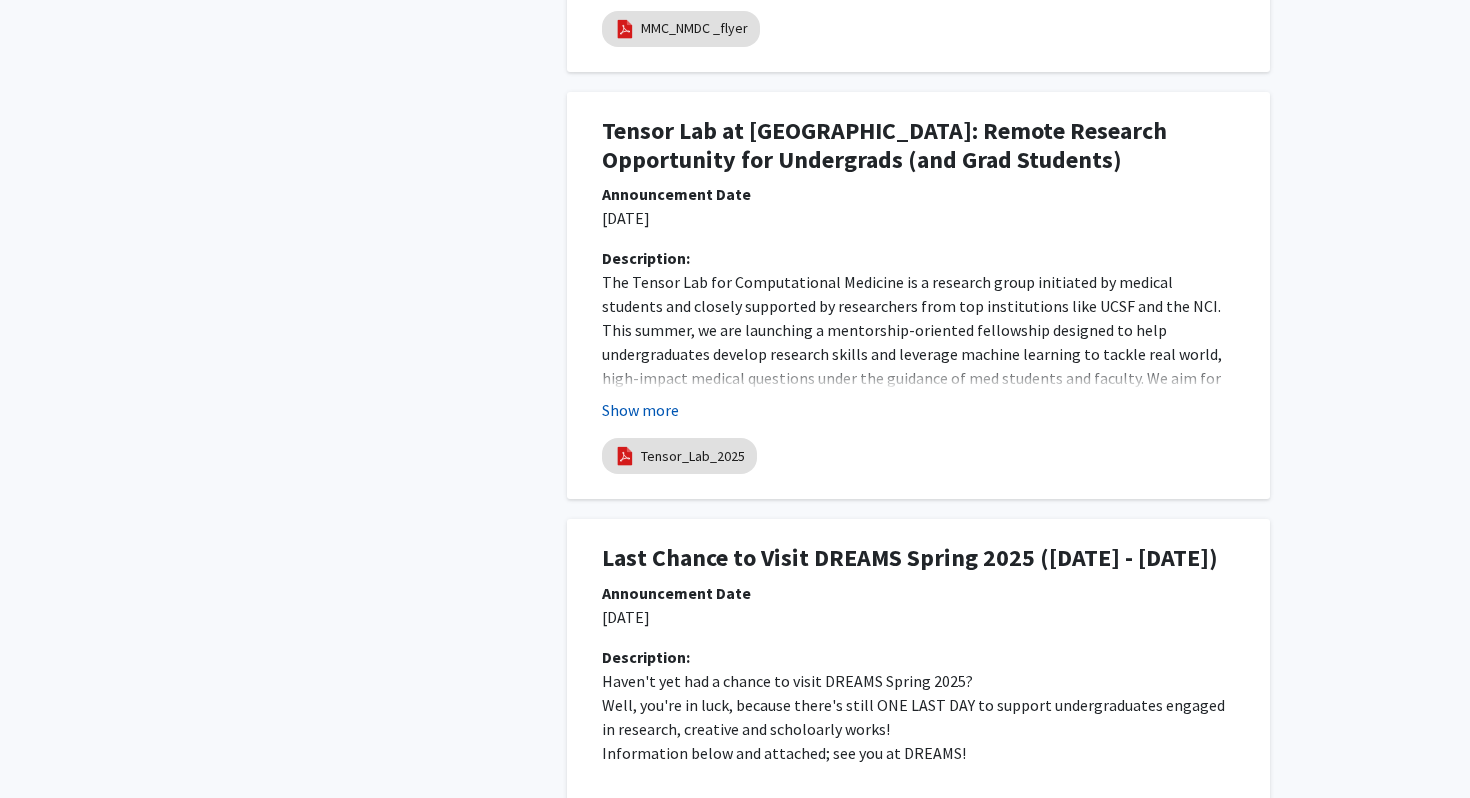 click on "Show more" 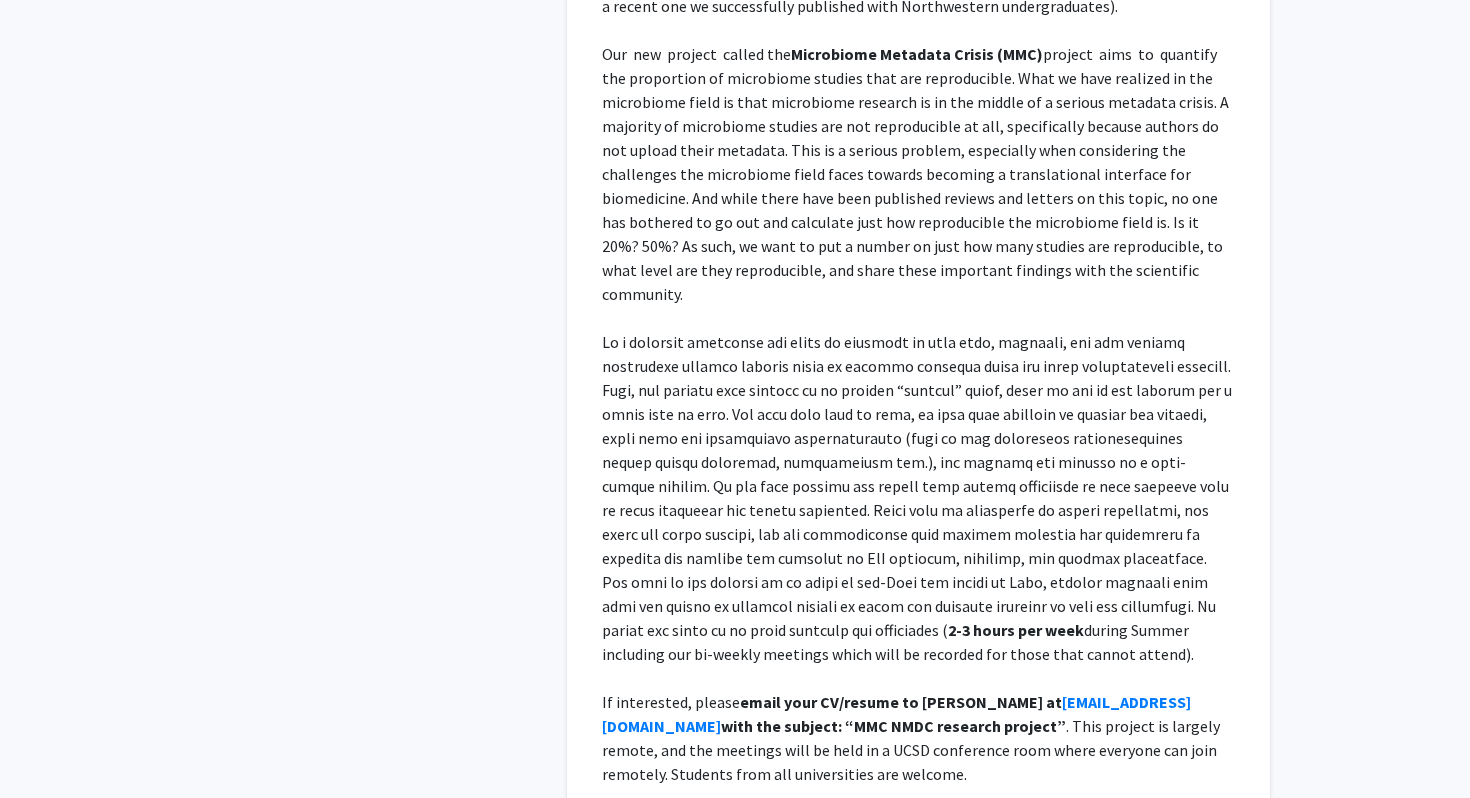 scroll, scrollTop: 0, scrollLeft: 0, axis: both 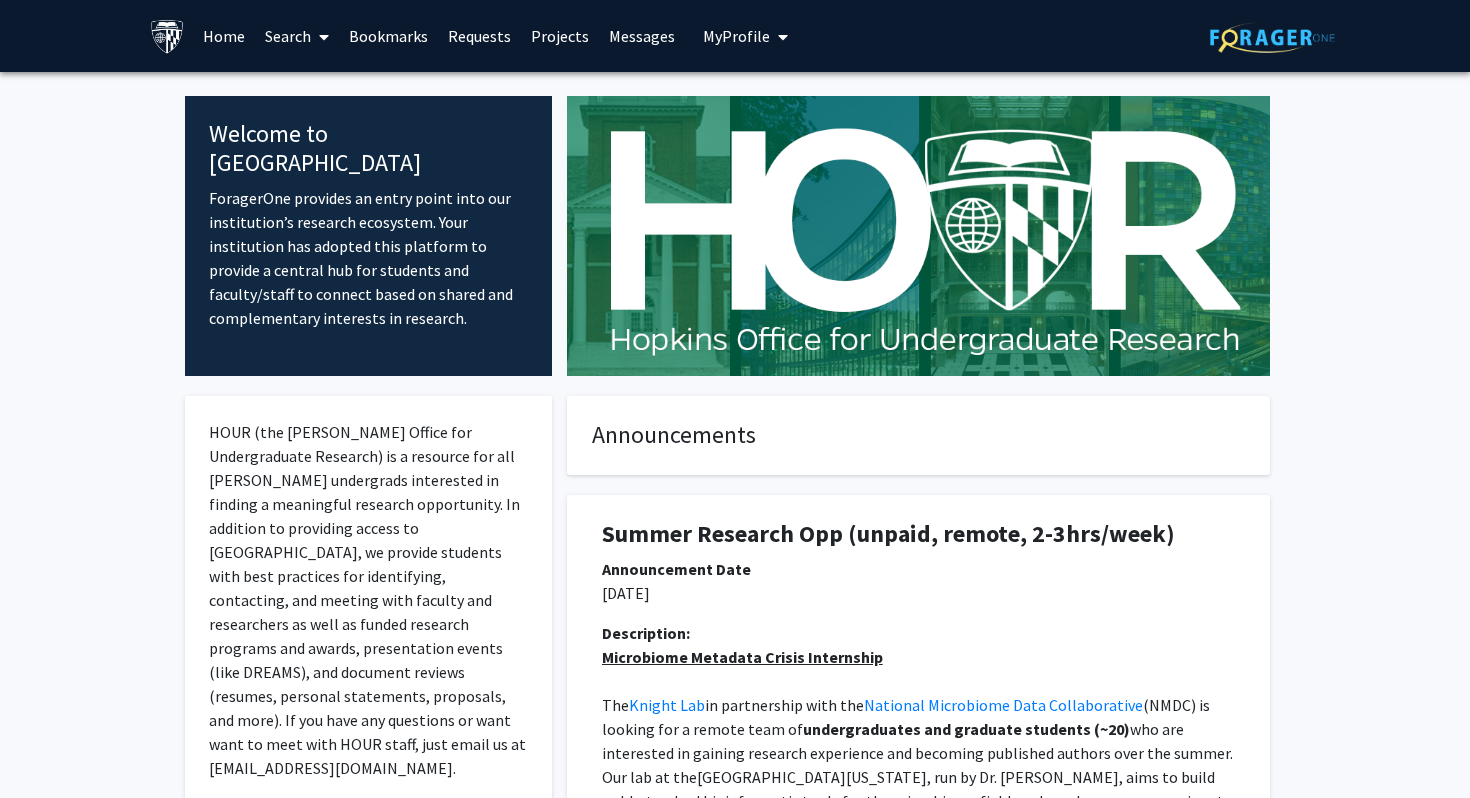 click at bounding box center [320, 37] 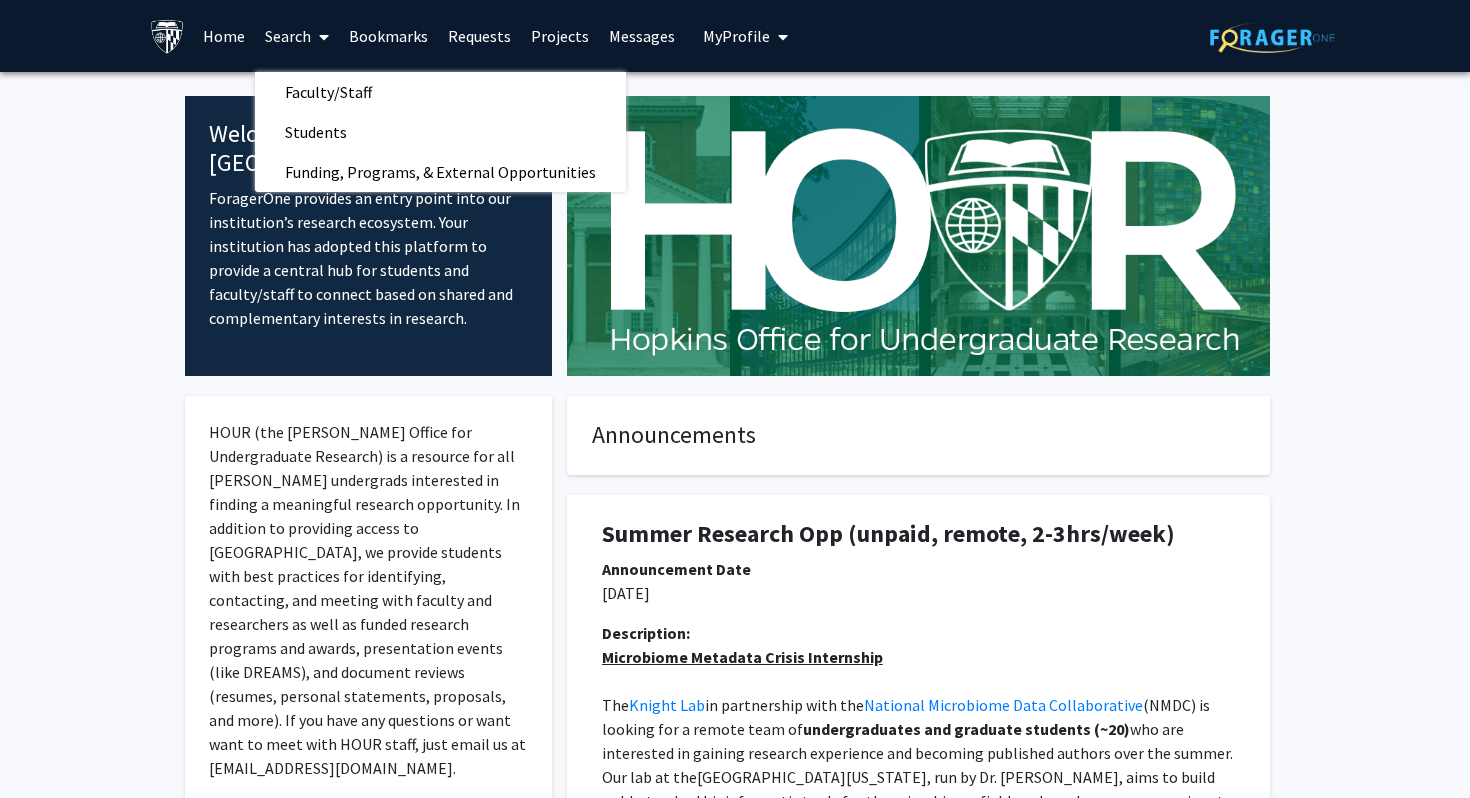 click on "06/10/2025" 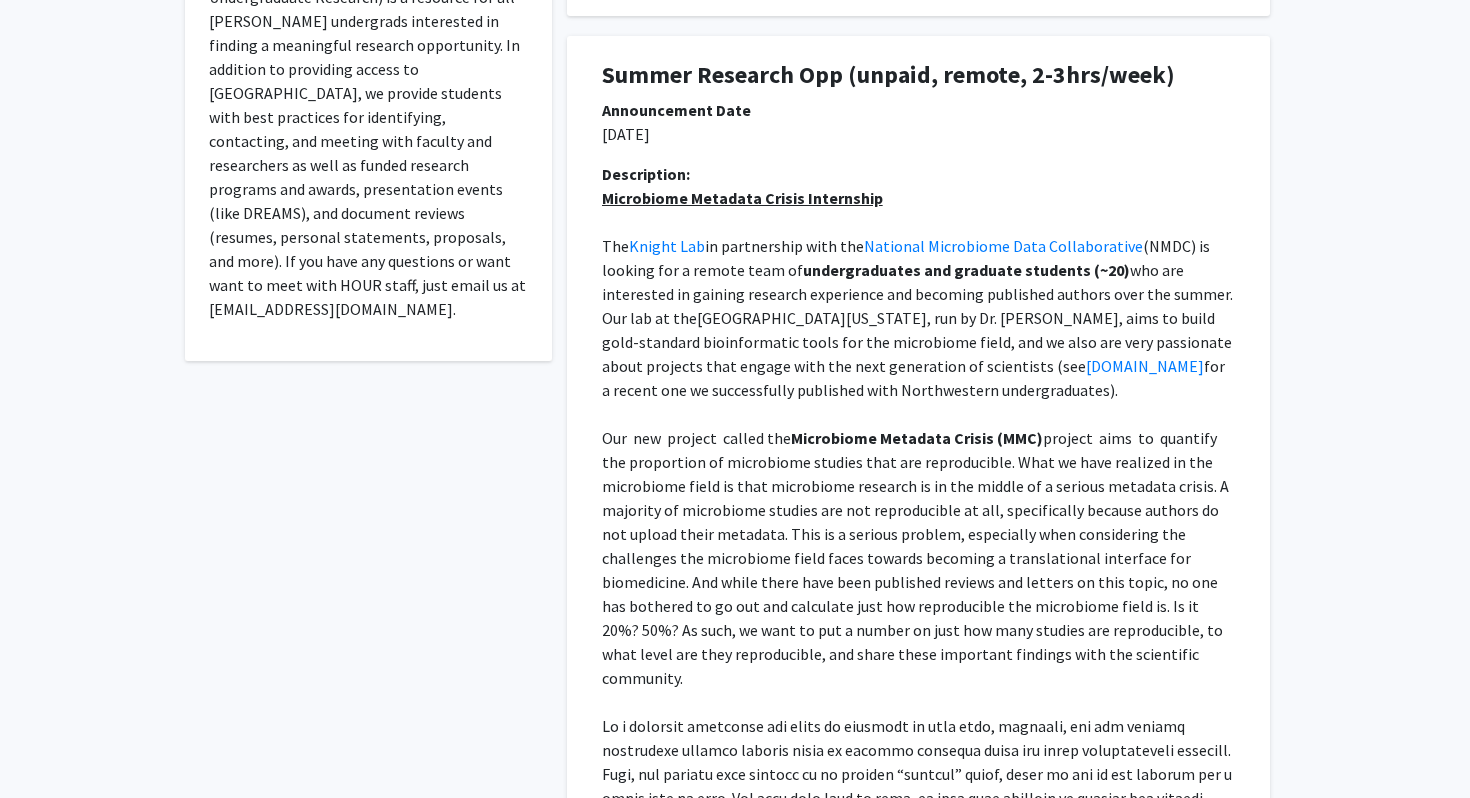 scroll, scrollTop: 0, scrollLeft: 0, axis: both 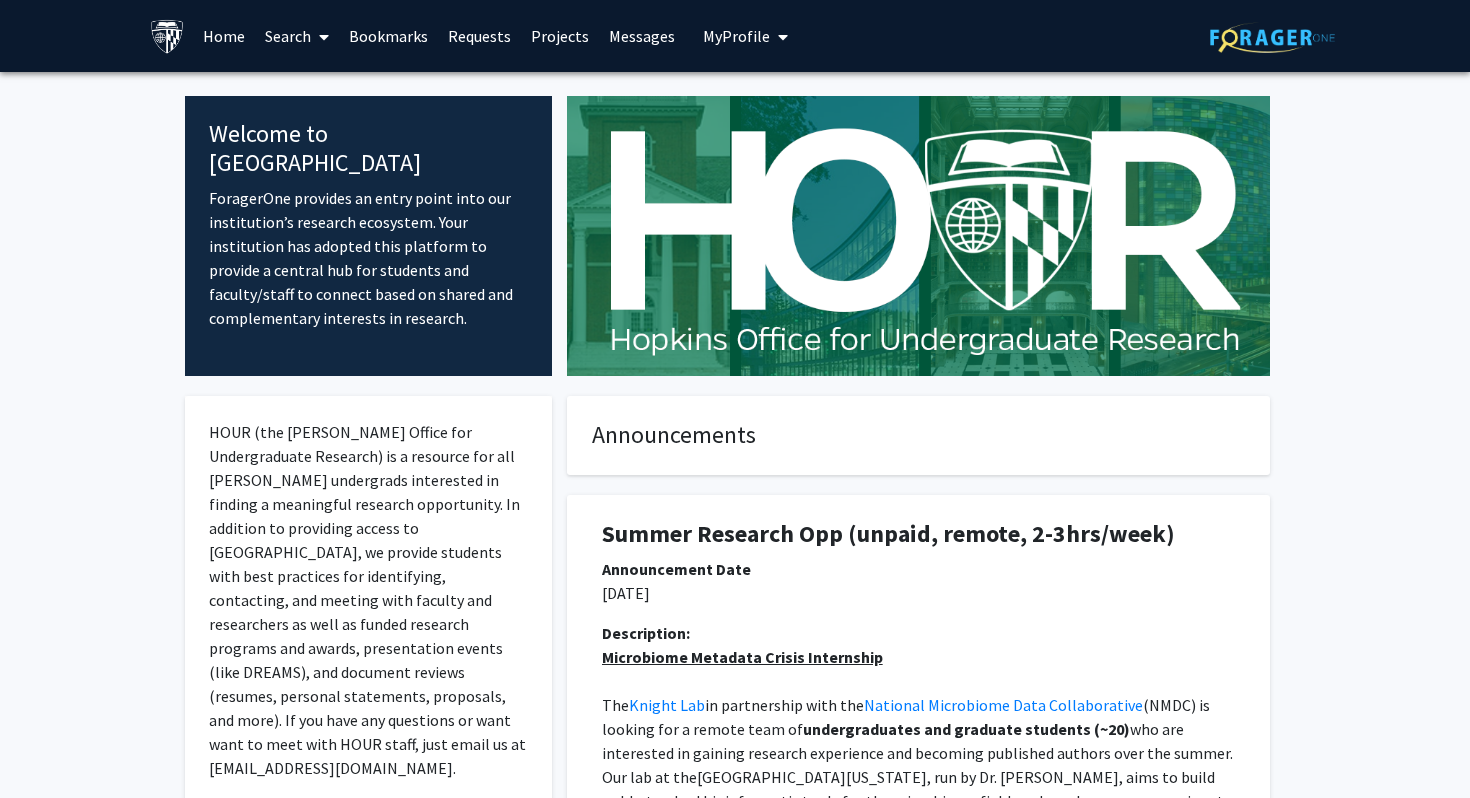 click on "Search" at bounding box center [297, 36] 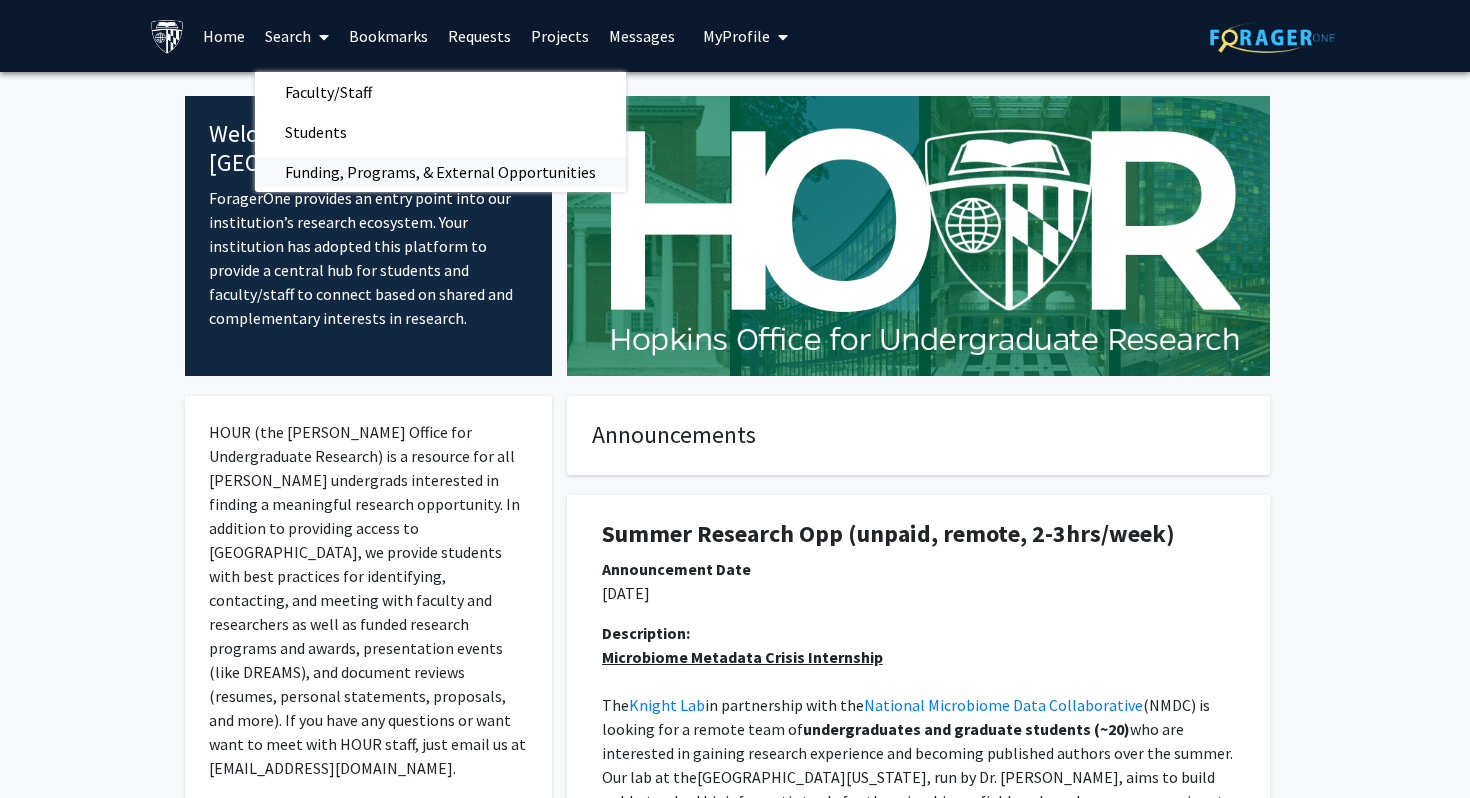 click on "Funding, Programs, & External Opportunities" at bounding box center [440, 172] 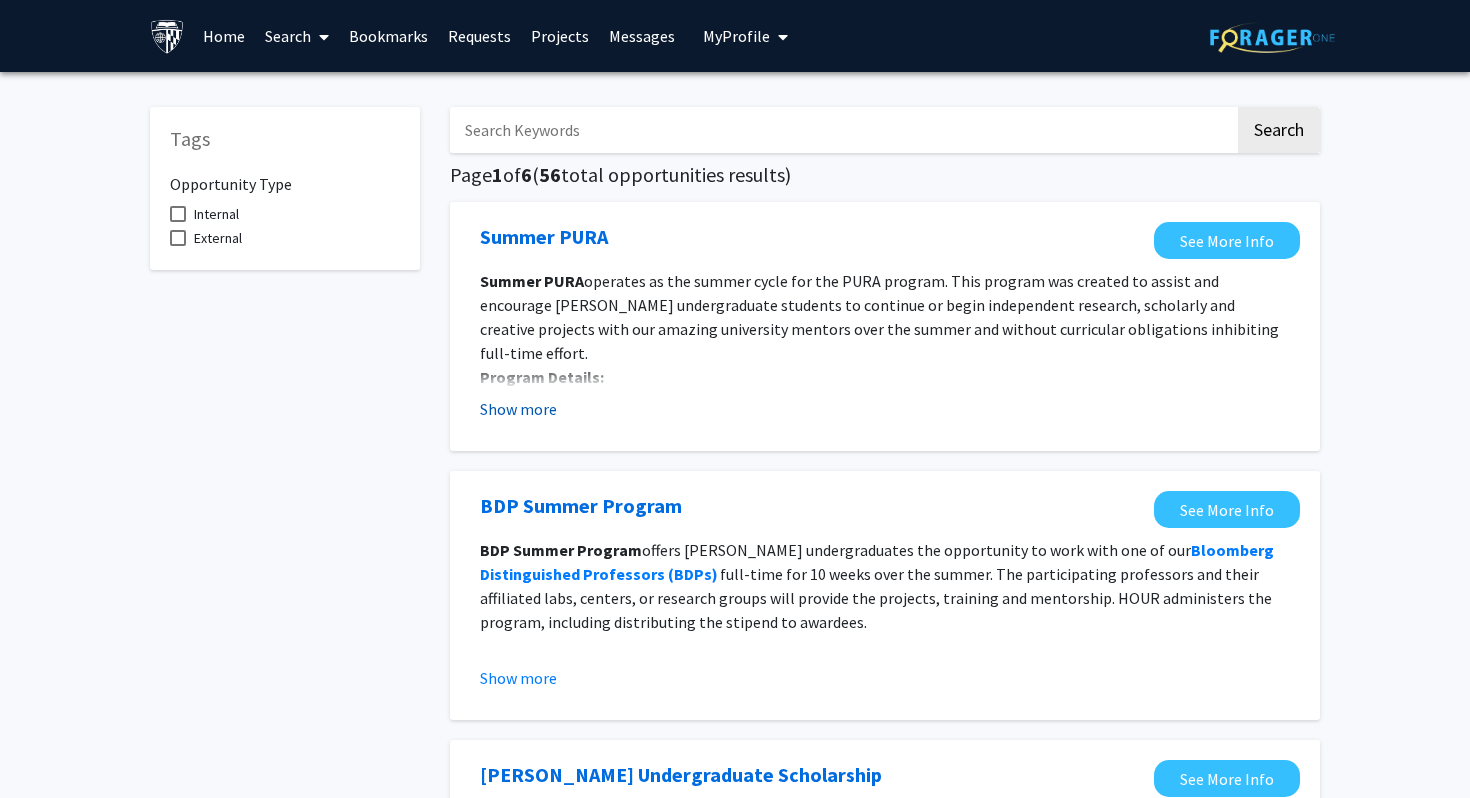 click on "Show more" 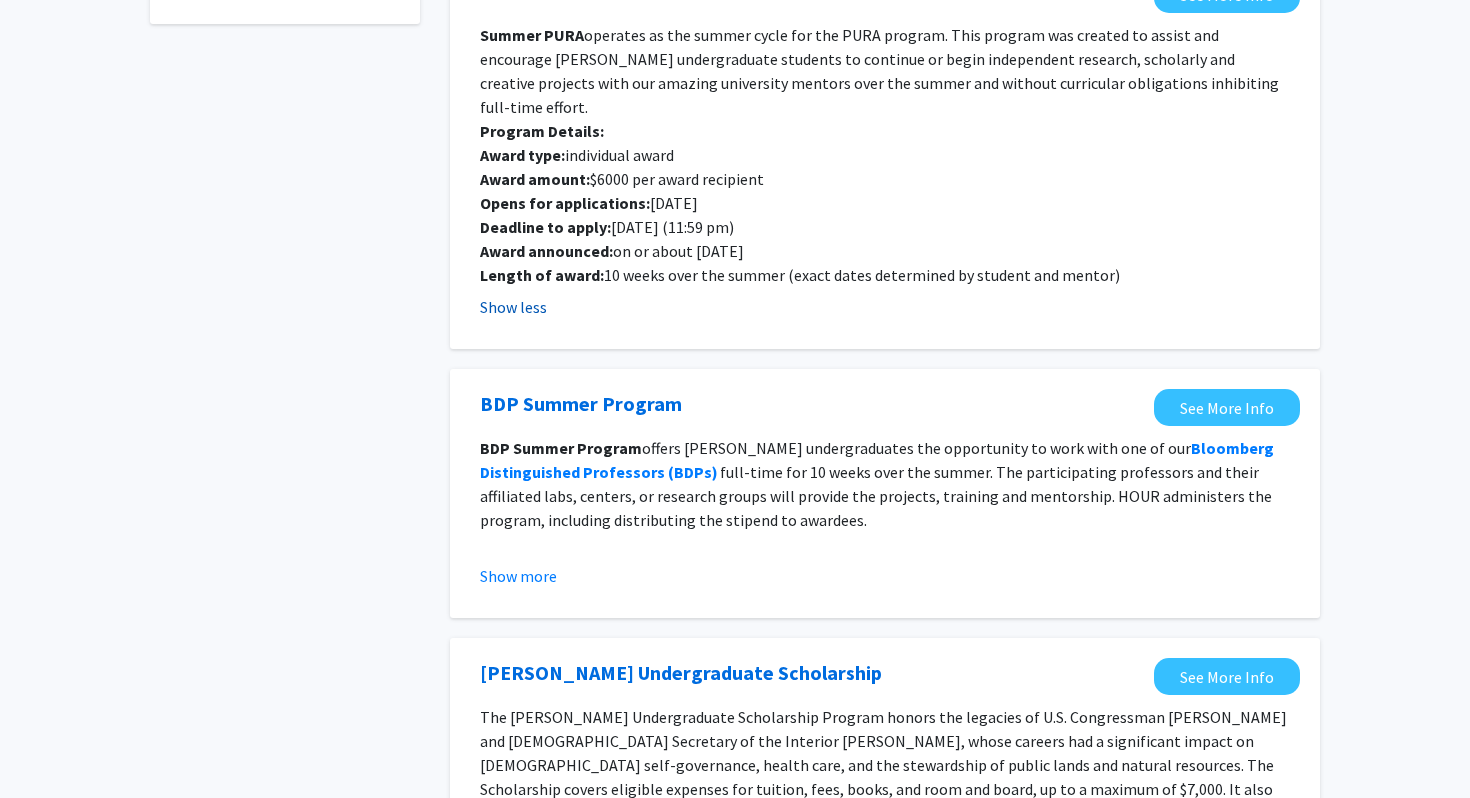 scroll, scrollTop: 0, scrollLeft: 0, axis: both 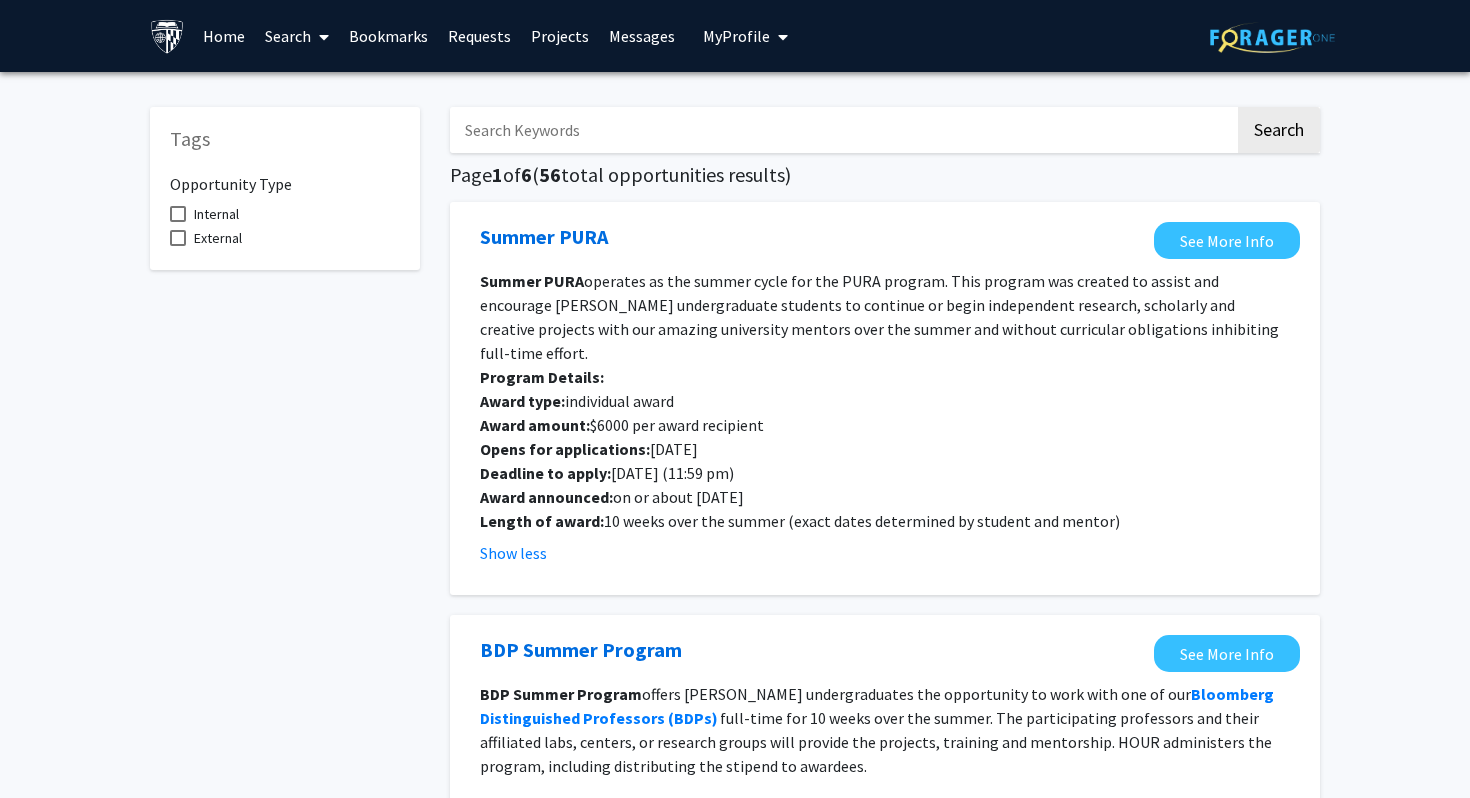 click at bounding box center [178, 214] 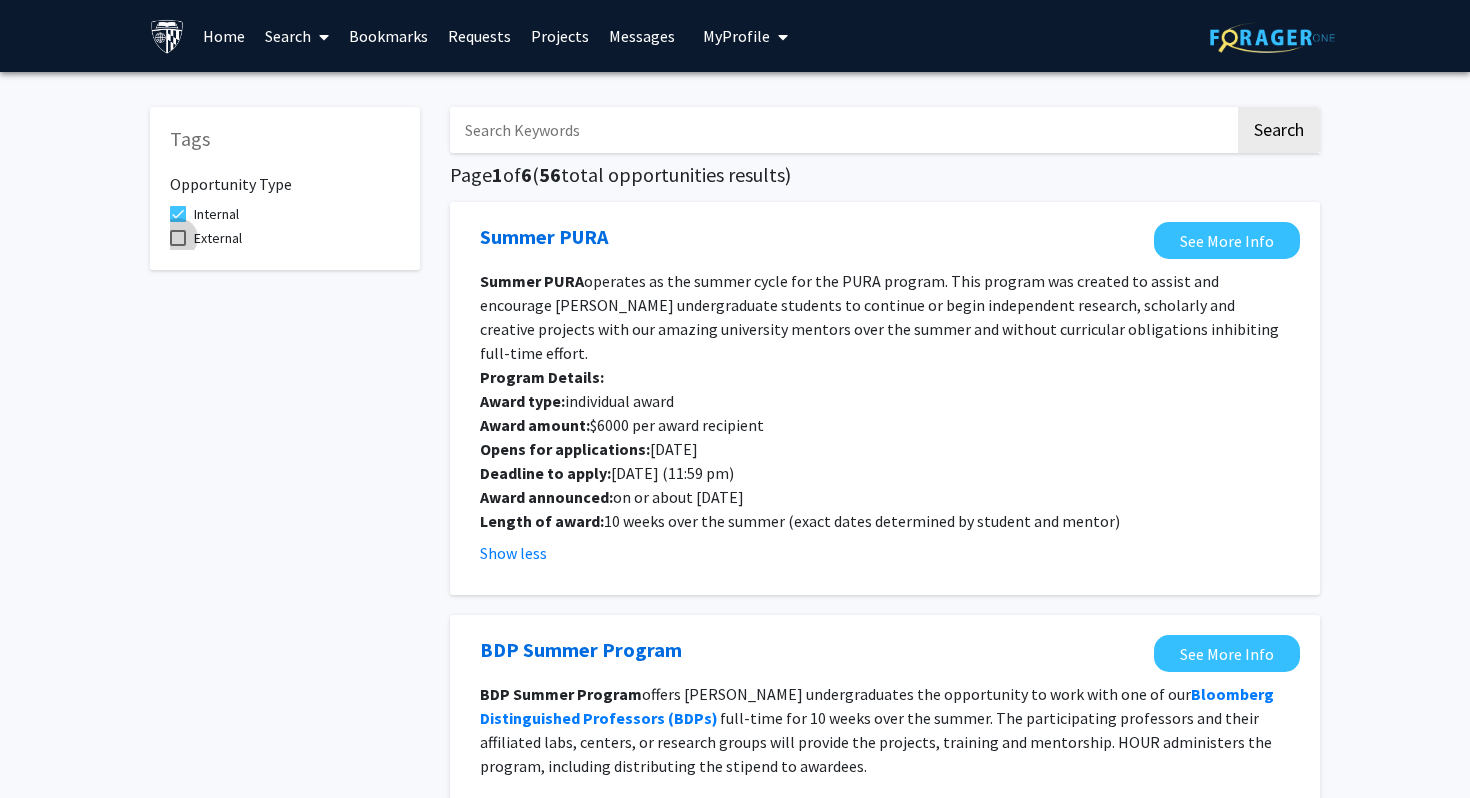 click at bounding box center (178, 238) 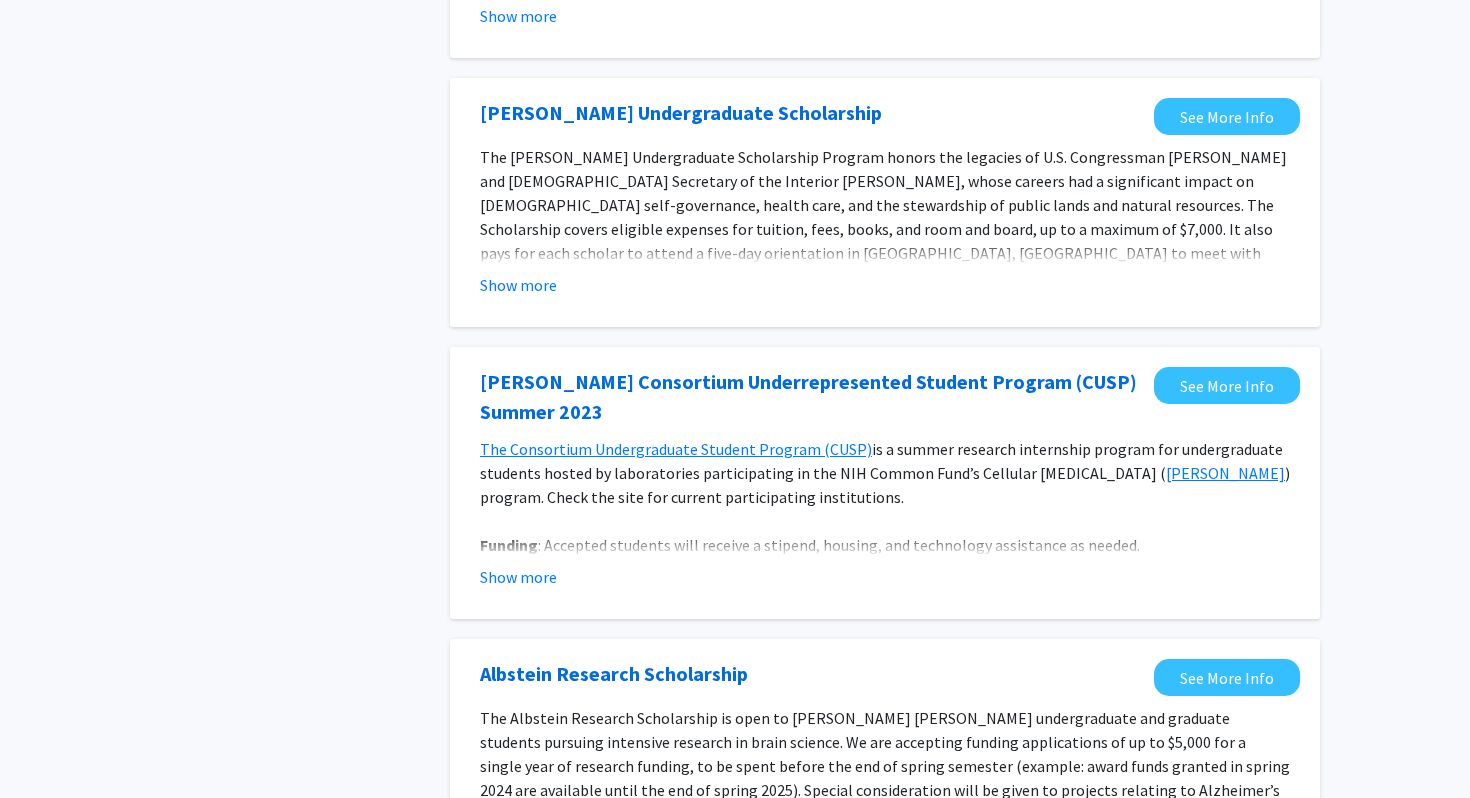 scroll, scrollTop: 0, scrollLeft: 0, axis: both 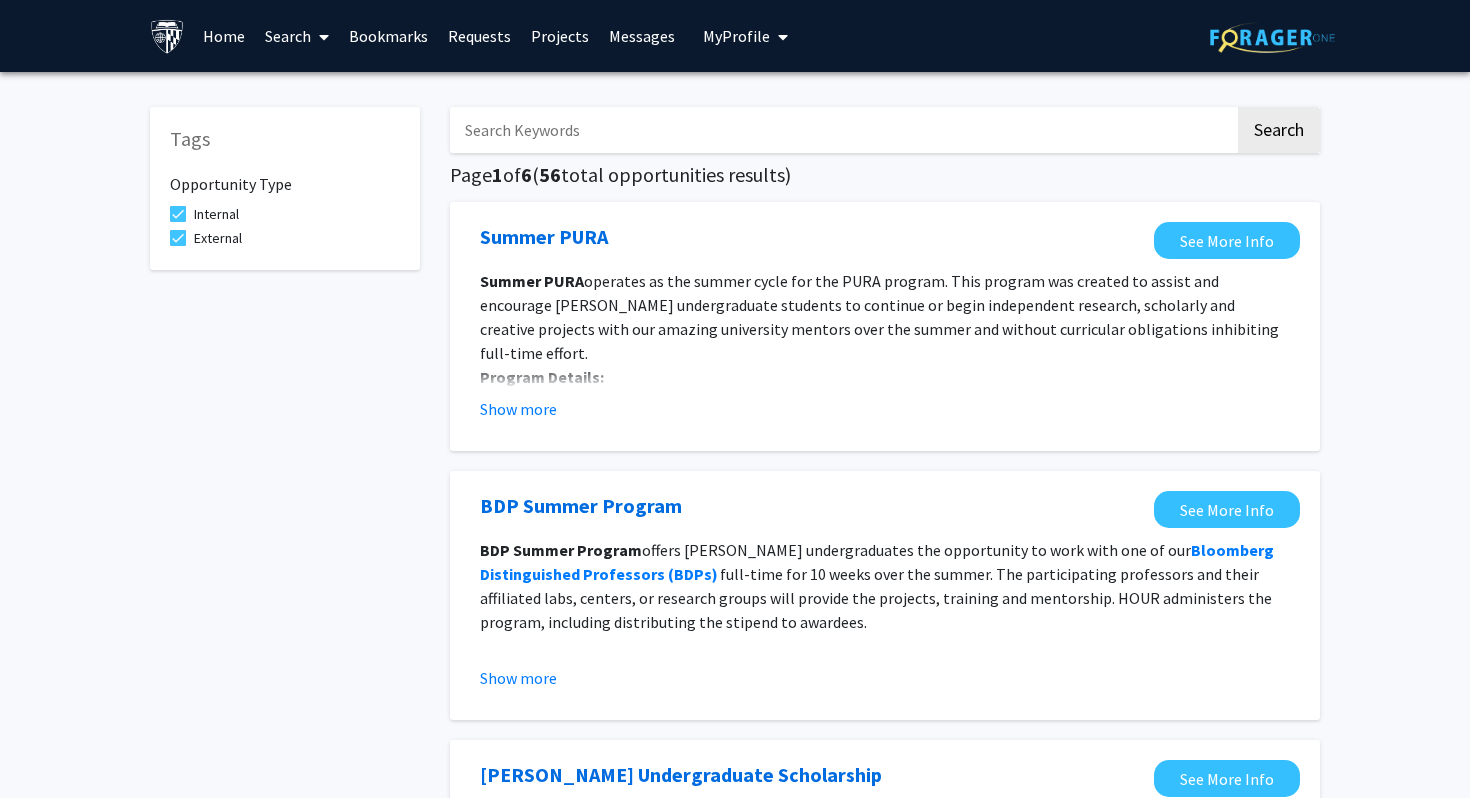 click on "Search" at bounding box center [297, 36] 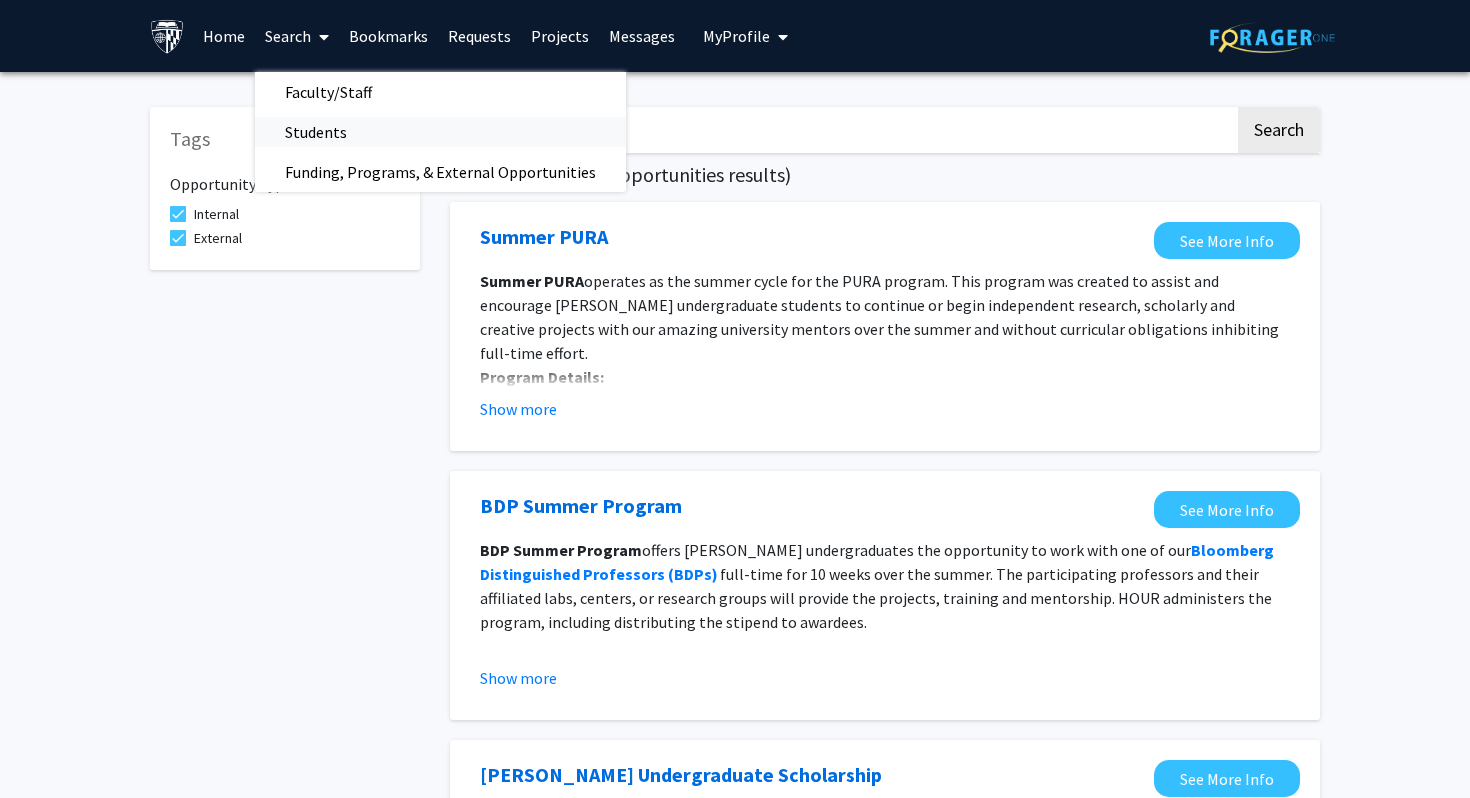 click on "Students" at bounding box center (316, 132) 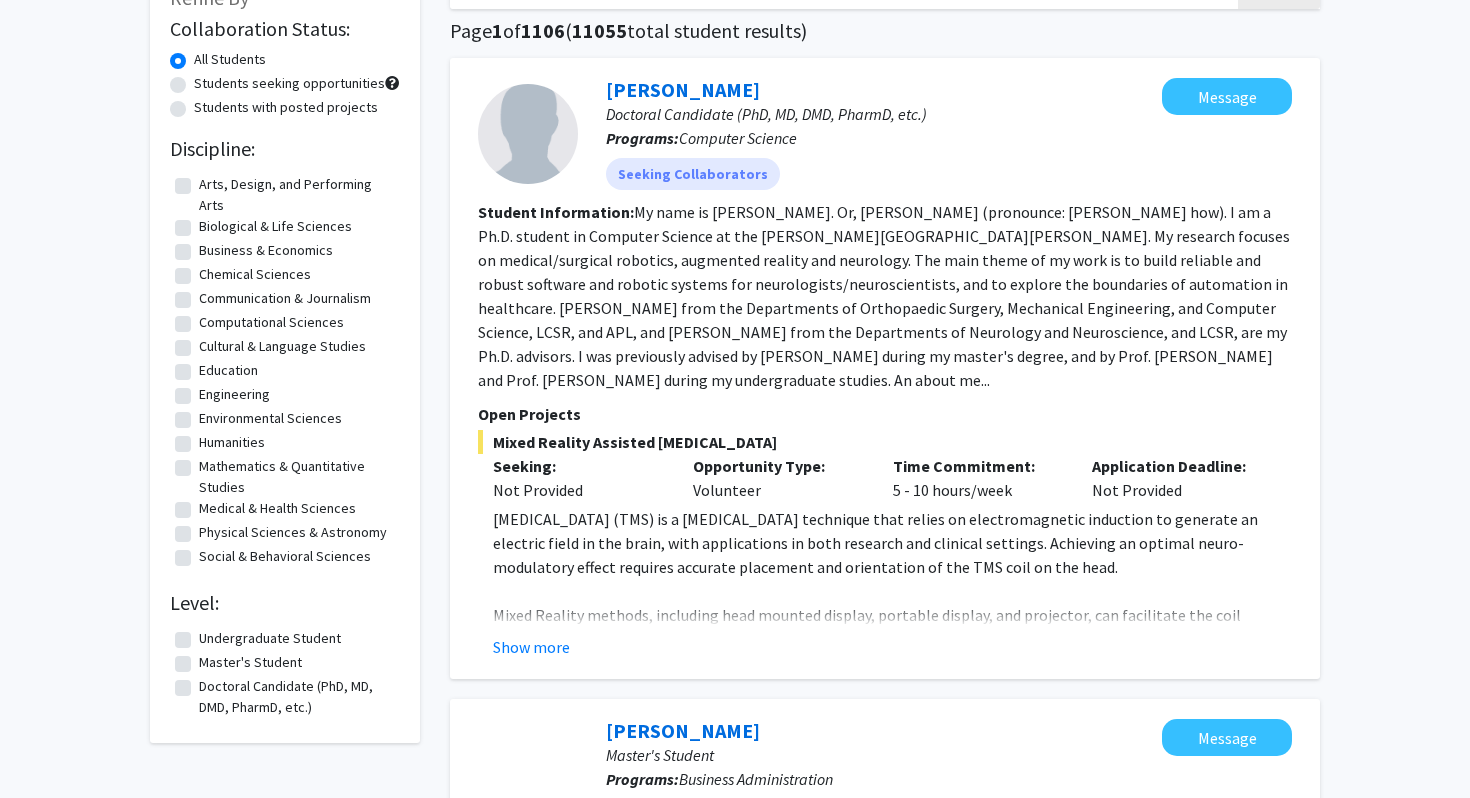 scroll, scrollTop: 147, scrollLeft: 0, axis: vertical 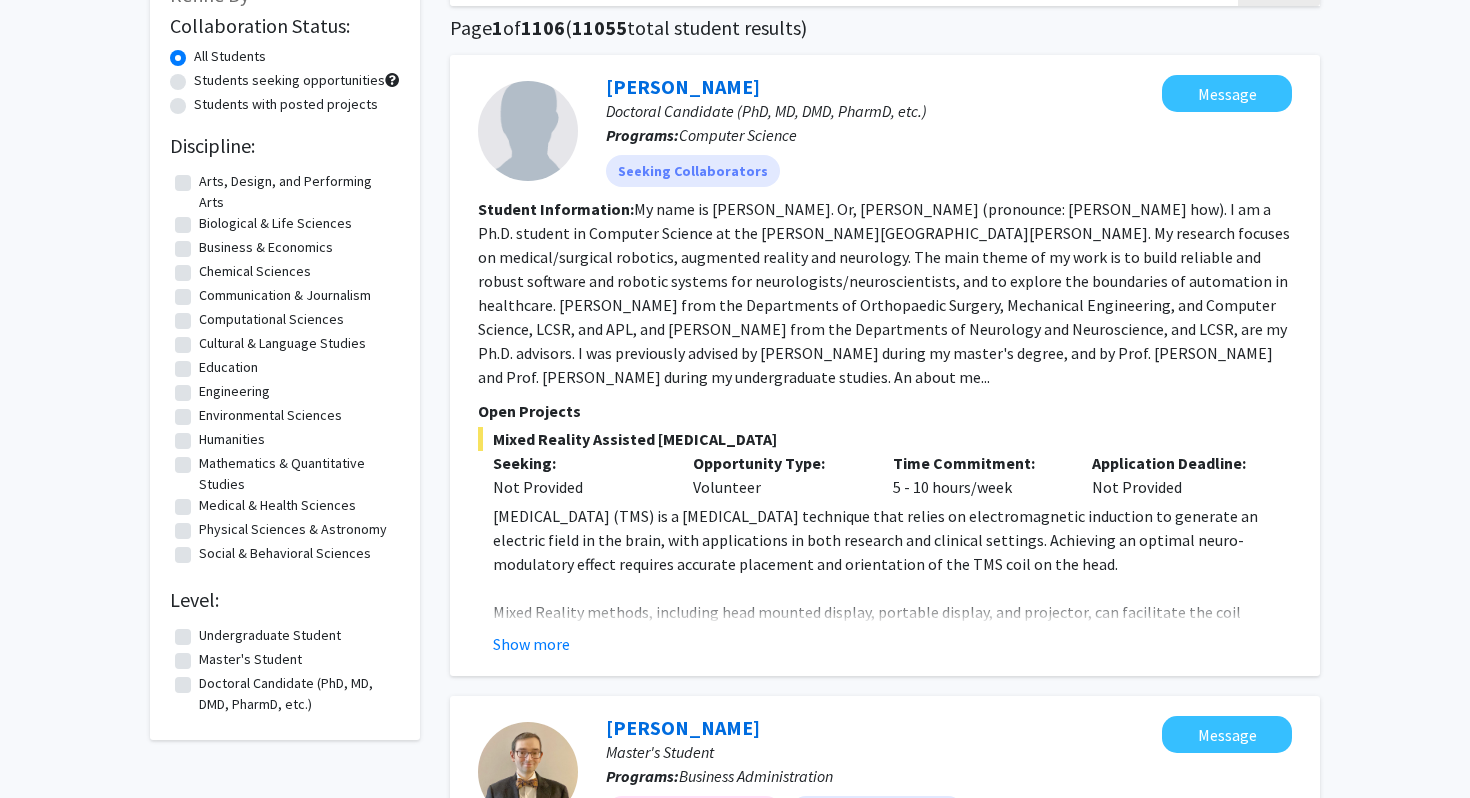 click on "My name is Yihao Liu. Or, 柳一豪 (pronounce: leo yee how). I am a Ph.D. student in Computer Science at the Johns Hopkins University. My research focuses on medical/surgical robotics, augmented reality and neurology.    The main theme of my work is to build reliable and robust software and robotic systems for neurologists/neuroscientists, and to explore the boundaries of automation in healthcare.
Prof. Mehran Armand from the Departments of Orthopaedic Surgery, Mechanical Engineering, and Computer Science, LCSR, and APL, and Dr. Amir Kheradmand from the Departments of Neurology and Neuroscience, and LCSR, are my Ph.D. advisors. I was previously advised by Prof. Peter Kazanzides during my master's degree, and by Prof. Zheng Liu and Prof. Jian Liu during my undergraduate studies.
An about me..." 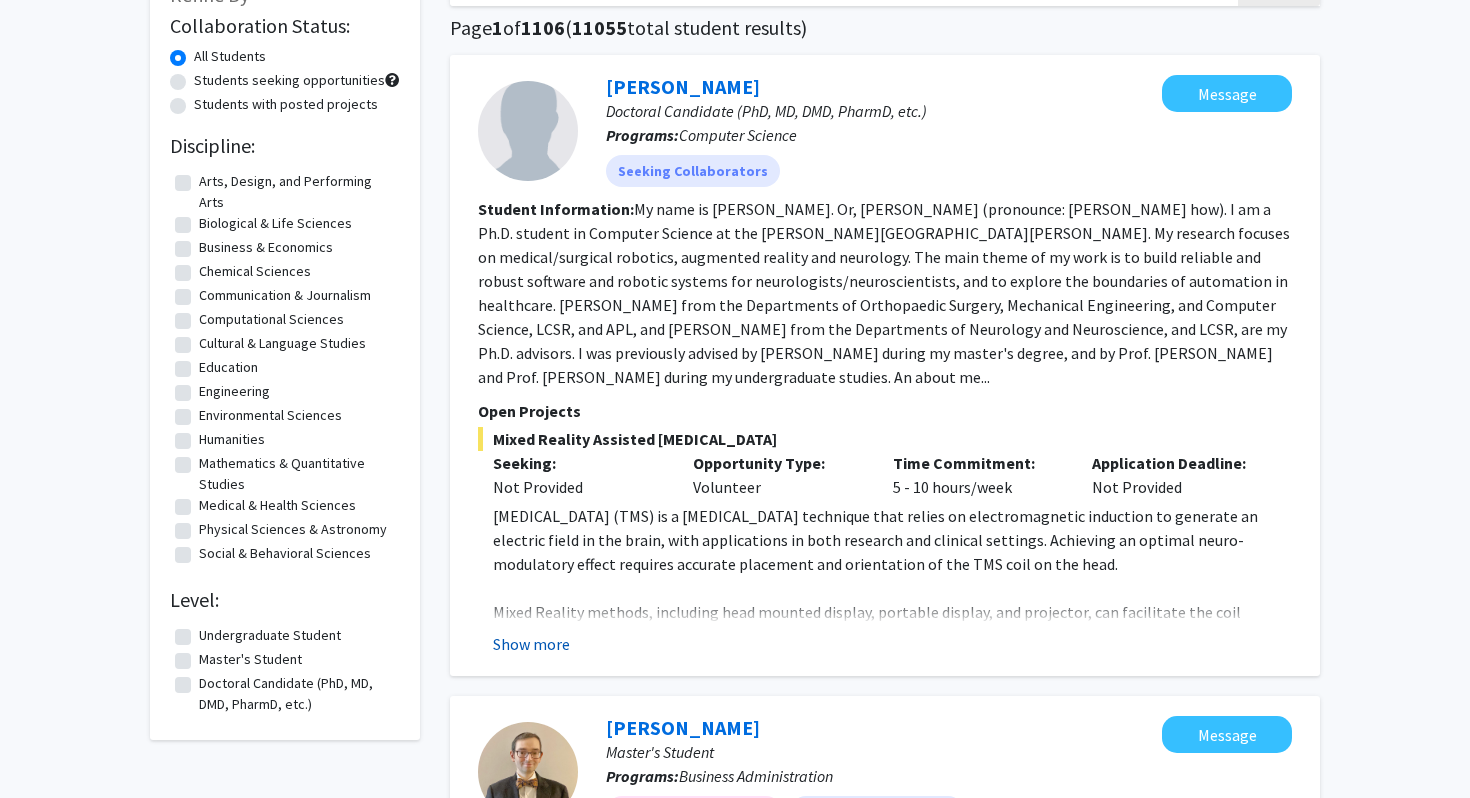 click on "Show more" 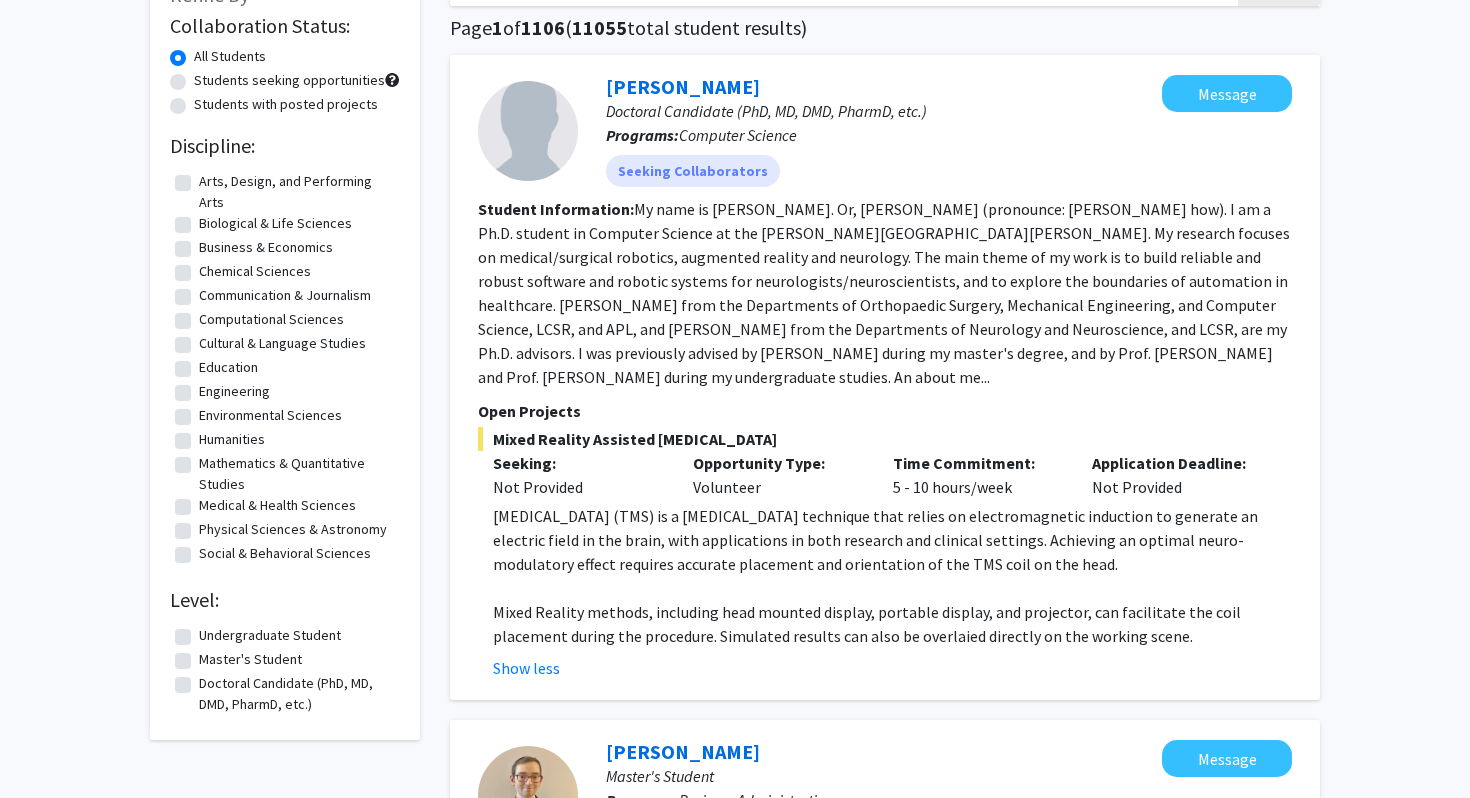 click on "Yihao Liu  Doctoral Candidate (PhD, MD, DMD, PharmD, etc.) Programs:  Computer Science Seeking Collaborators  Message  Student Information:  My name is Yihao Liu. Or, 柳一豪 (pronounce: leo yee how). I am a Ph.D. student in Computer Science at the Johns Hopkins University. My research focuses on medical/surgical robotics, augmented reality and neurology.    The main theme of my work is to build reliable and robust software and robotic systems for neurologists/neuroscientists, and to explore the boundaries of automation in healthcare.
Prof. Mehran Armand from the Departments of Orthopaedic Surgery, Mechanical Engineering, and Computer Science, LCSR, and APL, and Dr. Amir Kheradmand from the Departments of Neurology and Neuroscience, and LCSR, are my Ph.D. advisors. I was previously advised by Prof. Peter Kazanzides during my master's degree, and by Prof. Zheng Liu and Prof. Jian Liu during my undergraduate studies.
An about me... Open Projects Seeking: Not Provided Opportunity Type:  Volunteer" 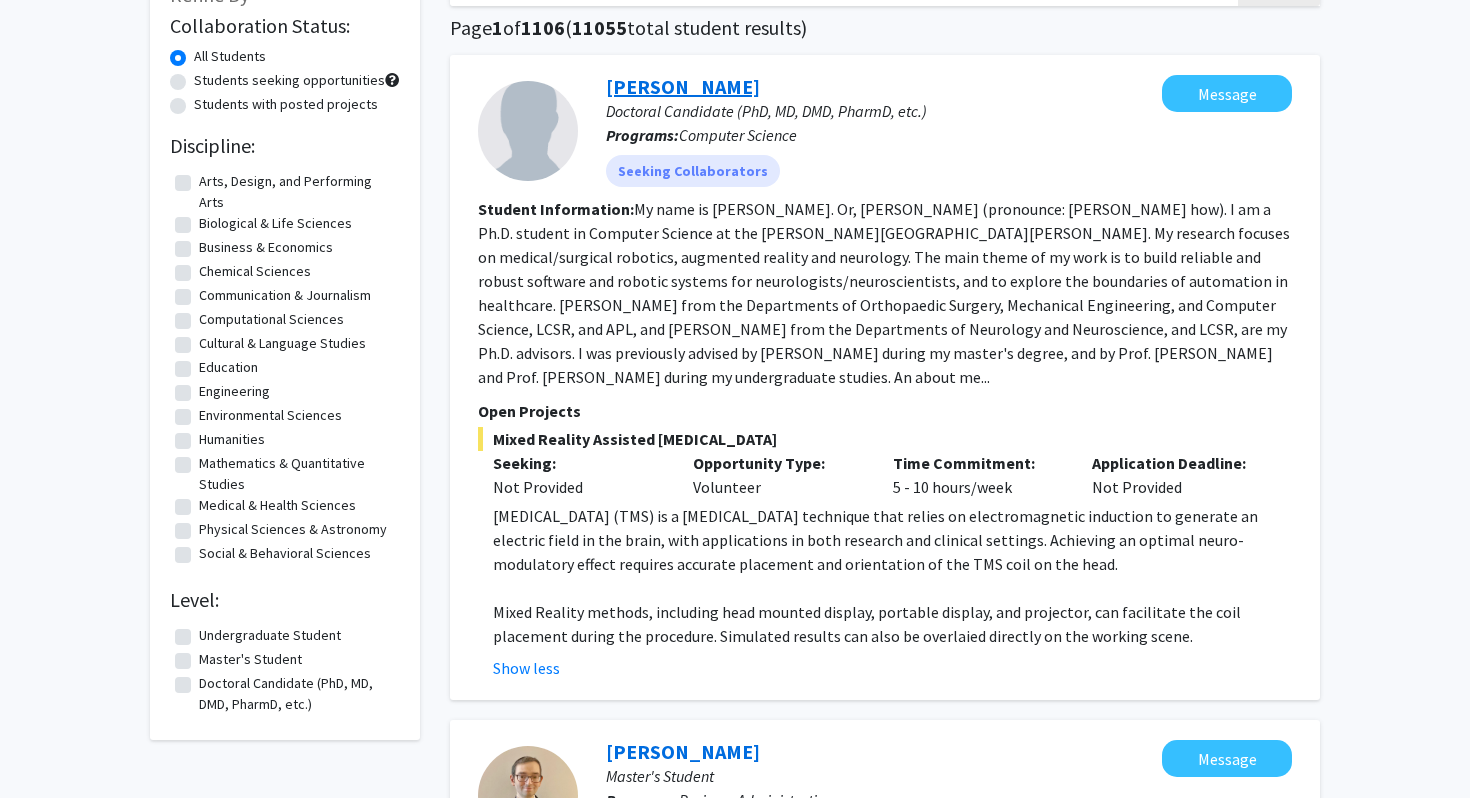 click on "Yihao Liu" 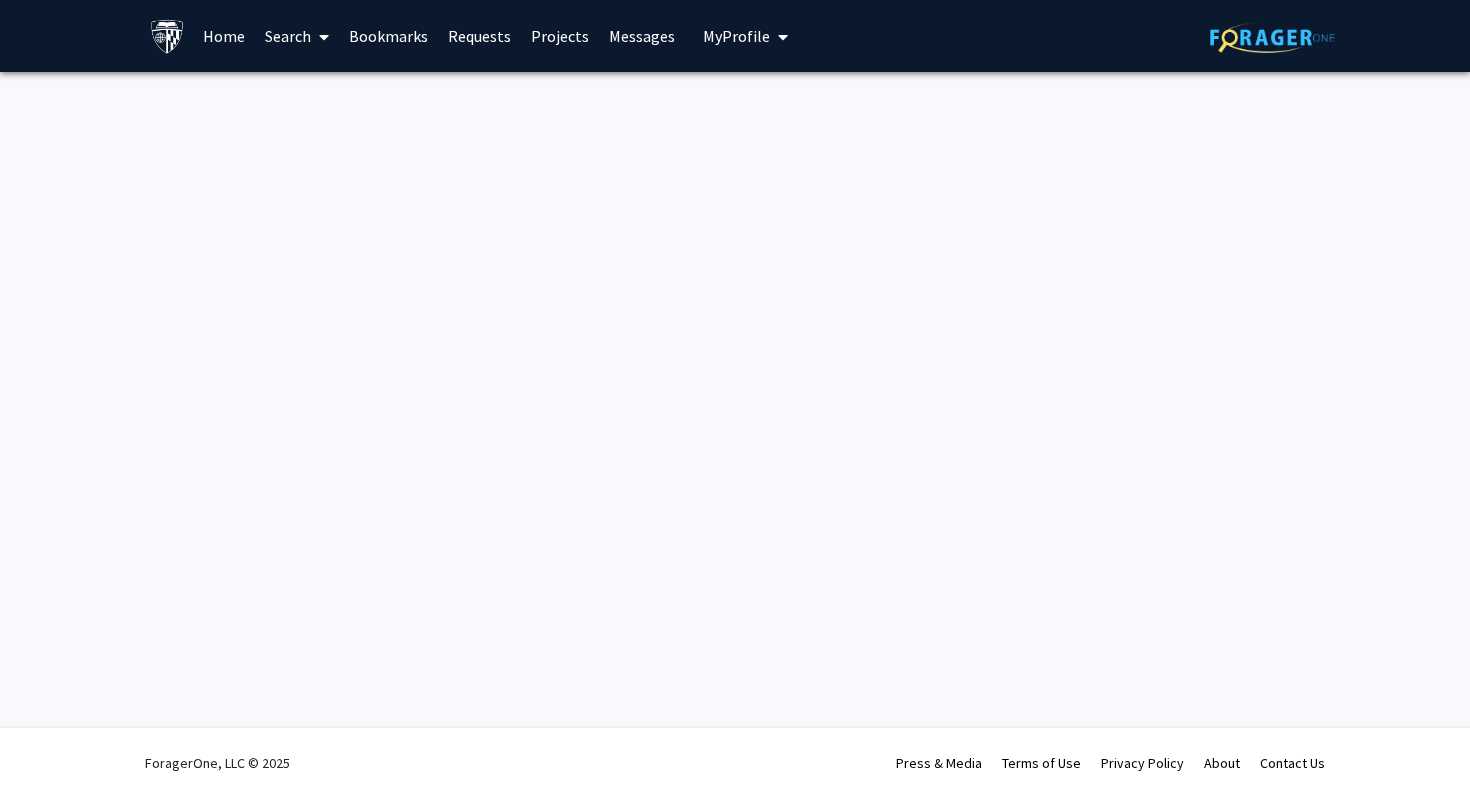 scroll, scrollTop: 0, scrollLeft: 0, axis: both 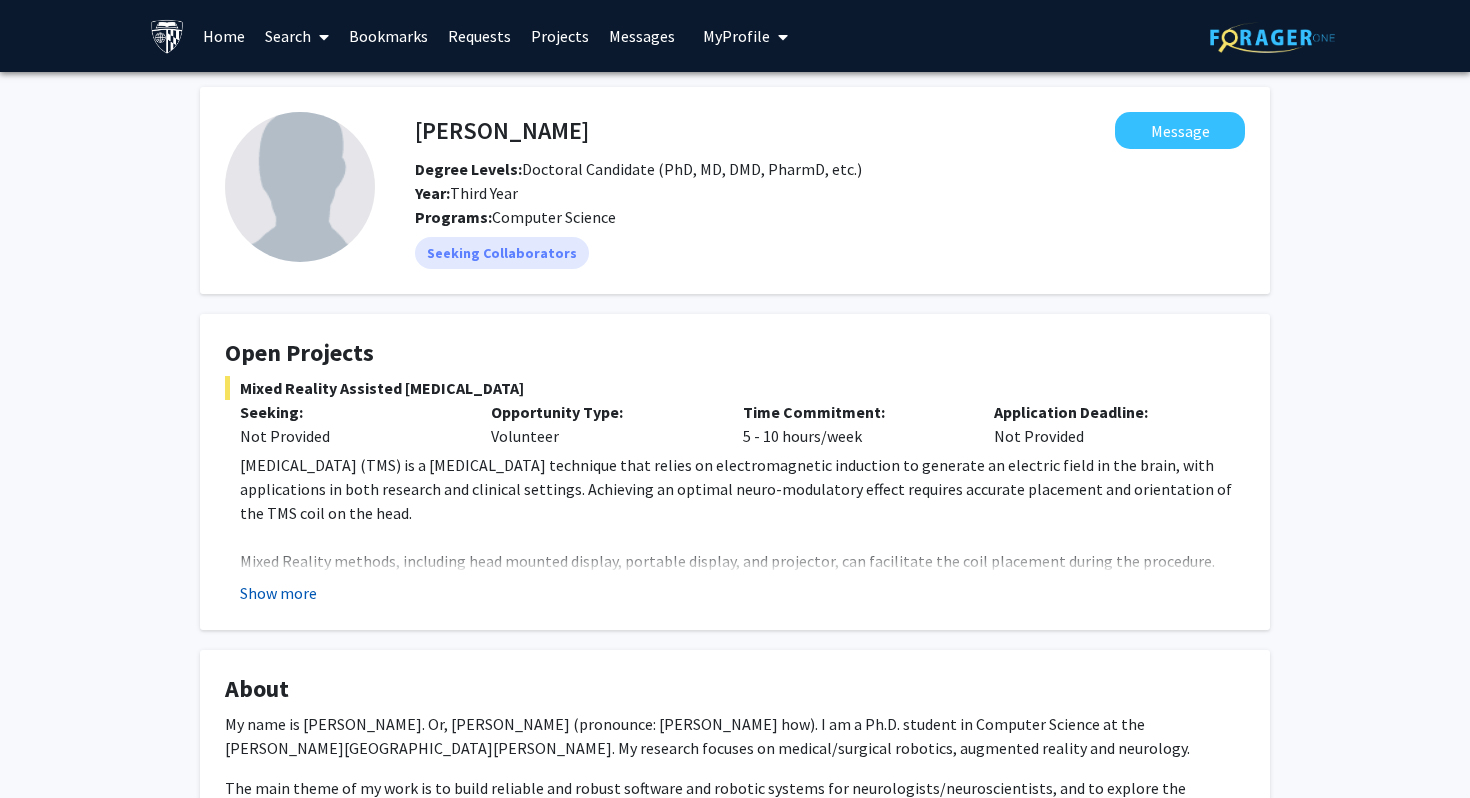 click on "Show more" 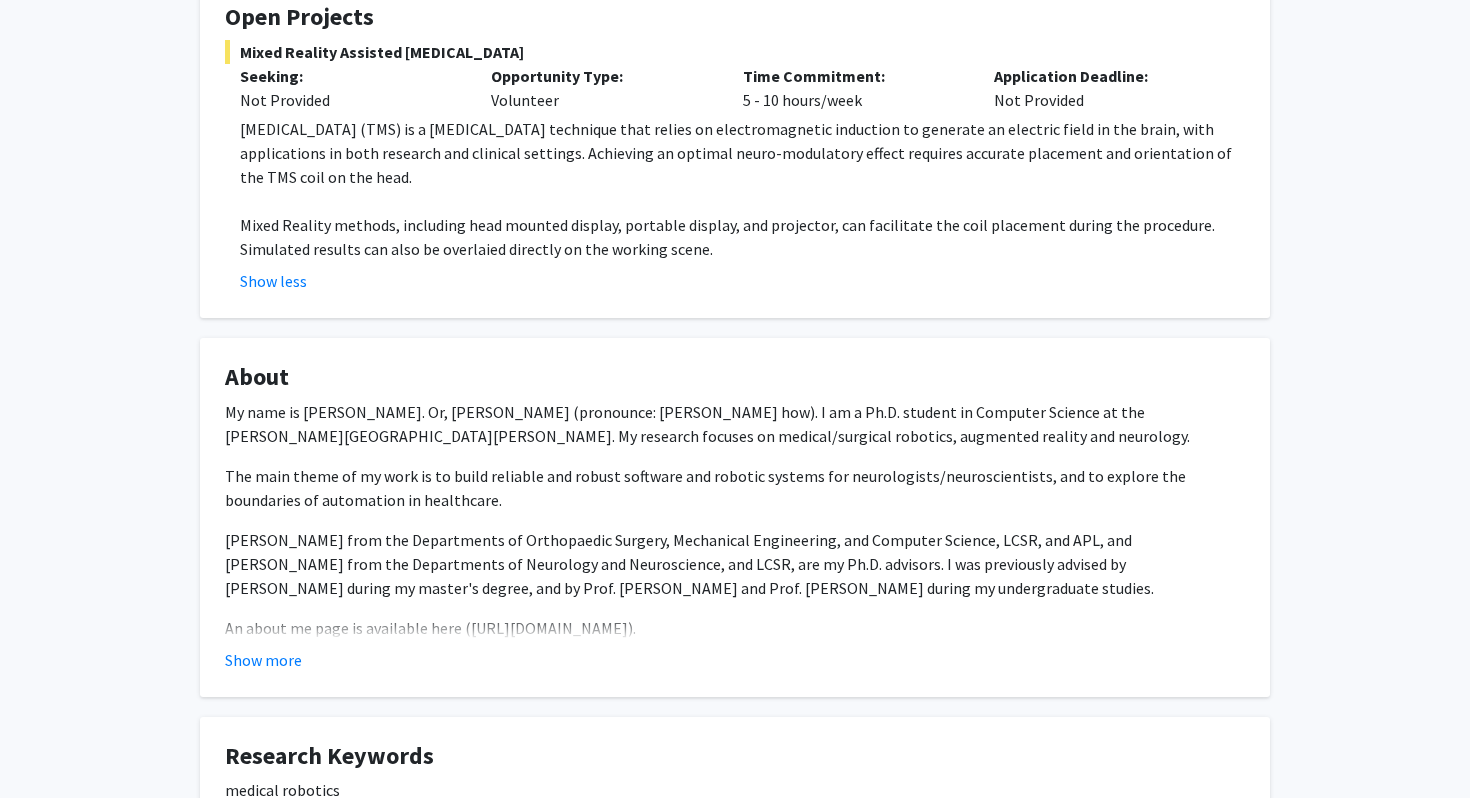 scroll, scrollTop: 468, scrollLeft: 0, axis: vertical 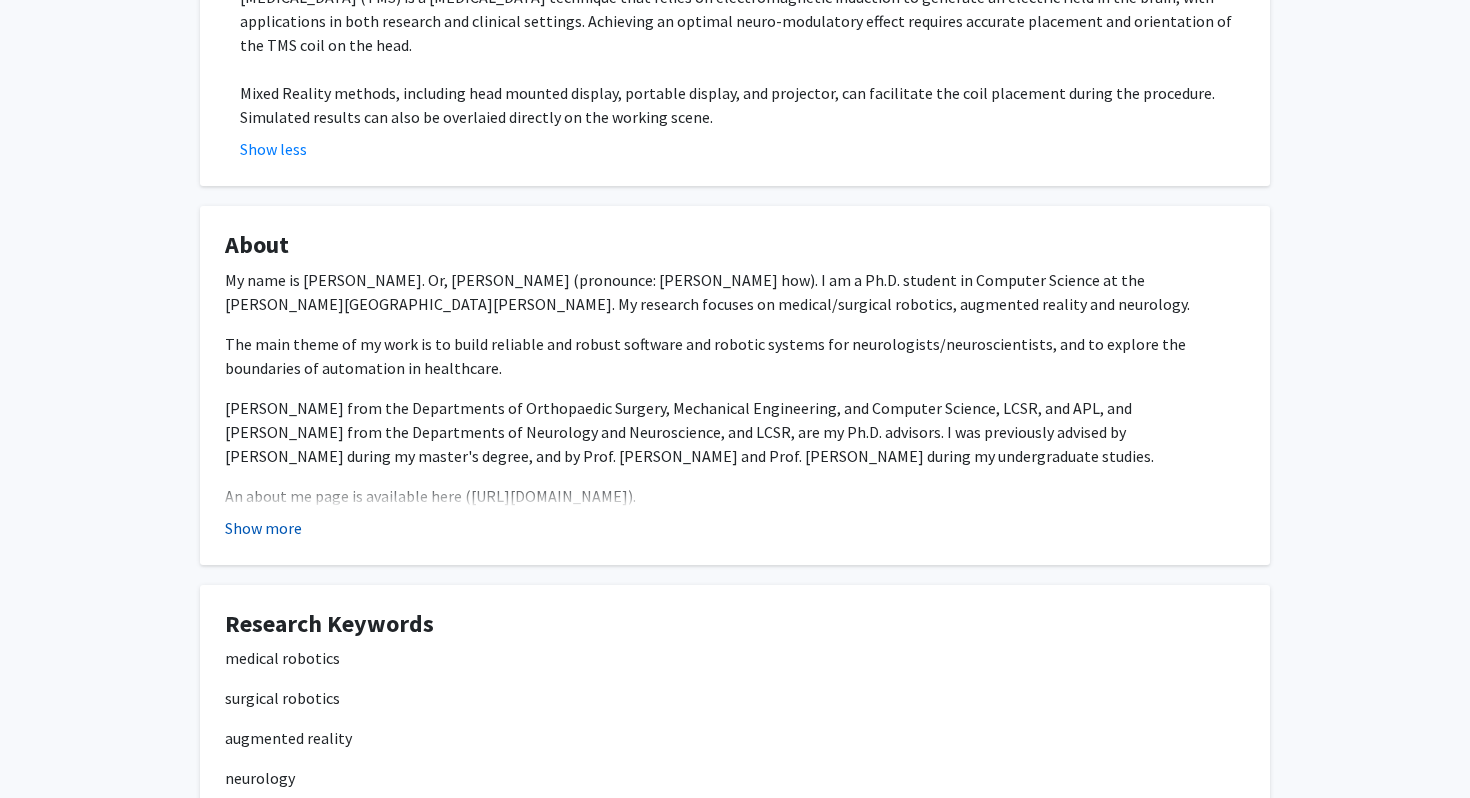 click on "Show more" 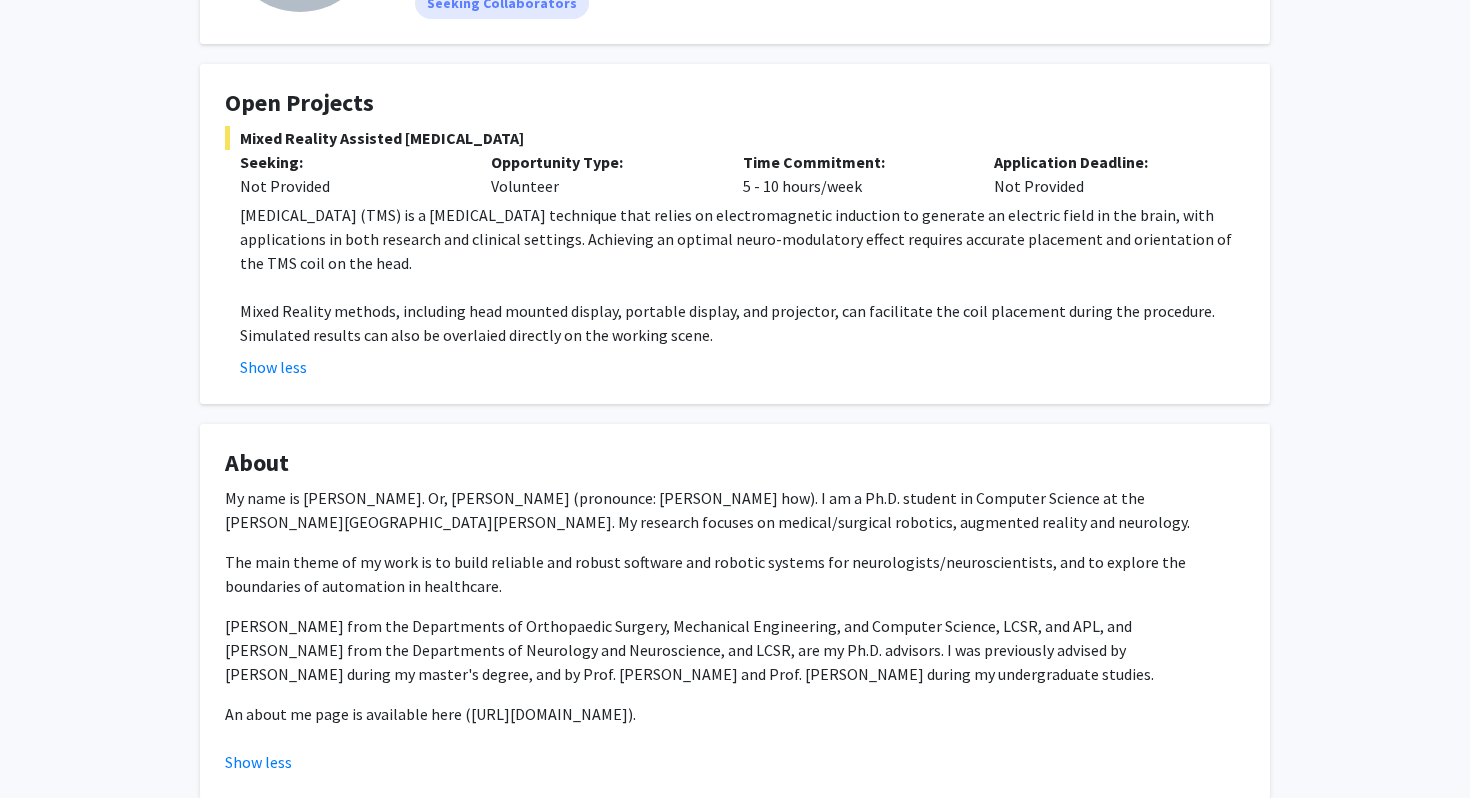 scroll, scrollTop: 170, scrollLeft: 0, axis: vertical 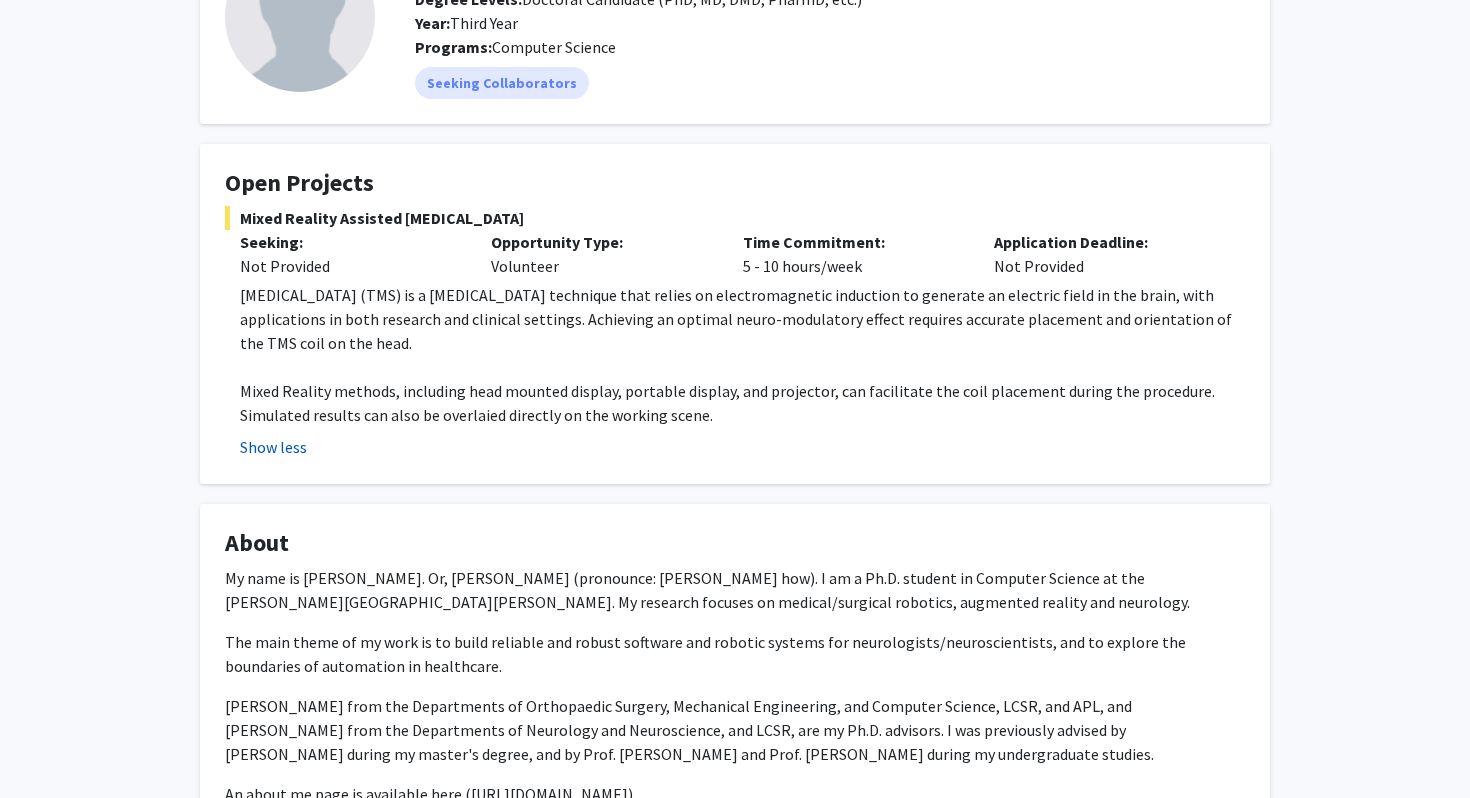 click on "Show less" 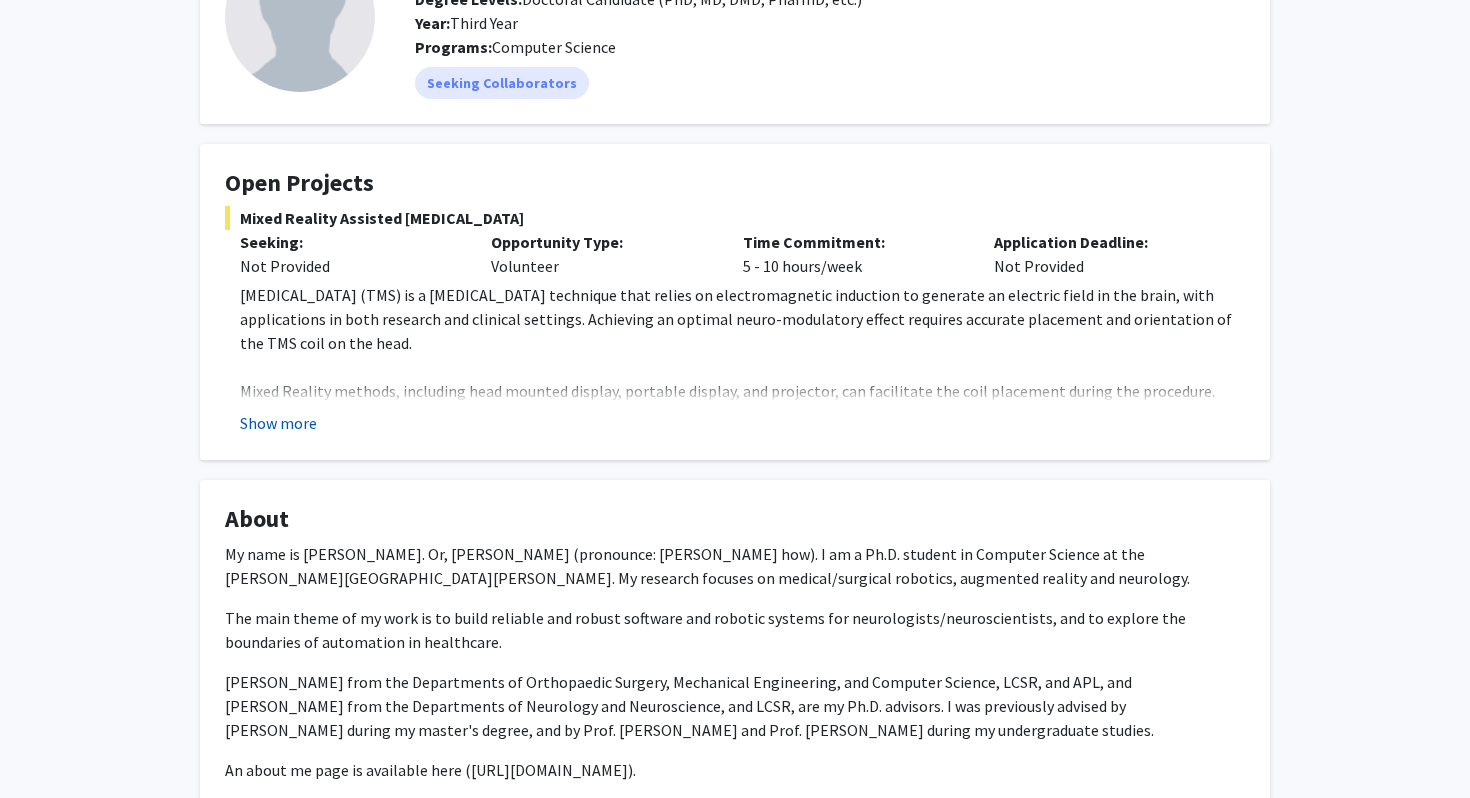 click on "Show more" 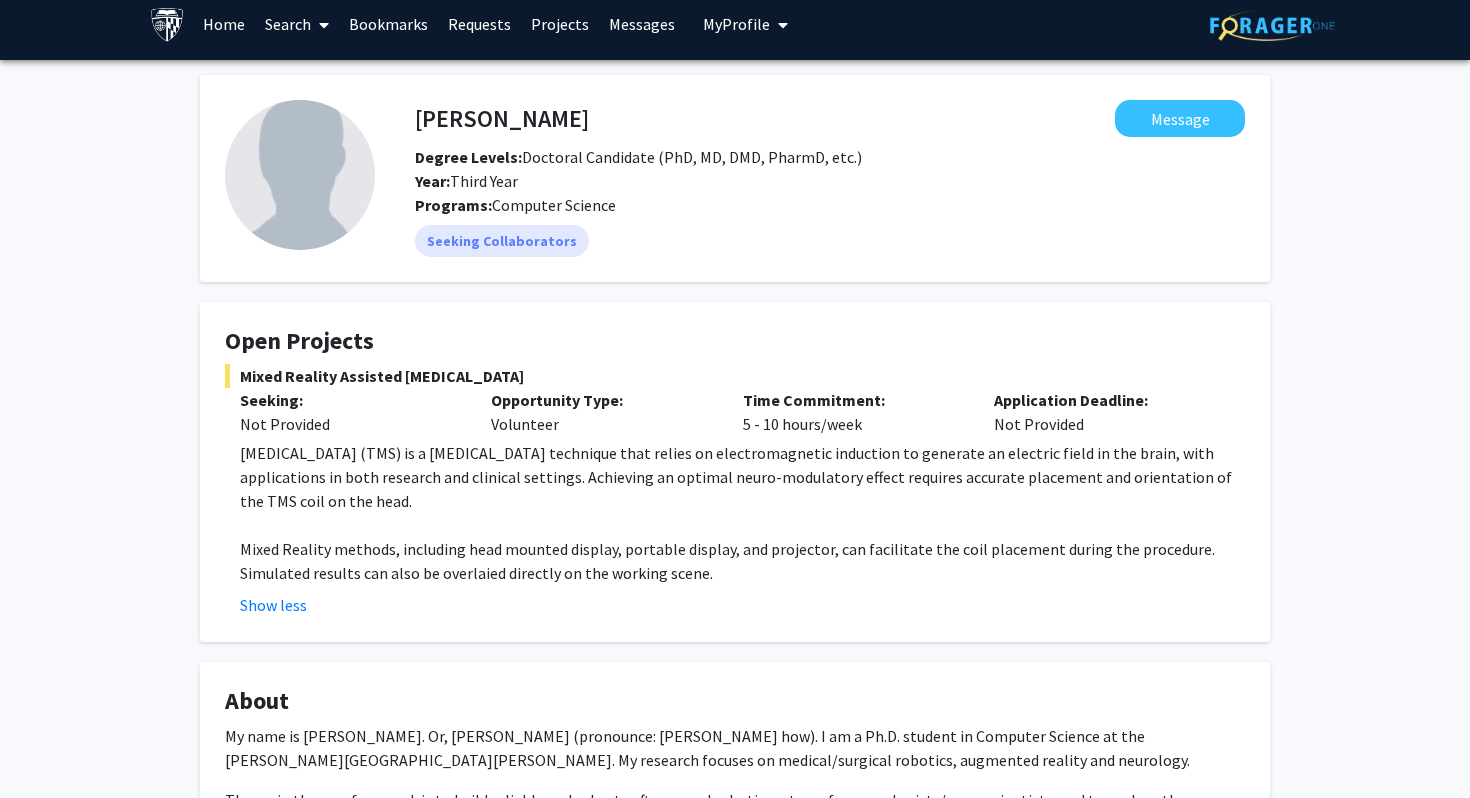 scroll, scrollTop: 2, scrollLeft: 0, axis: vertical 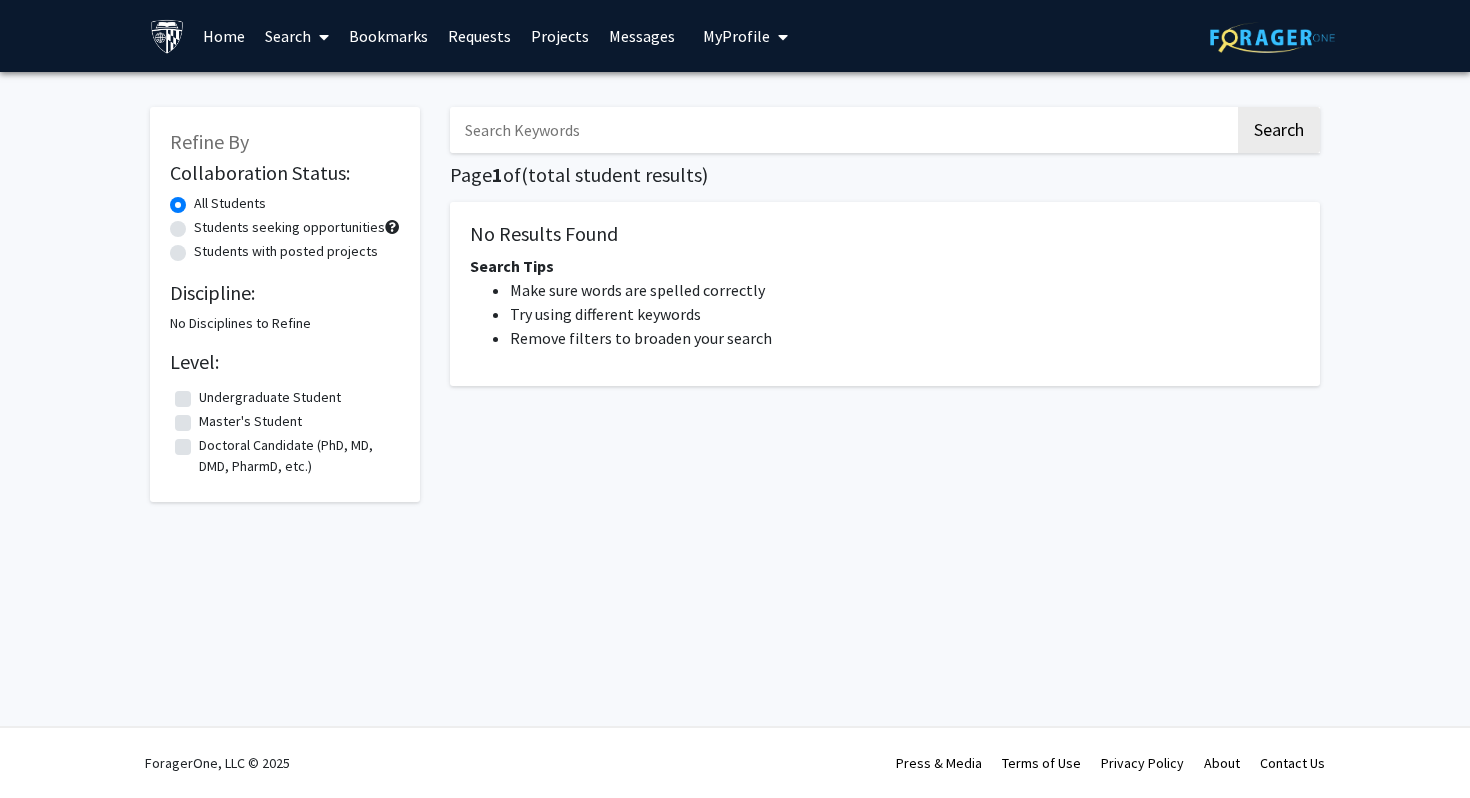 click on "Master's Student" 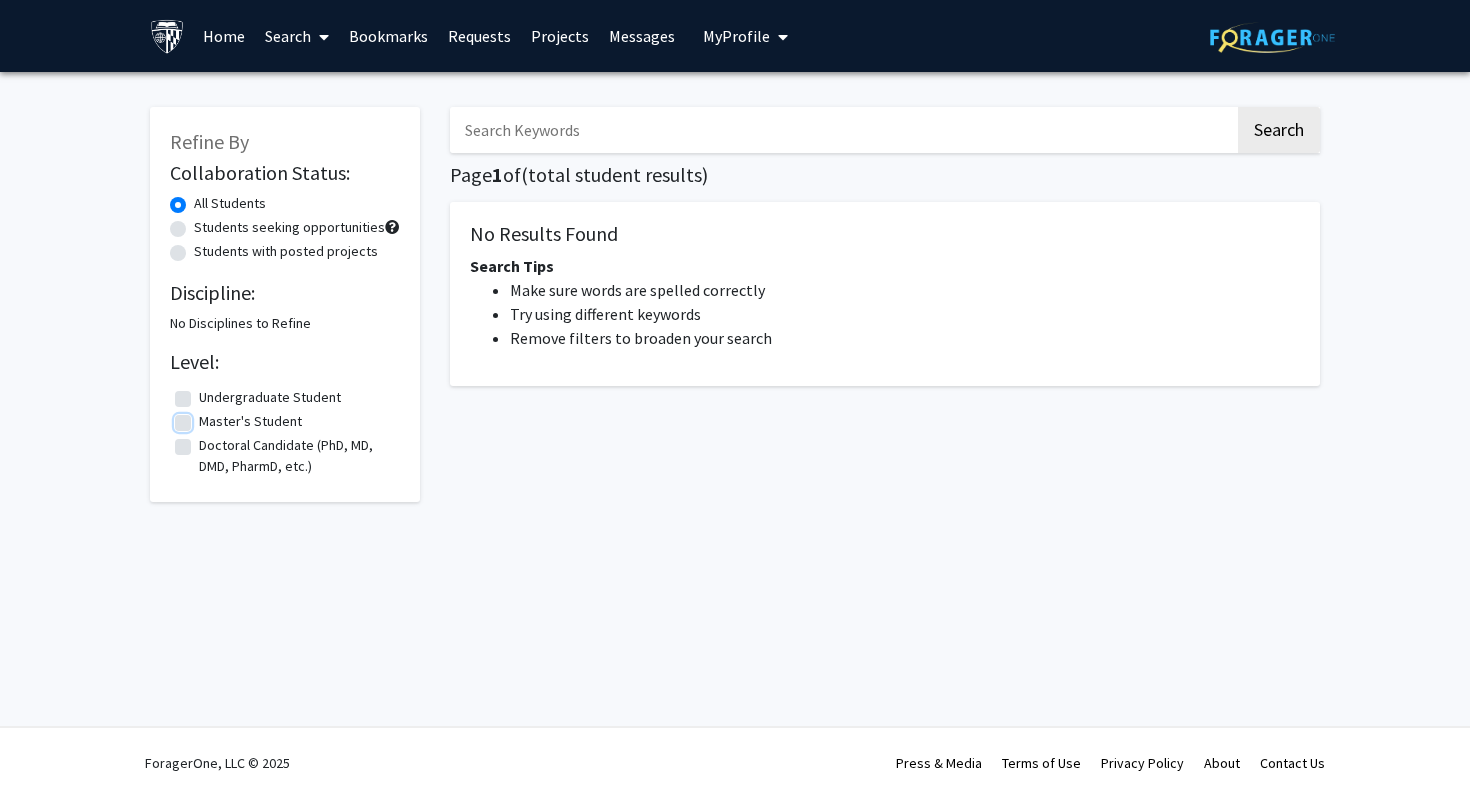 click on "Master's Student" at bounding box center [205, 417] 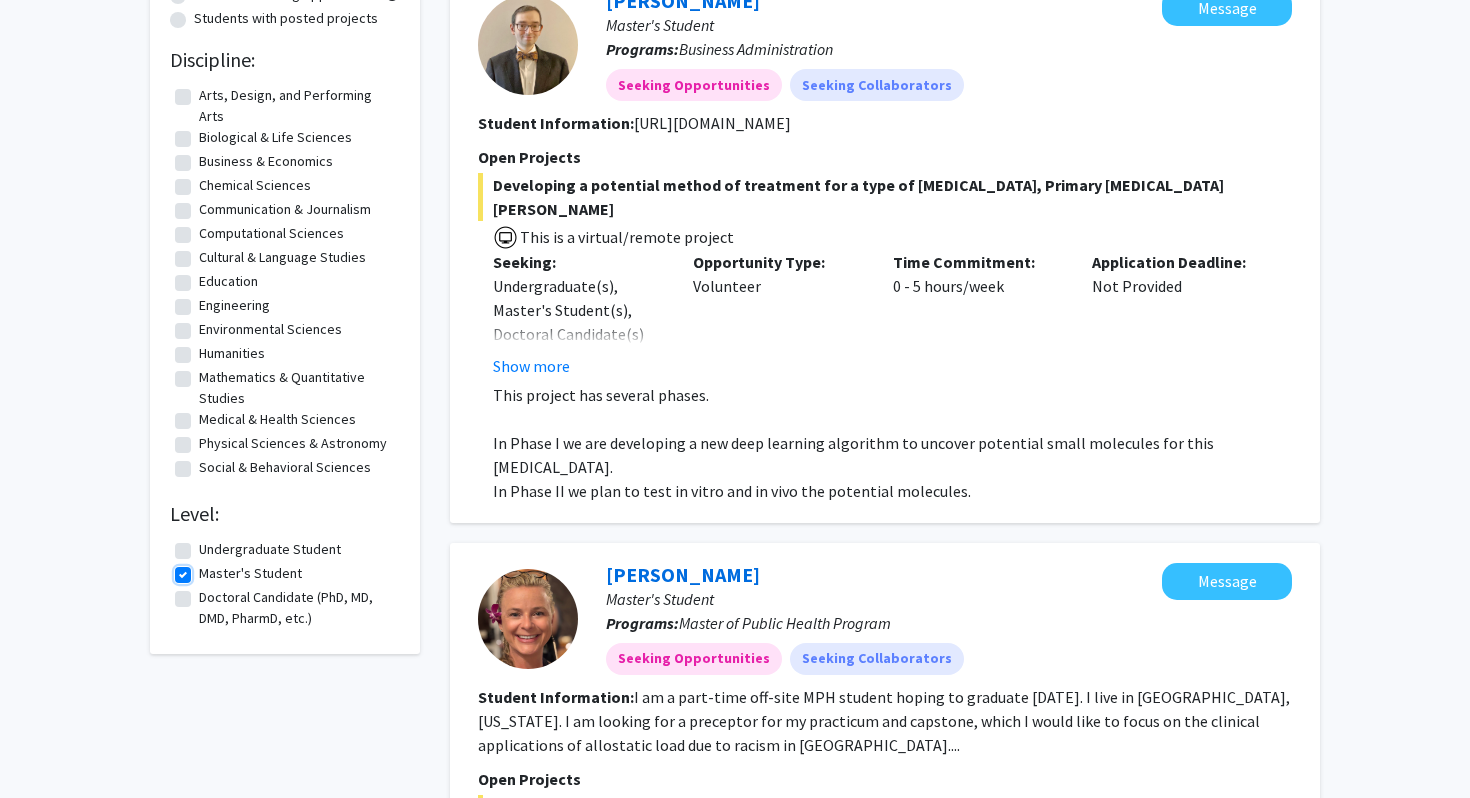 scroll, scrollTop: 261, scrollLeft: 0, axis: vertical 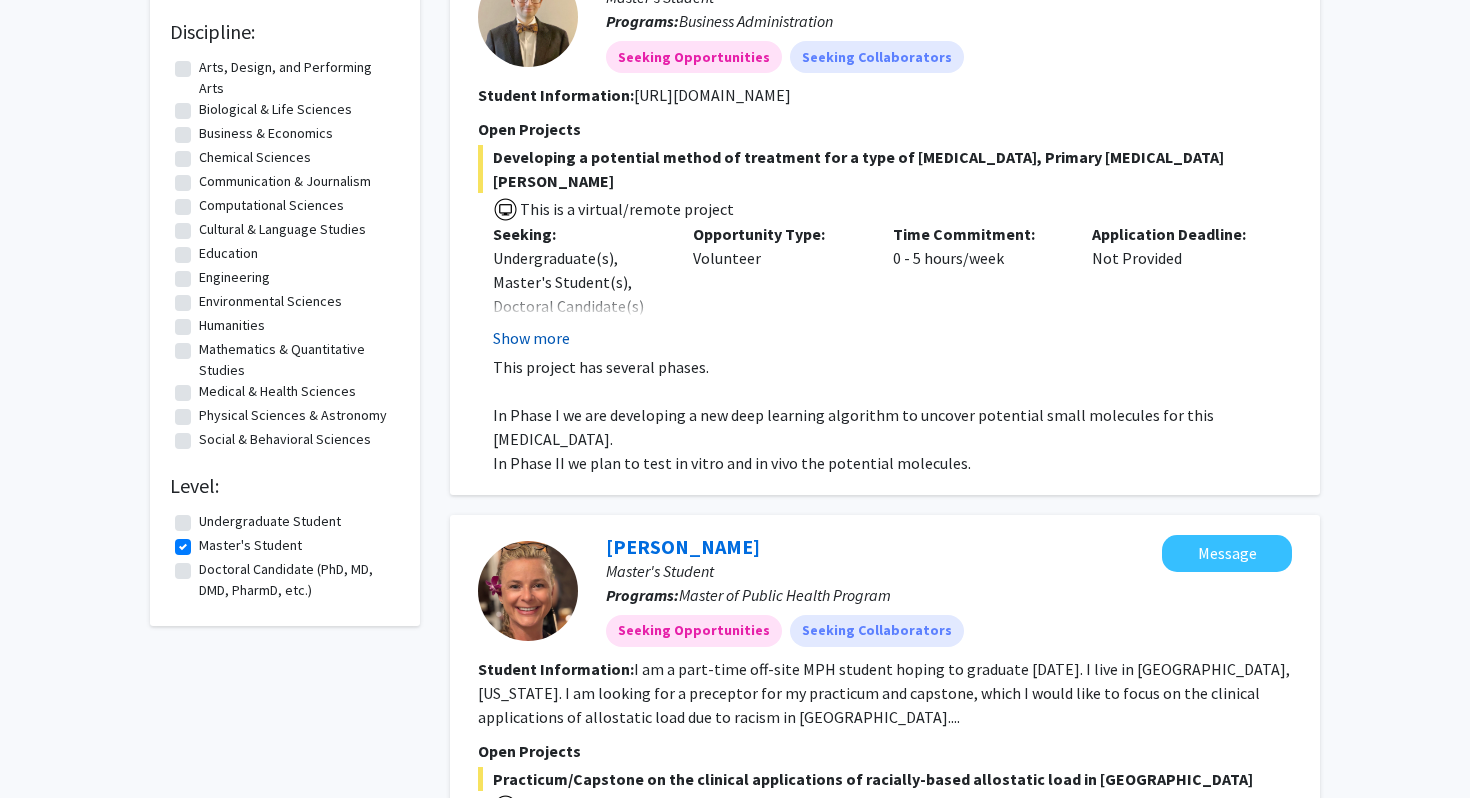 click on "Show more" 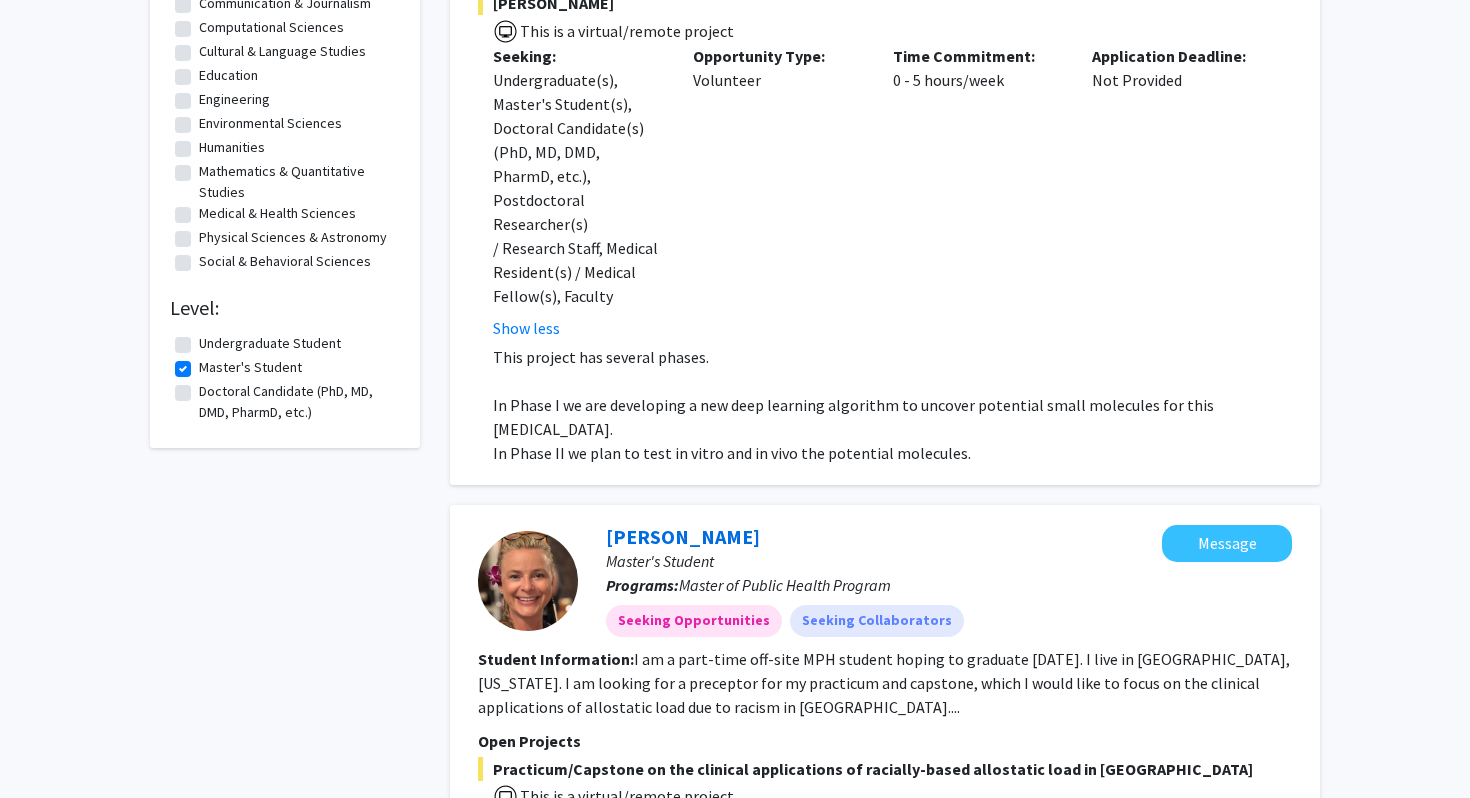 scroll, scrollTop: 843, scrollLeft: 0, axis: vertical 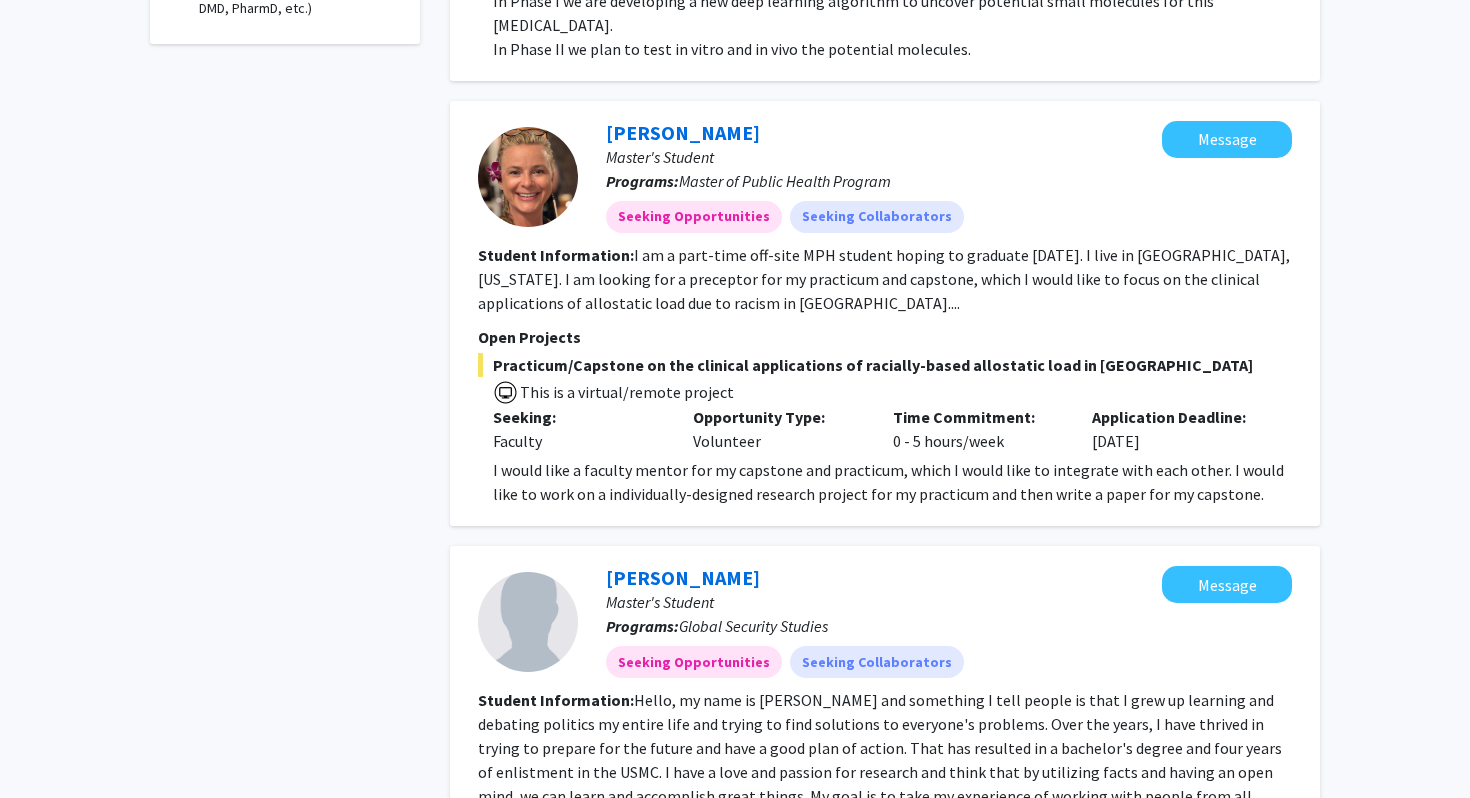 click on "Open Projects  Practicum/Capstone on the clinical applications of racially-based allostatic load in the United States   This is a virtual/remote project  Seeking: Faculty Opportunity Type:  Volunteer  Time Commitment:  0 - 5 hours/week  Application Deadline:  Aug 14, 2025  I would like a faculty mentor for my capstone and practicum, which I would like to integrate with each other. I would like to work on a individually-designed research project for my practicum and then write a paper for my capstone." 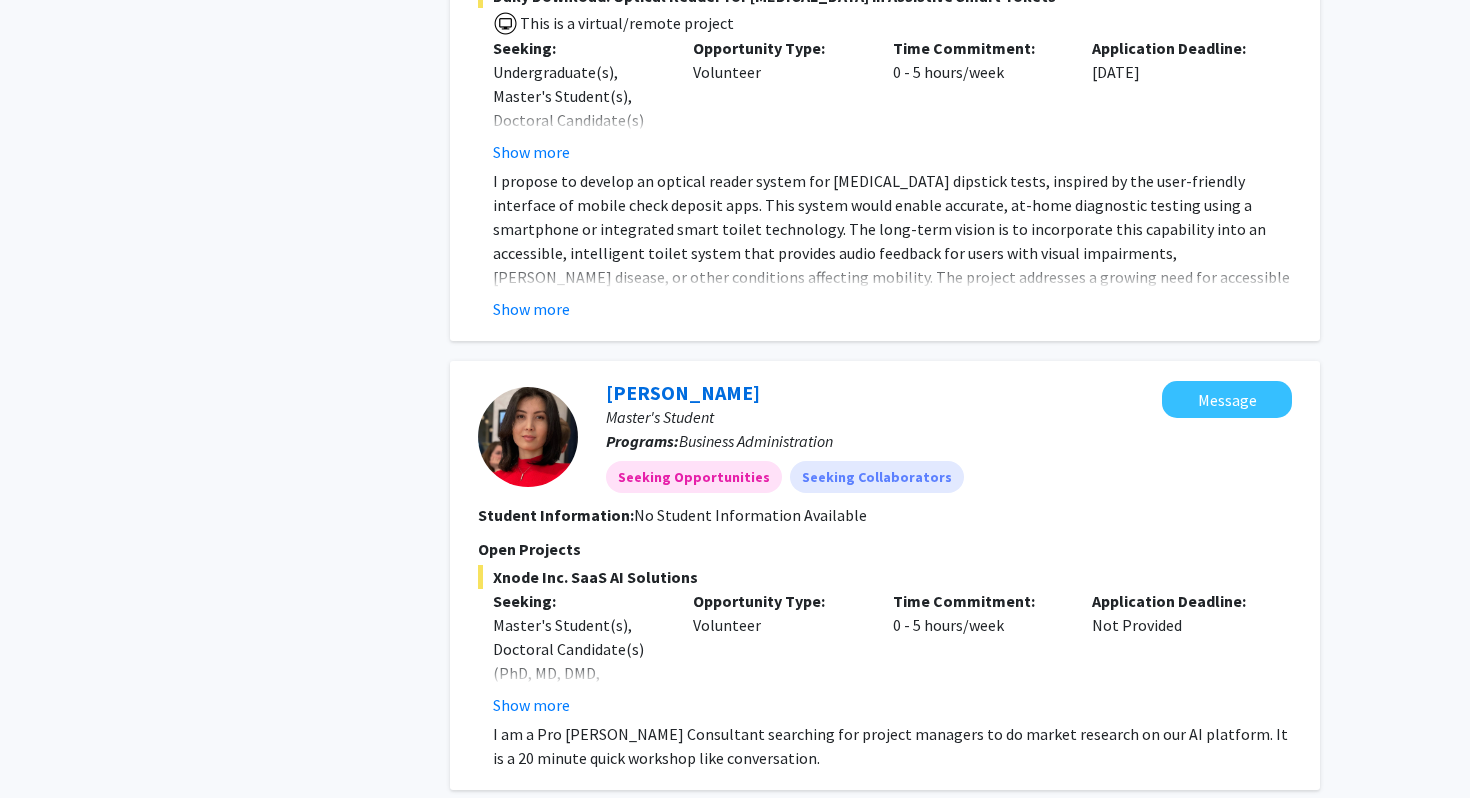 scroll, scrollTop: 2315, scrollLeft: 0, axis: vertical 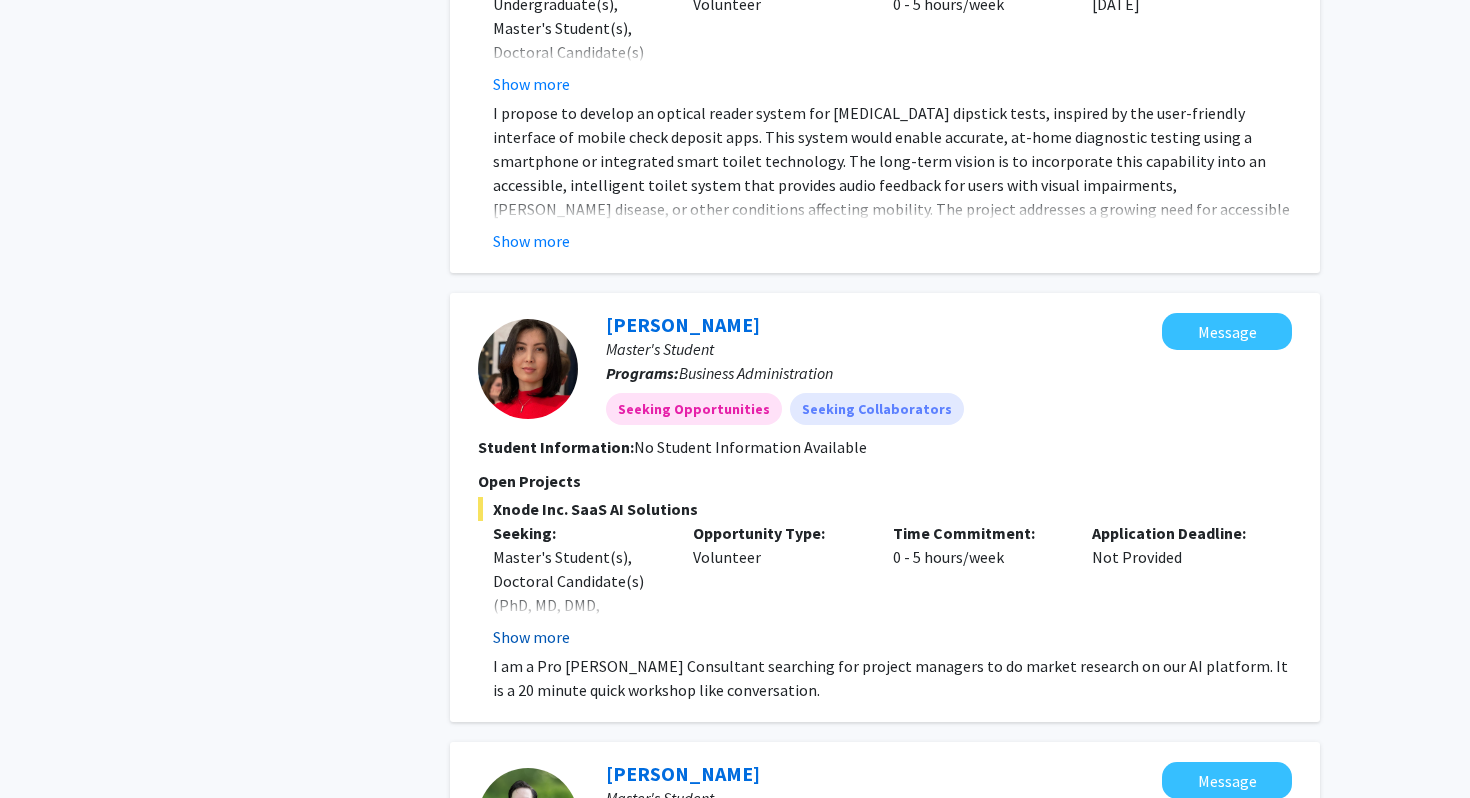 click on "Show more" 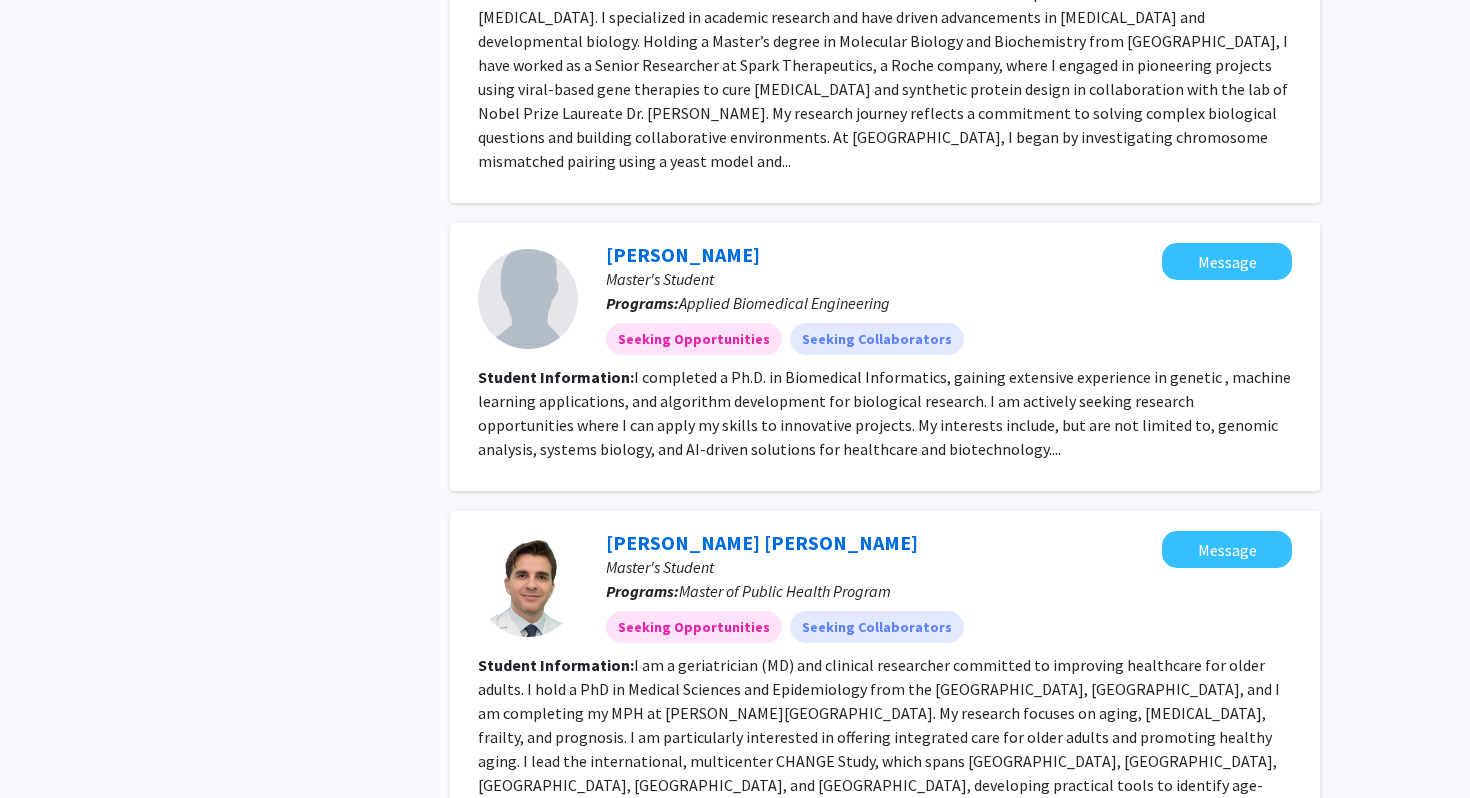 scroll, scrollTop: 3398, scrollLeft: 0, axis: vertical 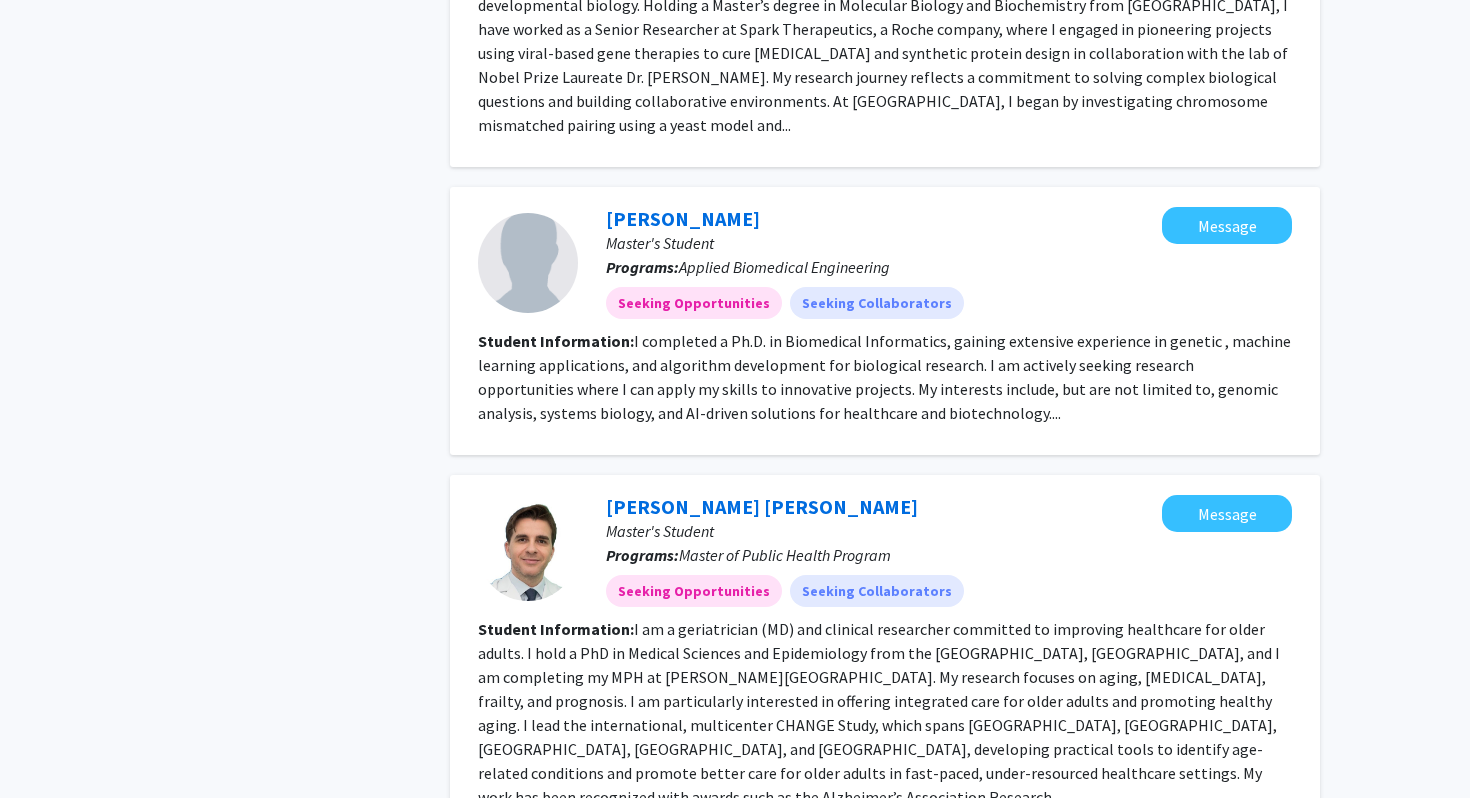 click on "I am a geriatrician (MD) and clinical researcher committed to improving healthcare for older adults. I hold a PhD in Medical Sciences and Epidemiology from the University of São Paulo, Brazil, and I am completing my MPH at Johns Hopkins Bloomberg School of Public Health. My research focuses on aging, cognitive impairment, frailty, and prognosis. I am particularly interested in offering integrated care for older adults and promoting healthy aging.  I lead the international, multicenter CHANGE Study, which spans Brazil, Angola, Portugal, Chile, and Colombia, developing practical tools to identify age-related conditions and promote better care for older adults in fast-paced, under-resourced healthcare settings. My work has been recognized with awards such as the Alzheimer’s Association Research..." 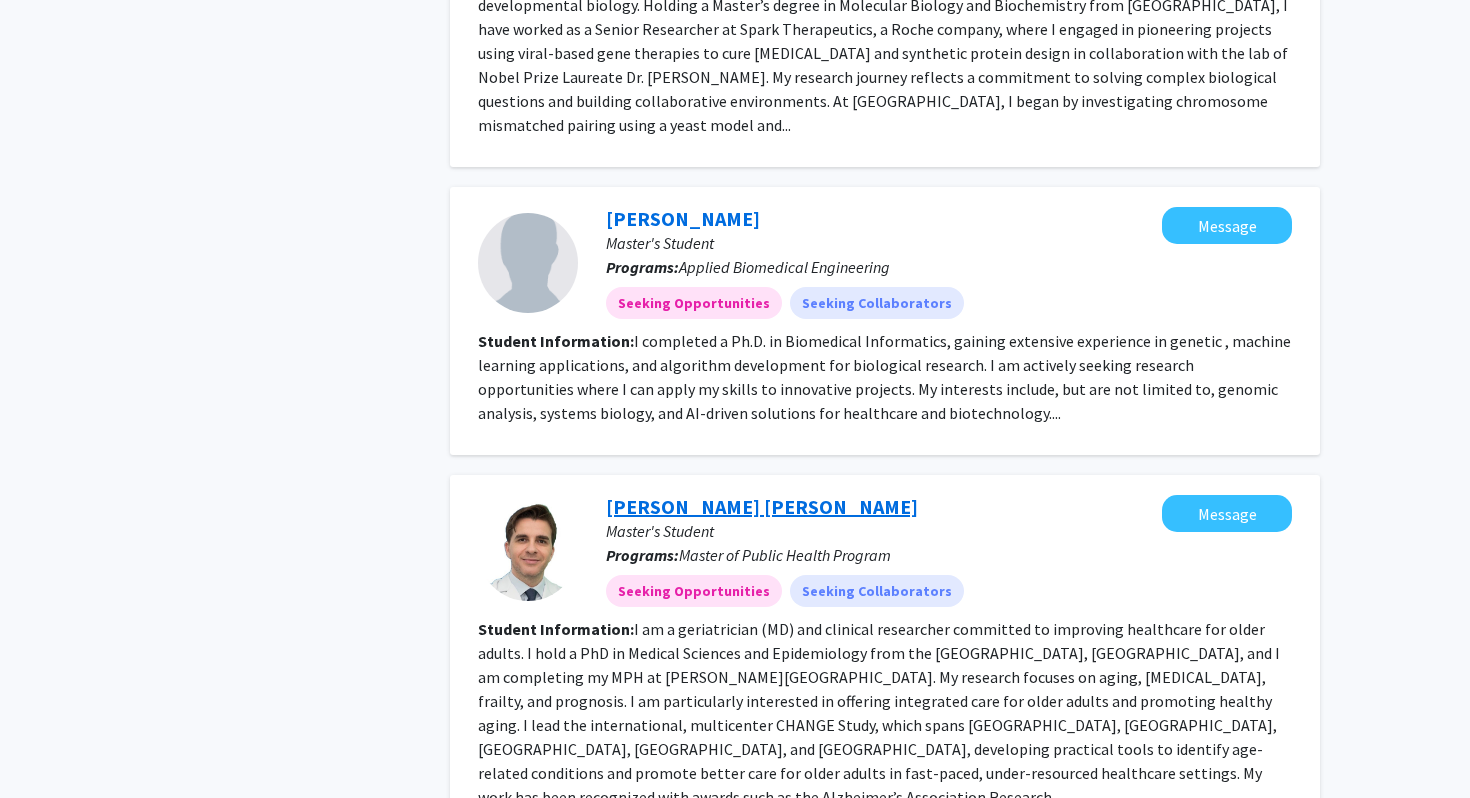 click on "Marlon Juliano Romero Aliberti" 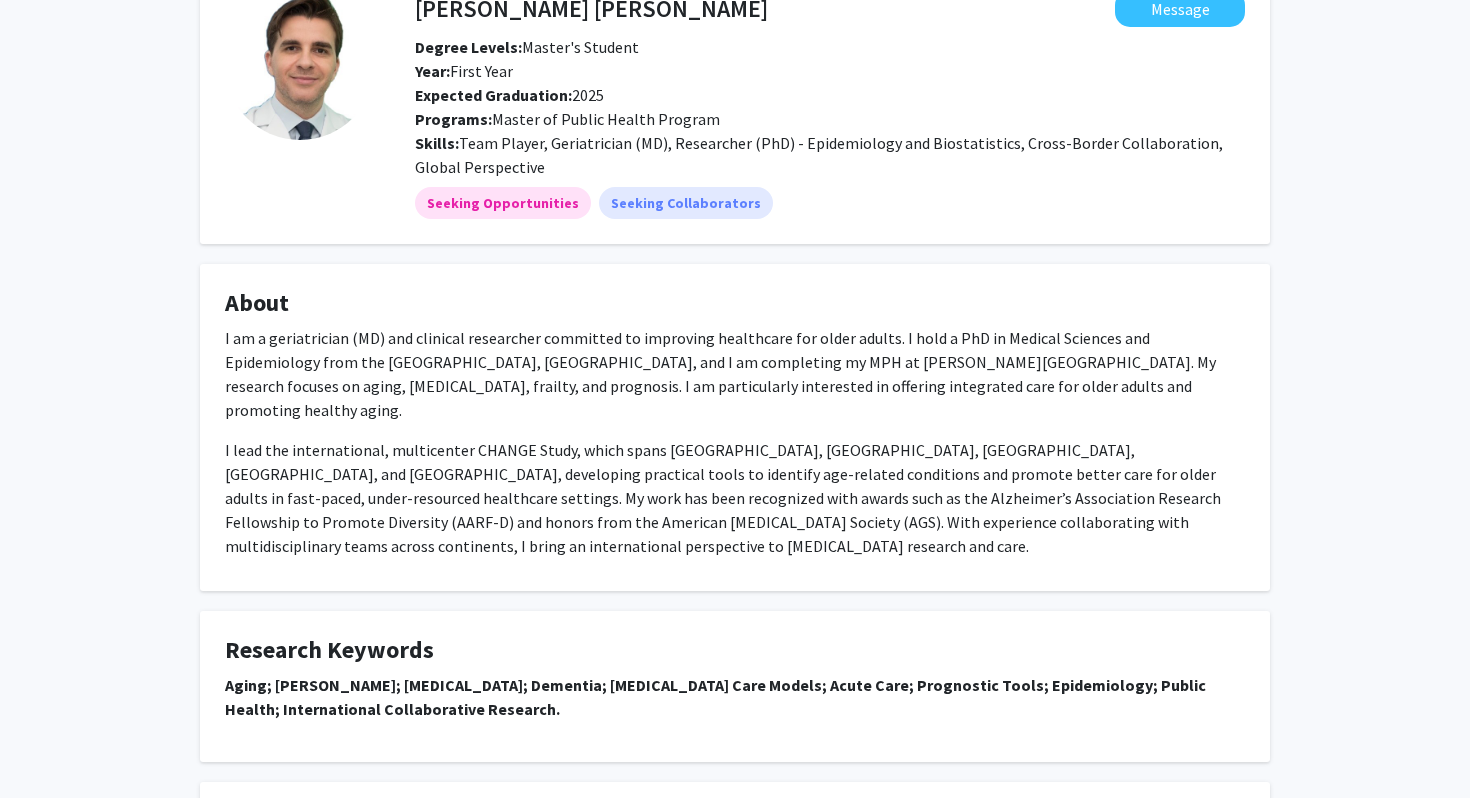 scroll, scrollTop: 0, scrollLeft: 0, axis: both 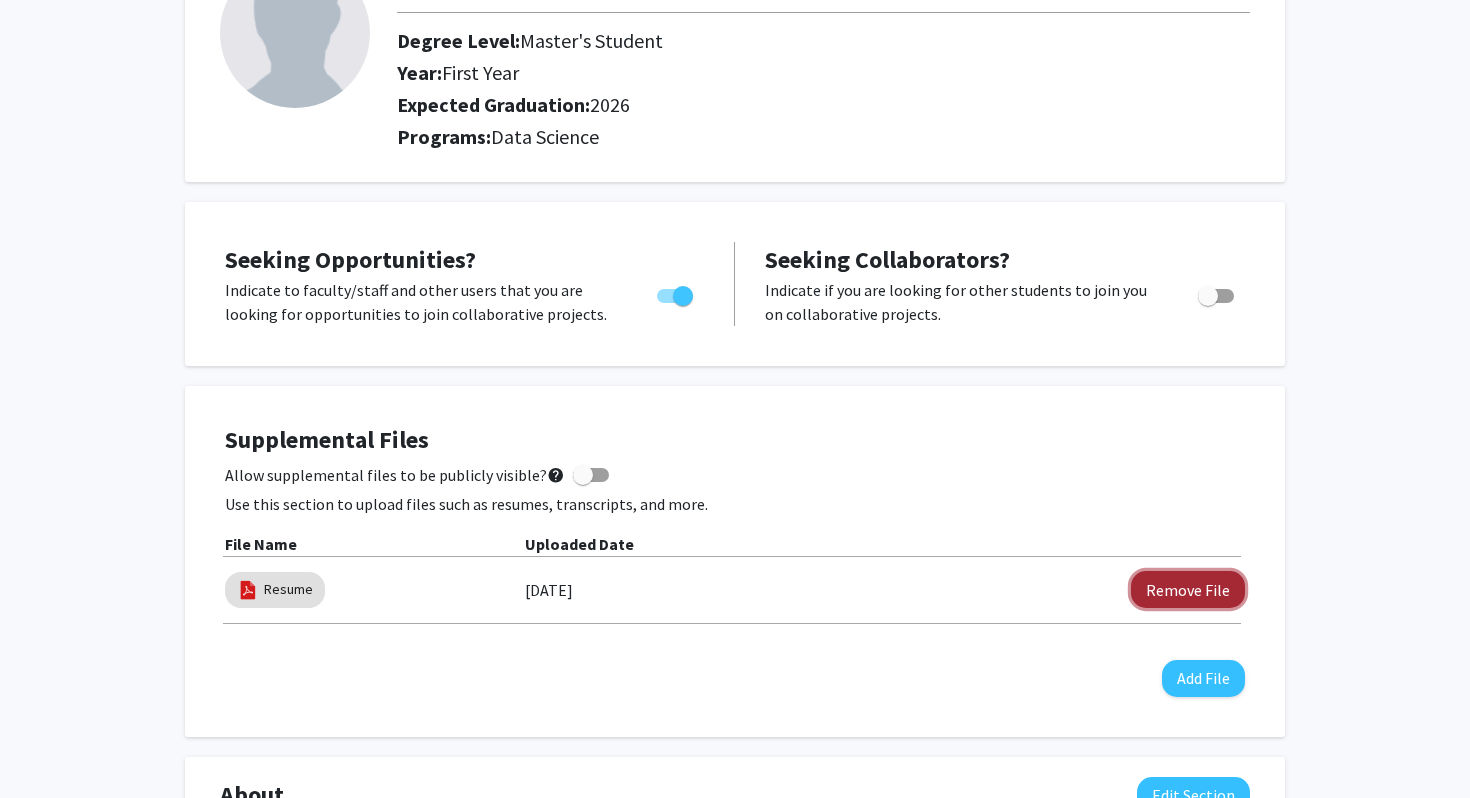 click on "Remove File" 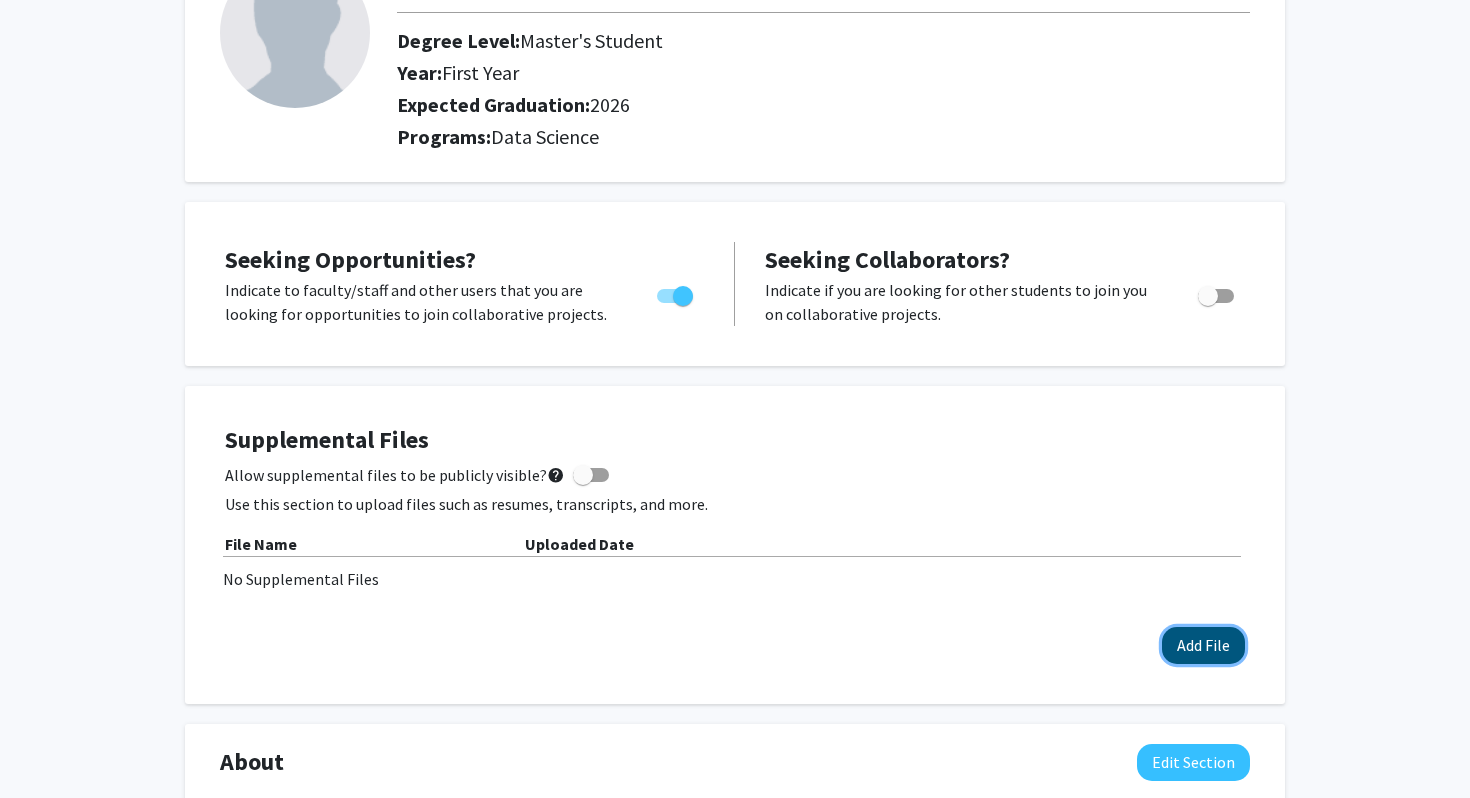 click on "Add File" 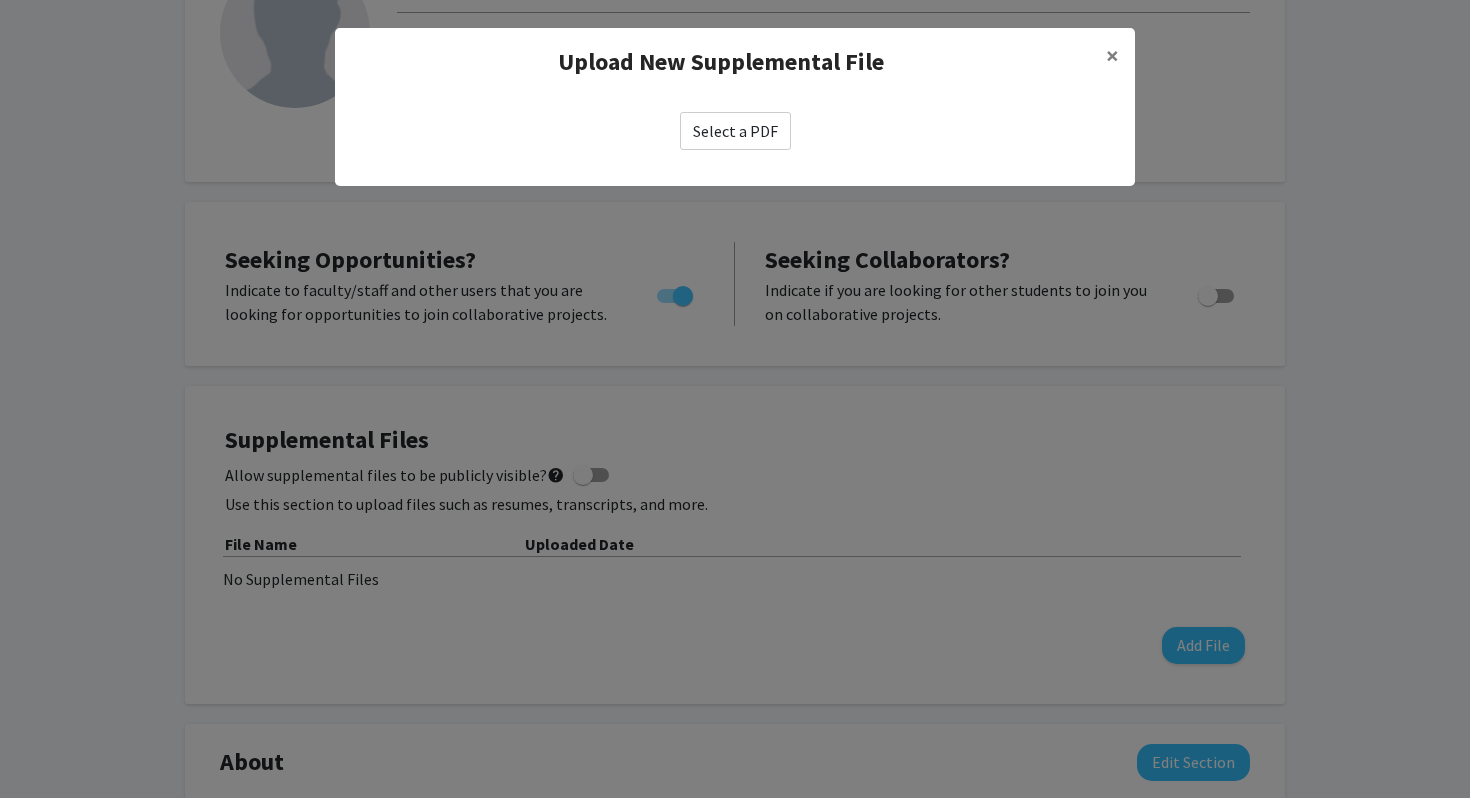click on "Select a PDF" 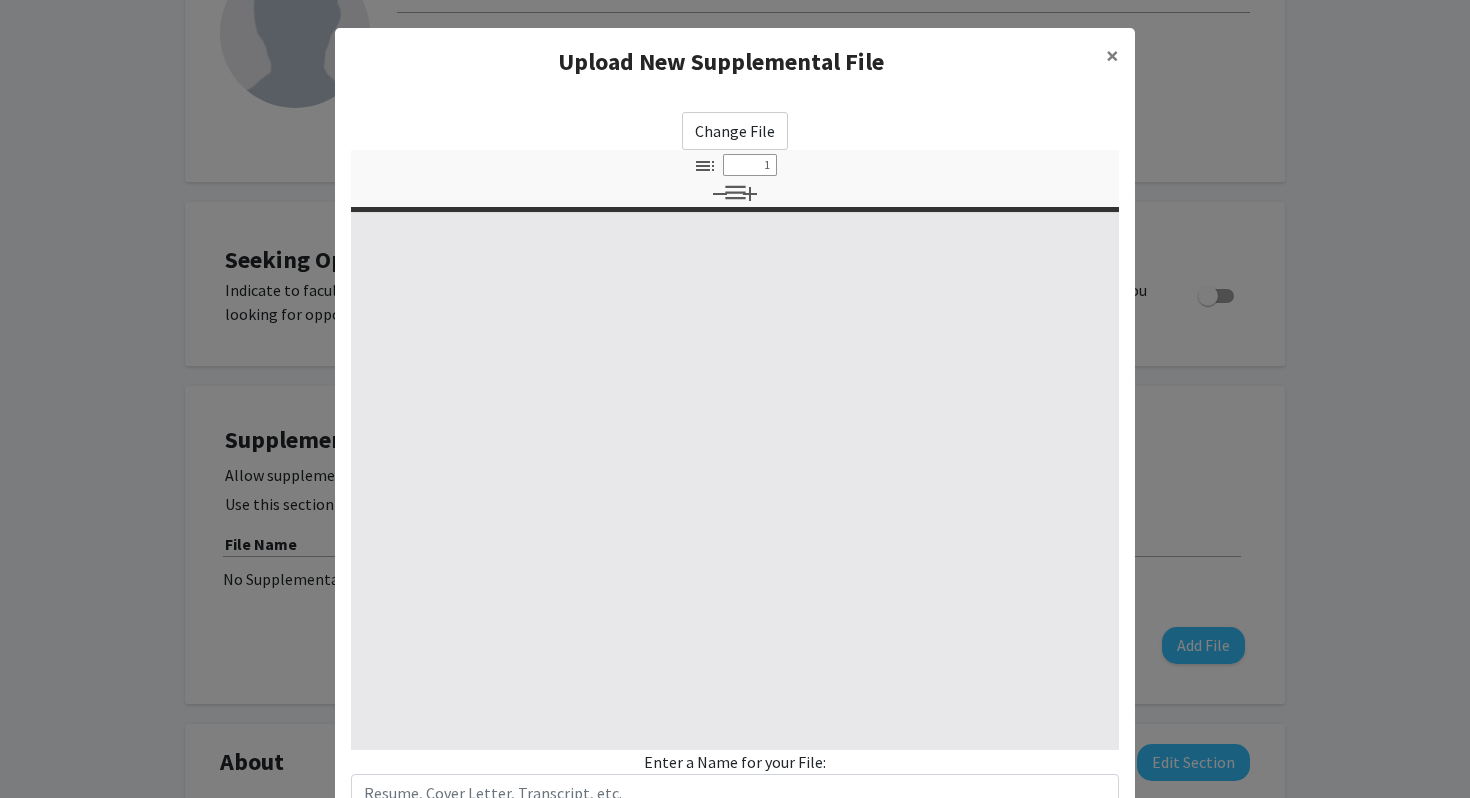 scroll, scrollTop: 149, scrollLeft: 0, axis: vertical 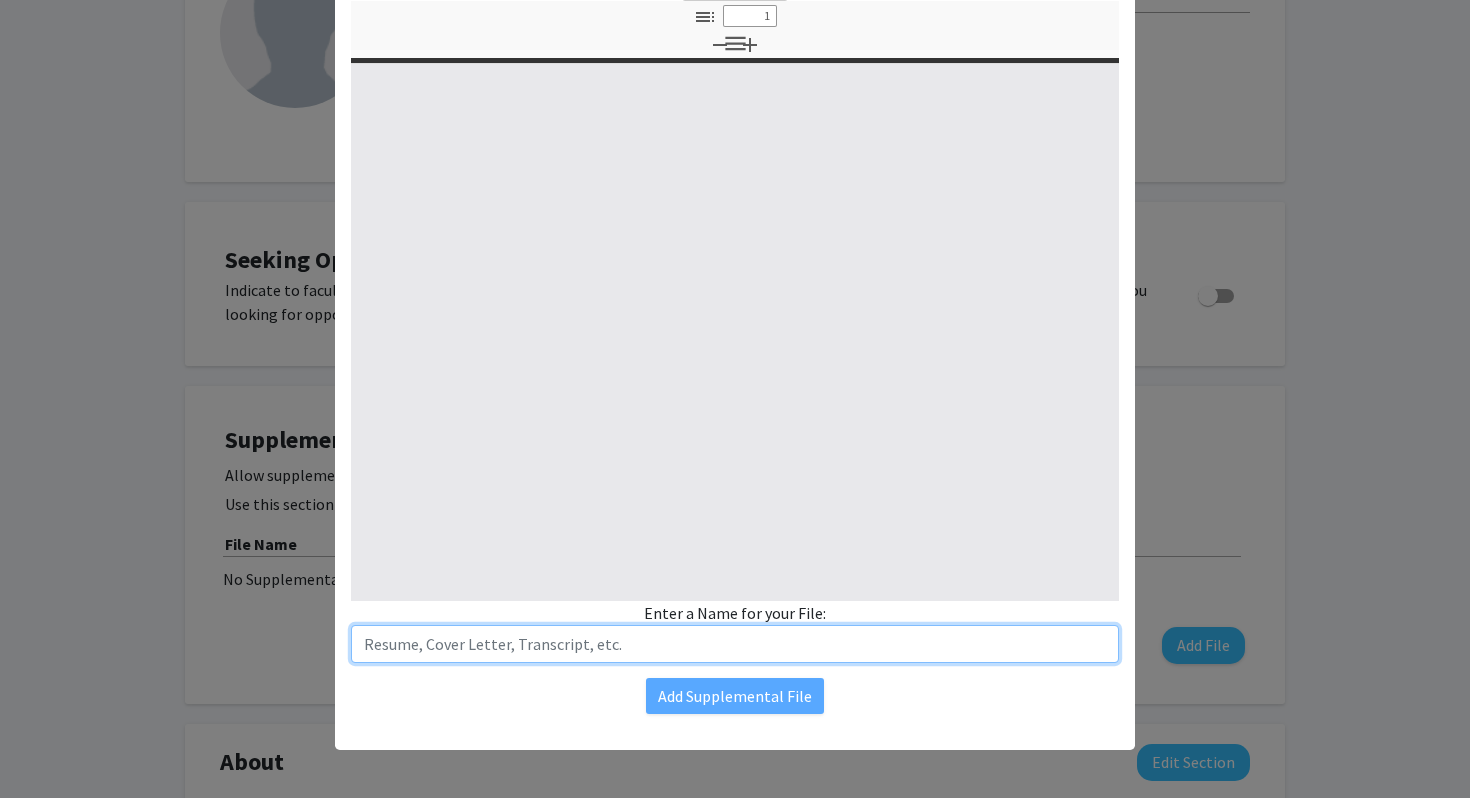 click at bounding box center (735, 644) 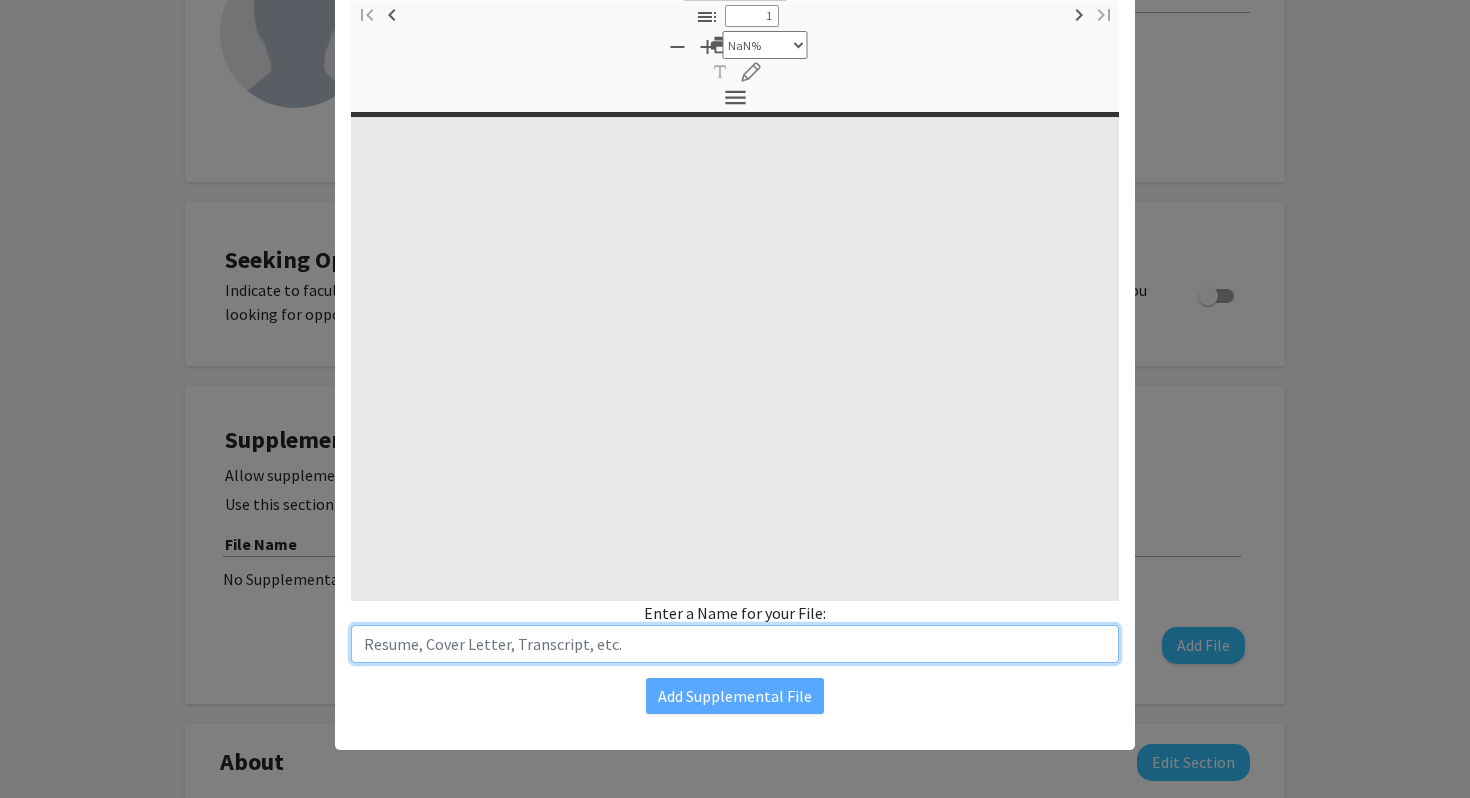 drag, startPoint x: 363, startPoint y: 644, endPoint x: 409, endPoint y: 642, distance: 46.043457 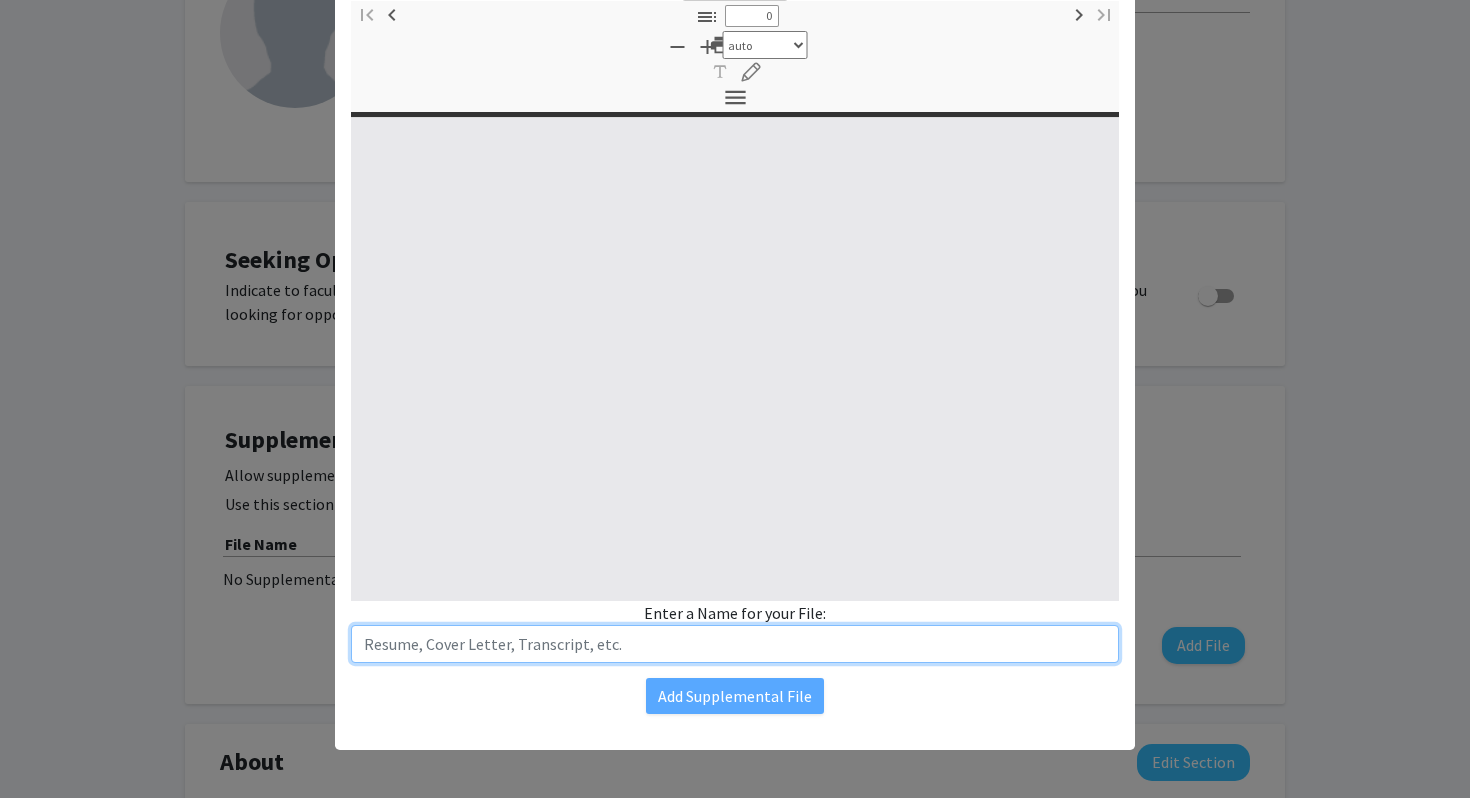 select on "custom" 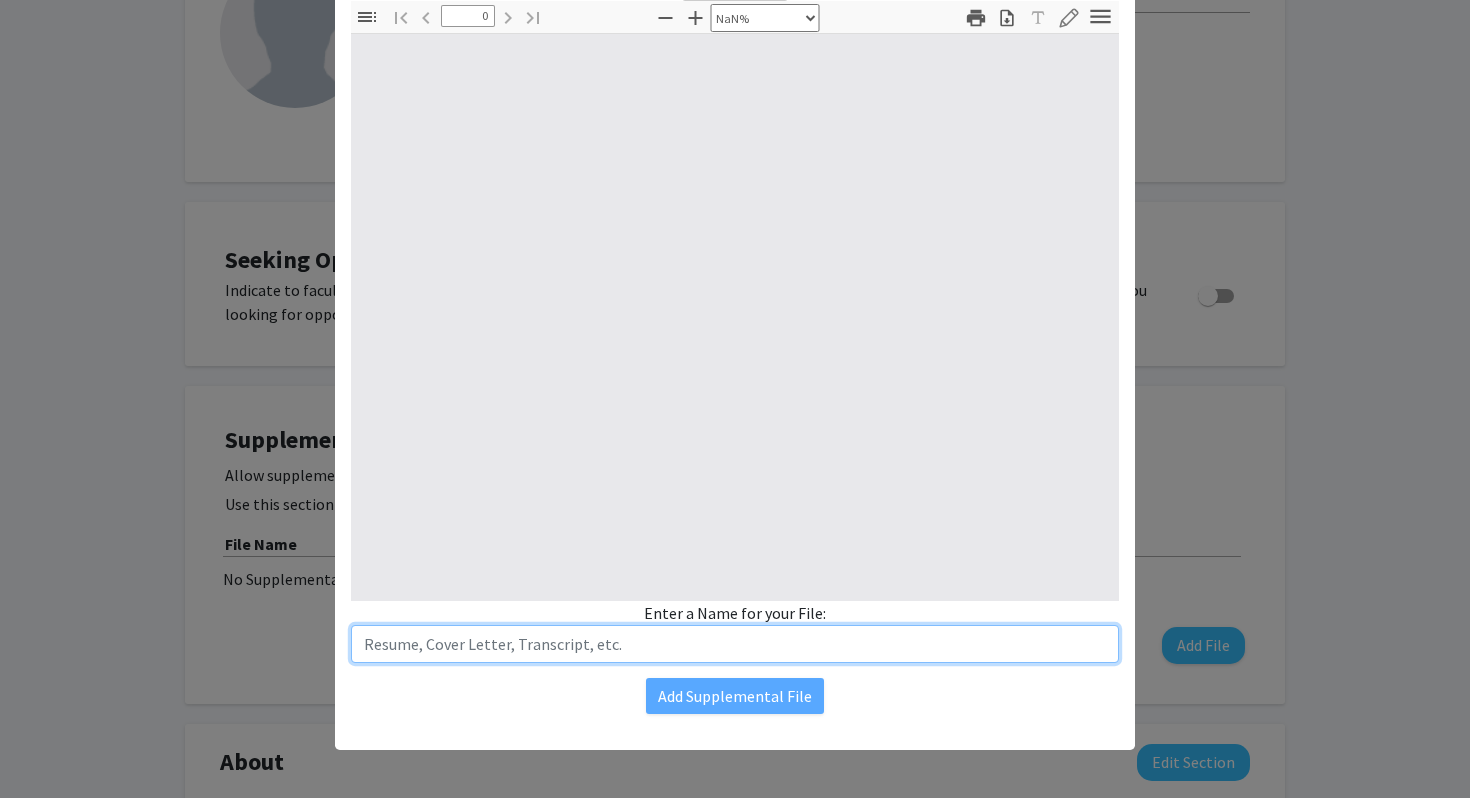 type on "R" 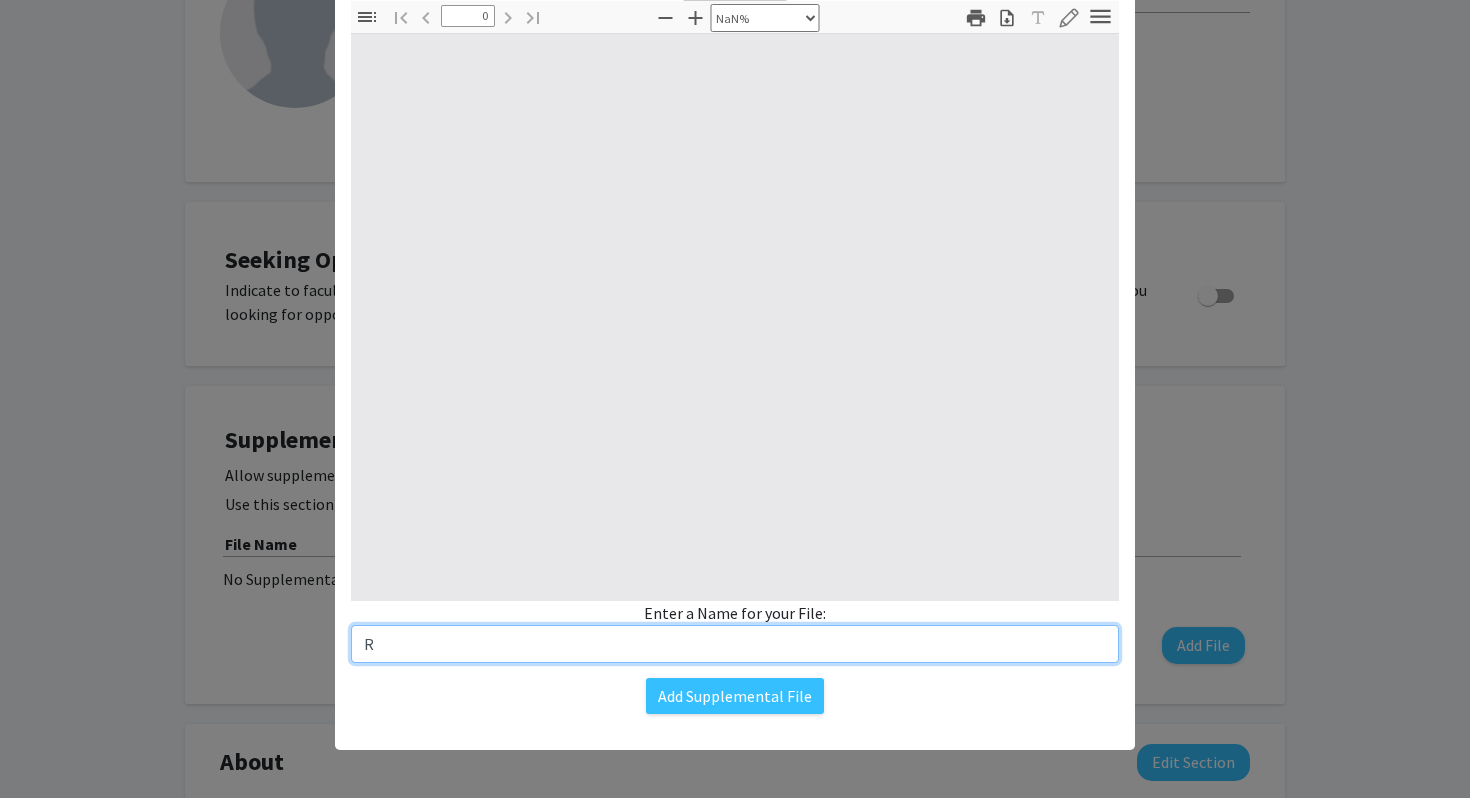 type on "1" 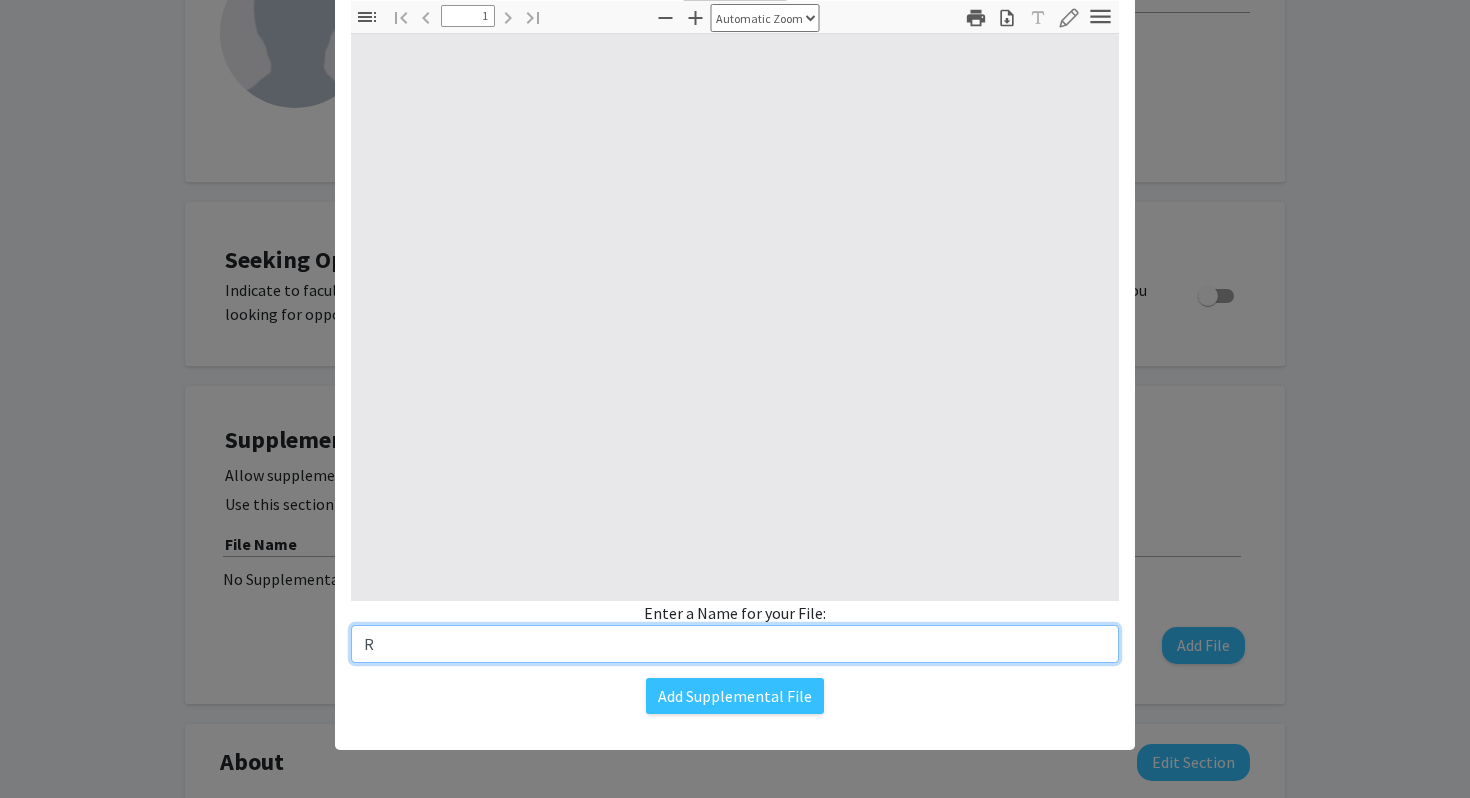 select on "auto" 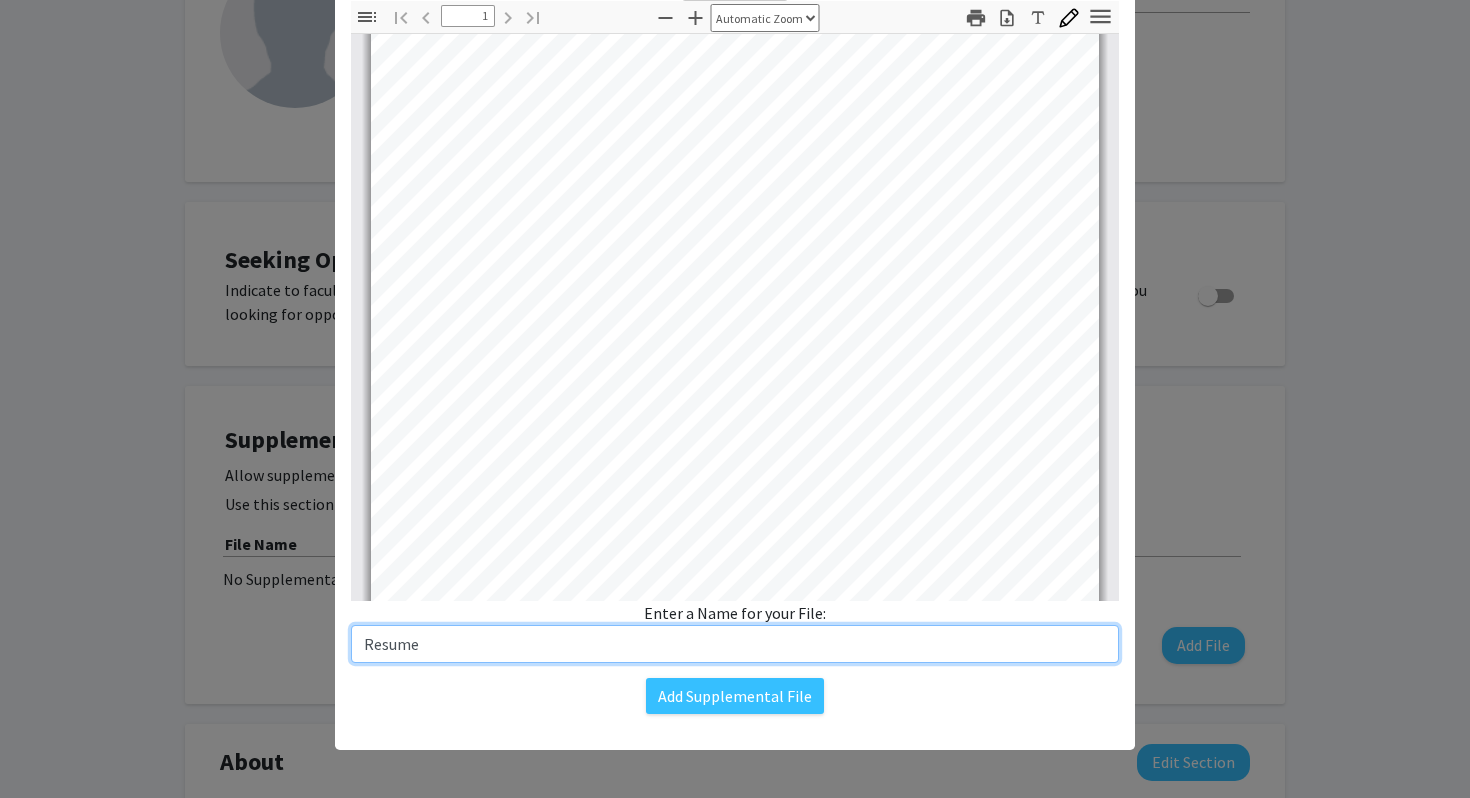 scroll, scrollTop: 394, scrollLeft: 0, axis: vertical 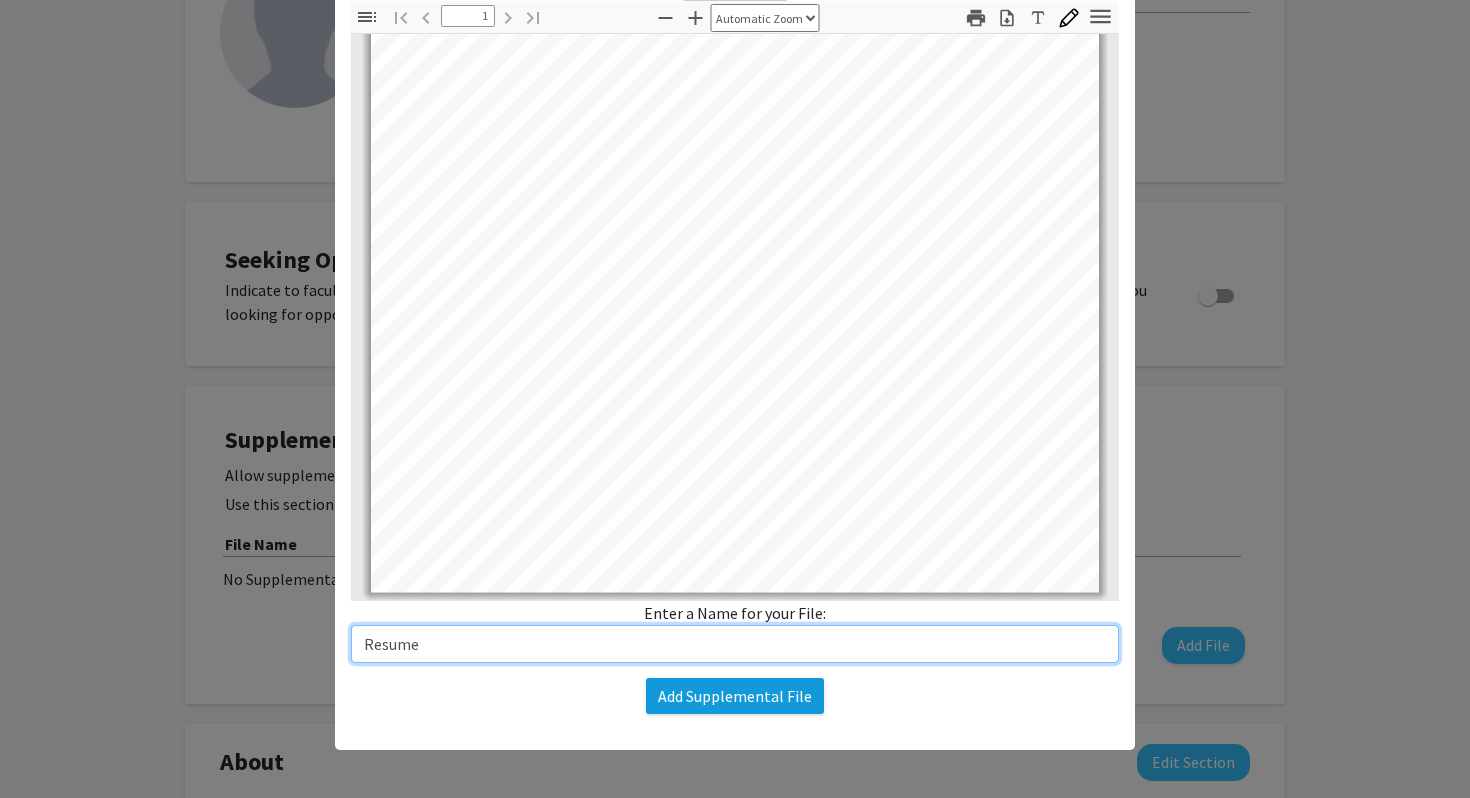 type on "Resume" 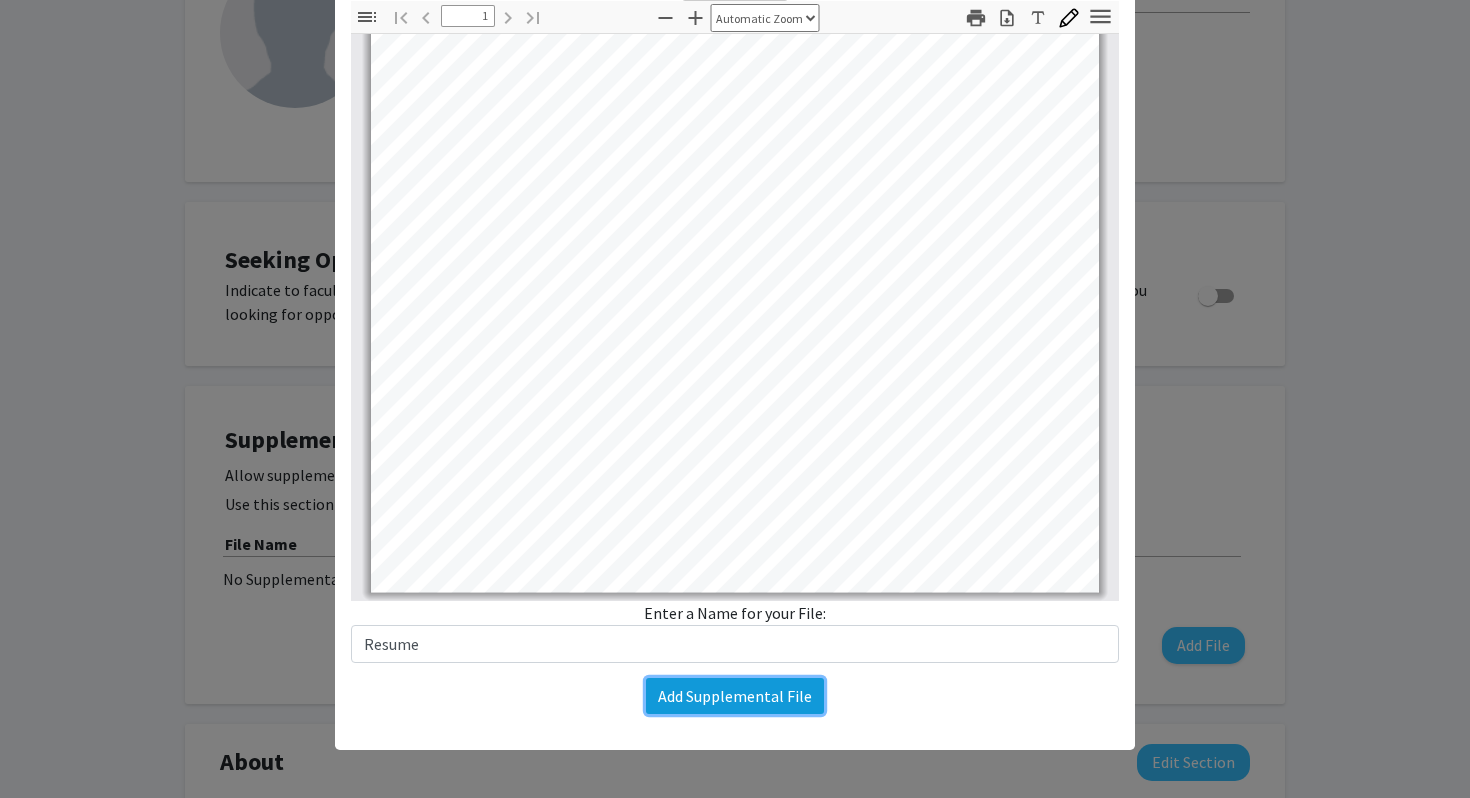 click on "Add Supplemental File" 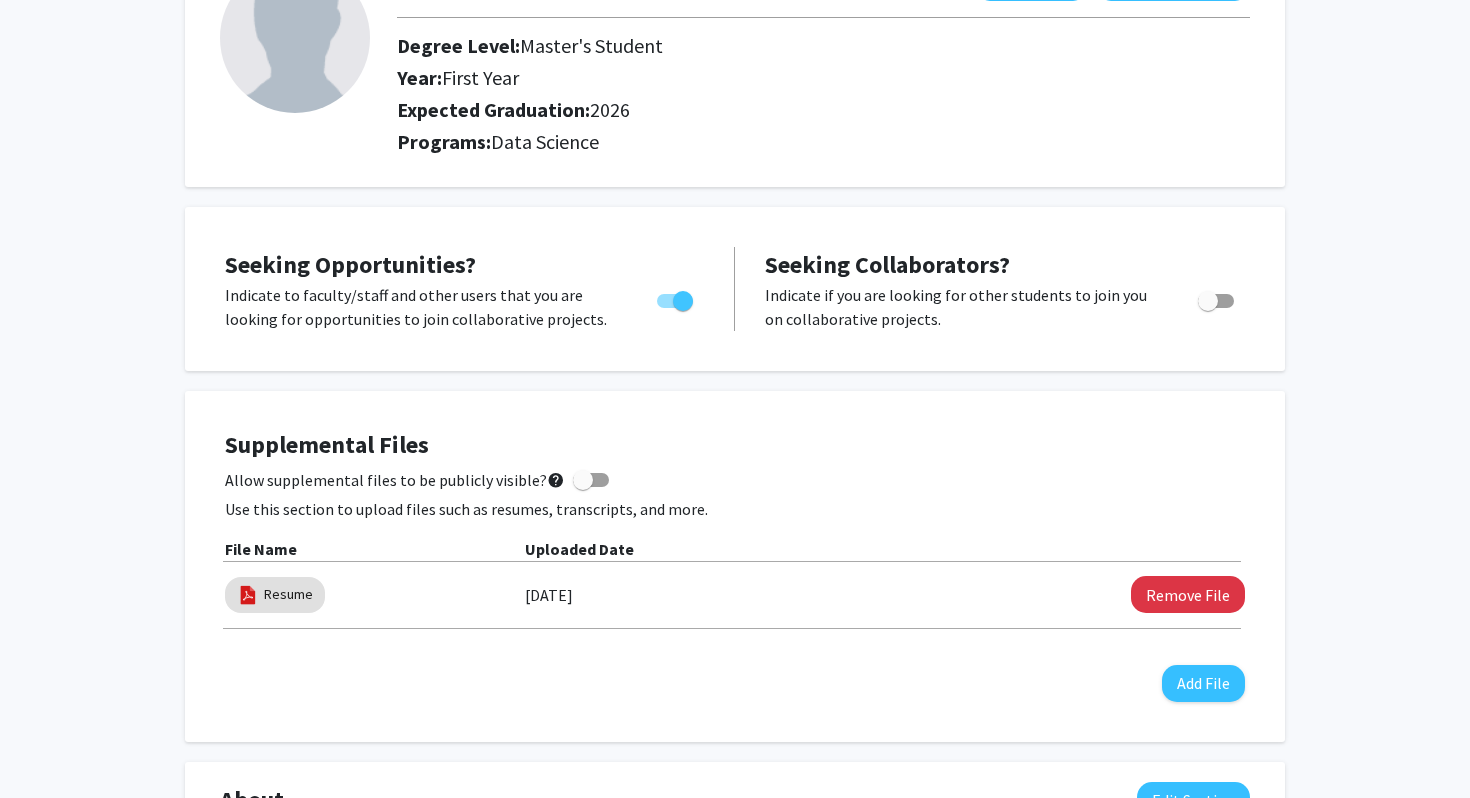 scroll, scrollTop: 0, scrollLeft: 0, axis: both 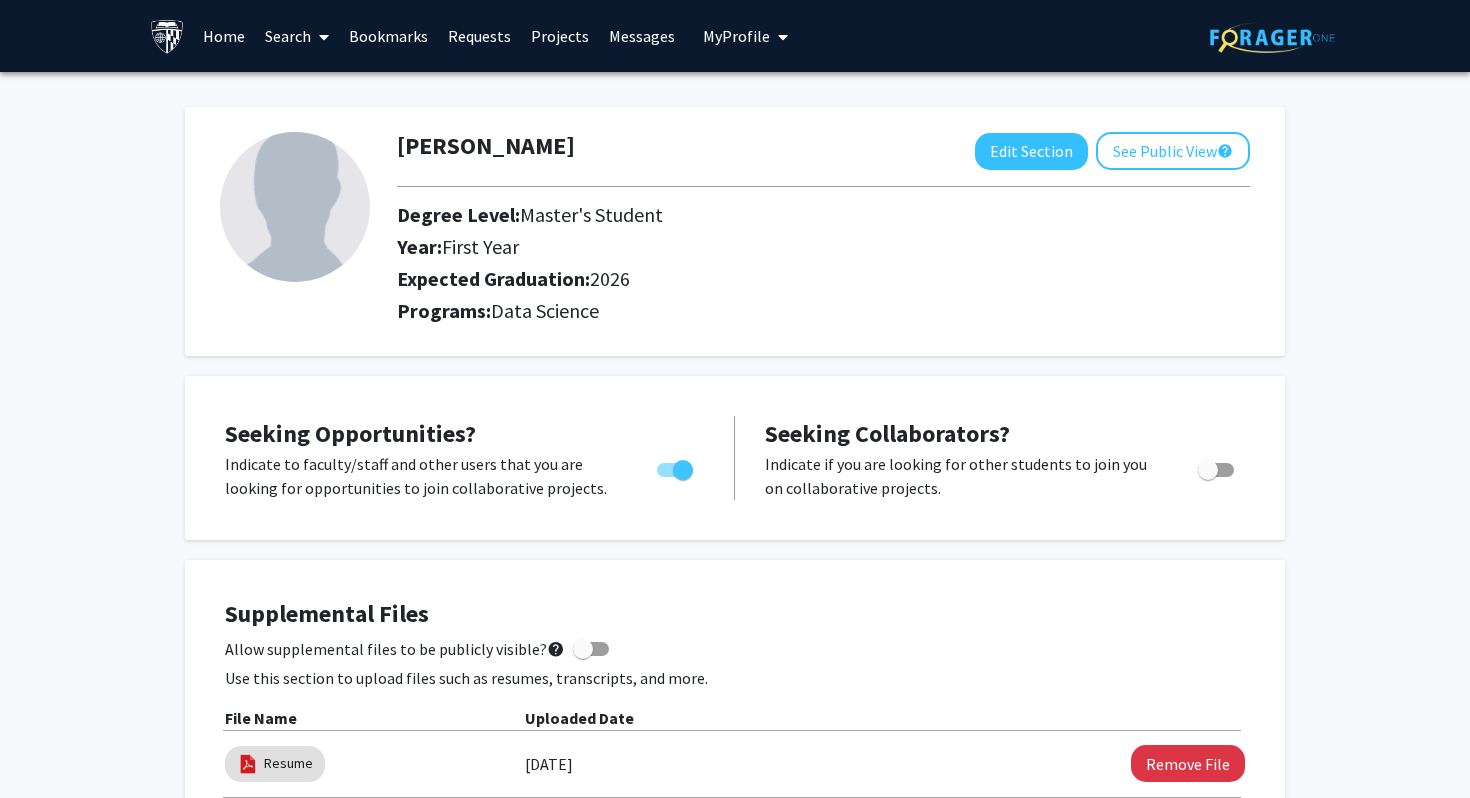 click 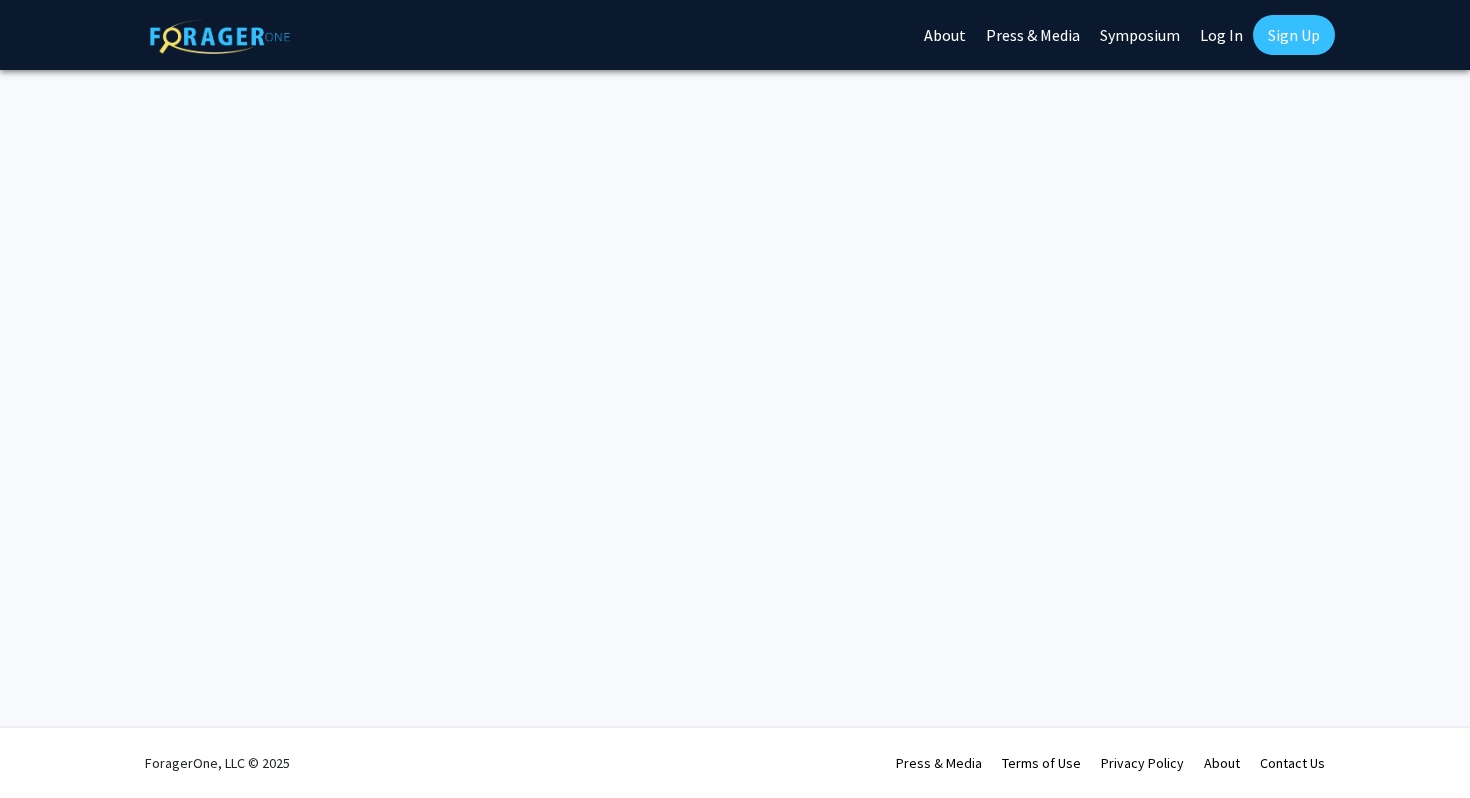 scroll, scrollTop: 0, scrollLeft: 0, axis: both 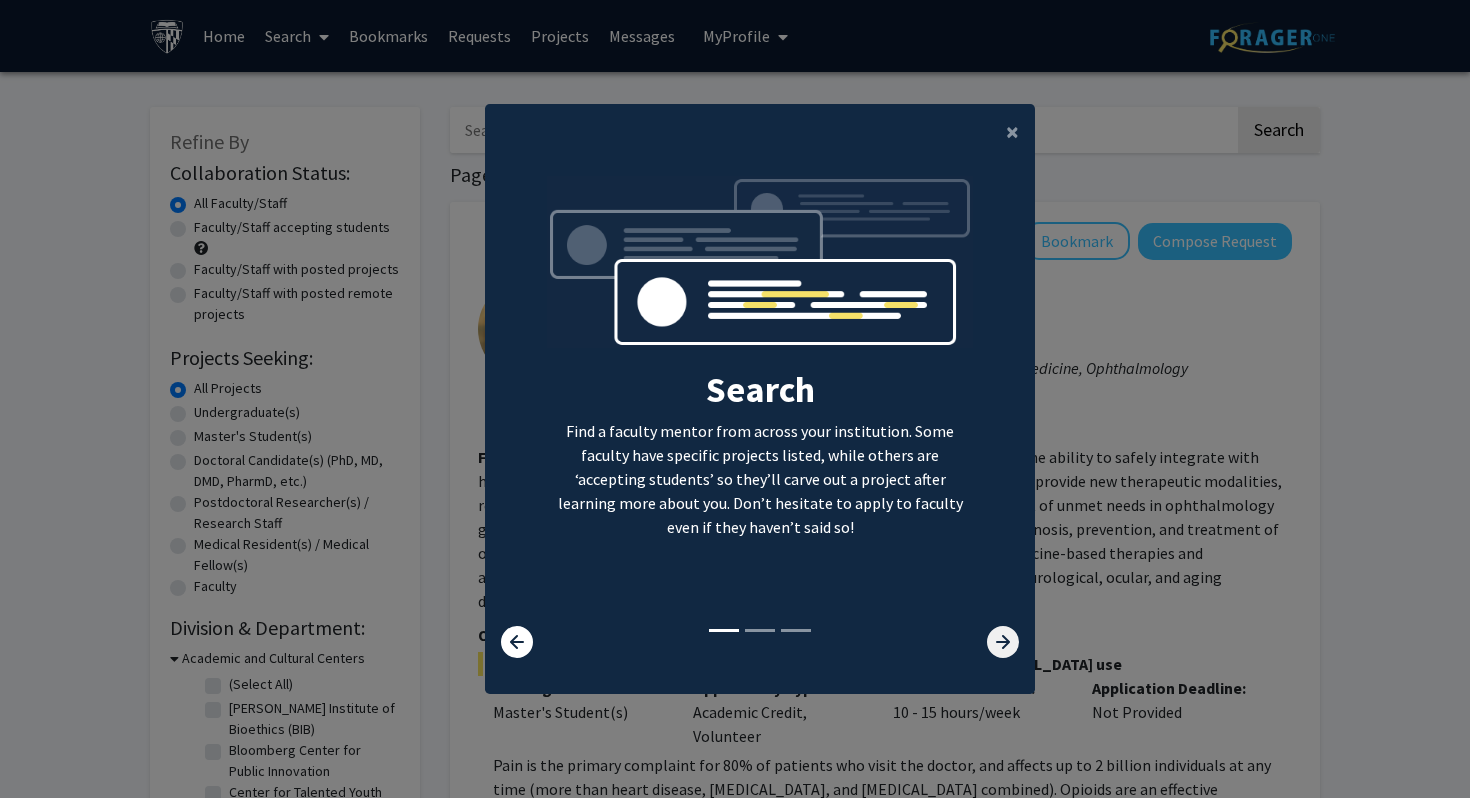 click 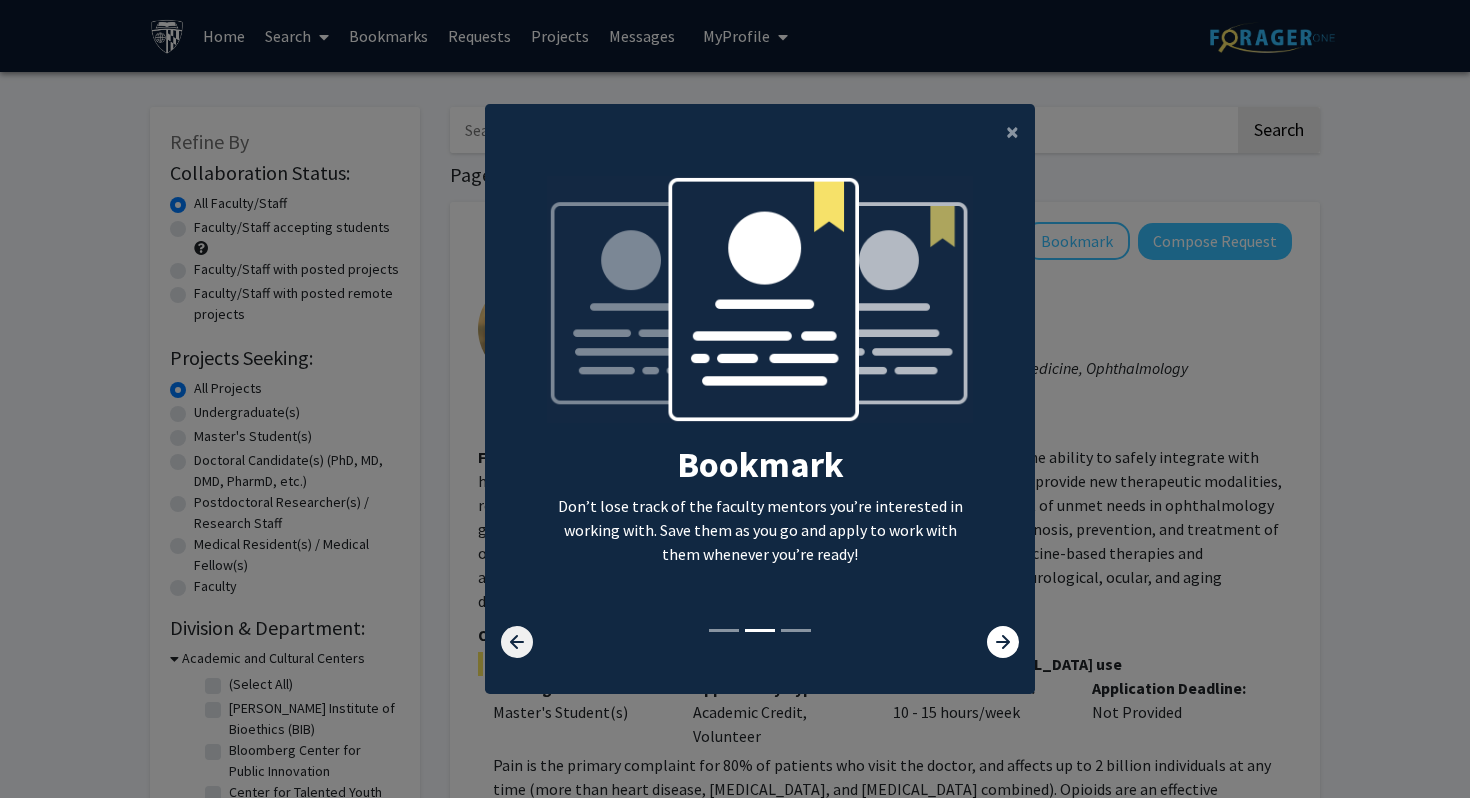 click 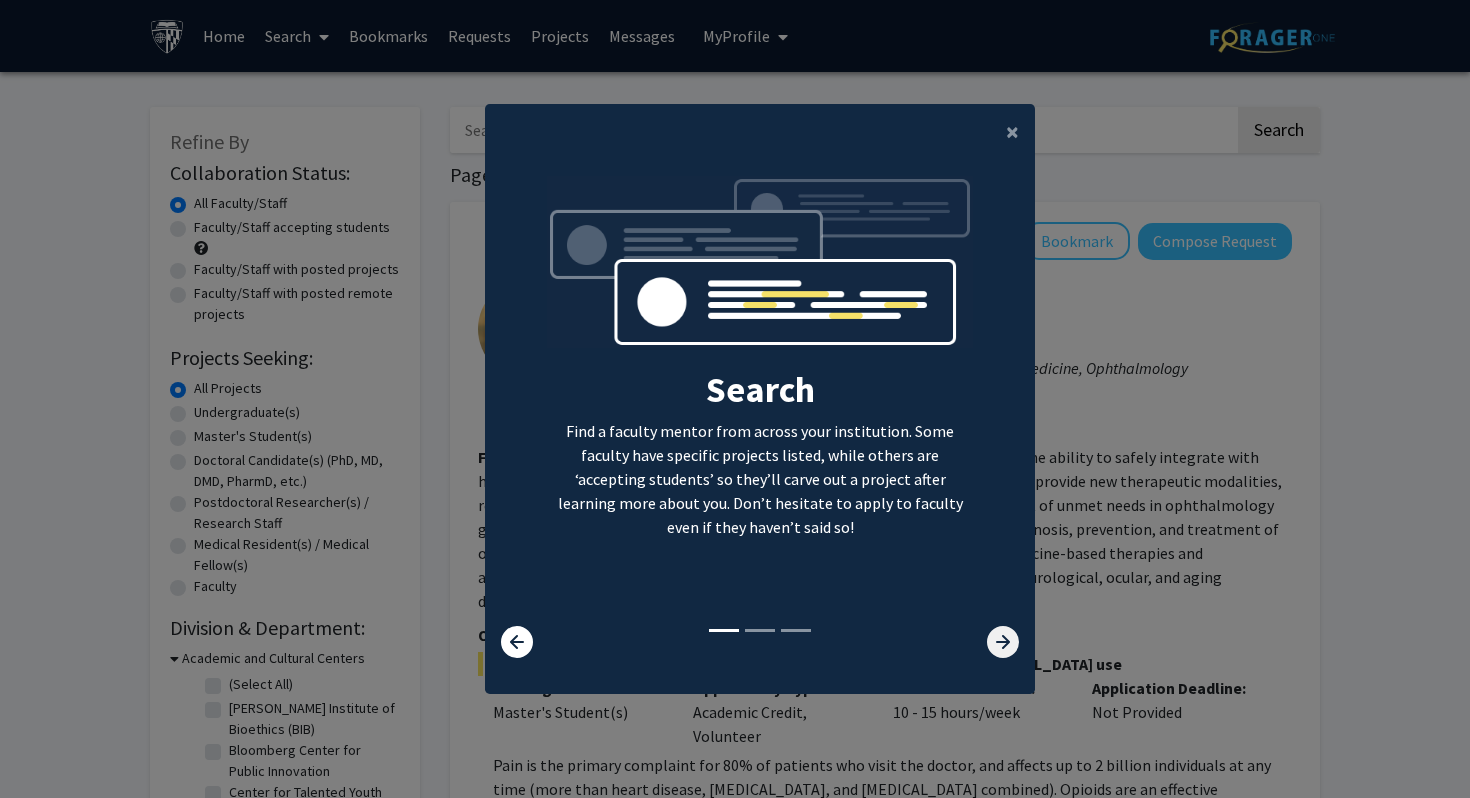 click 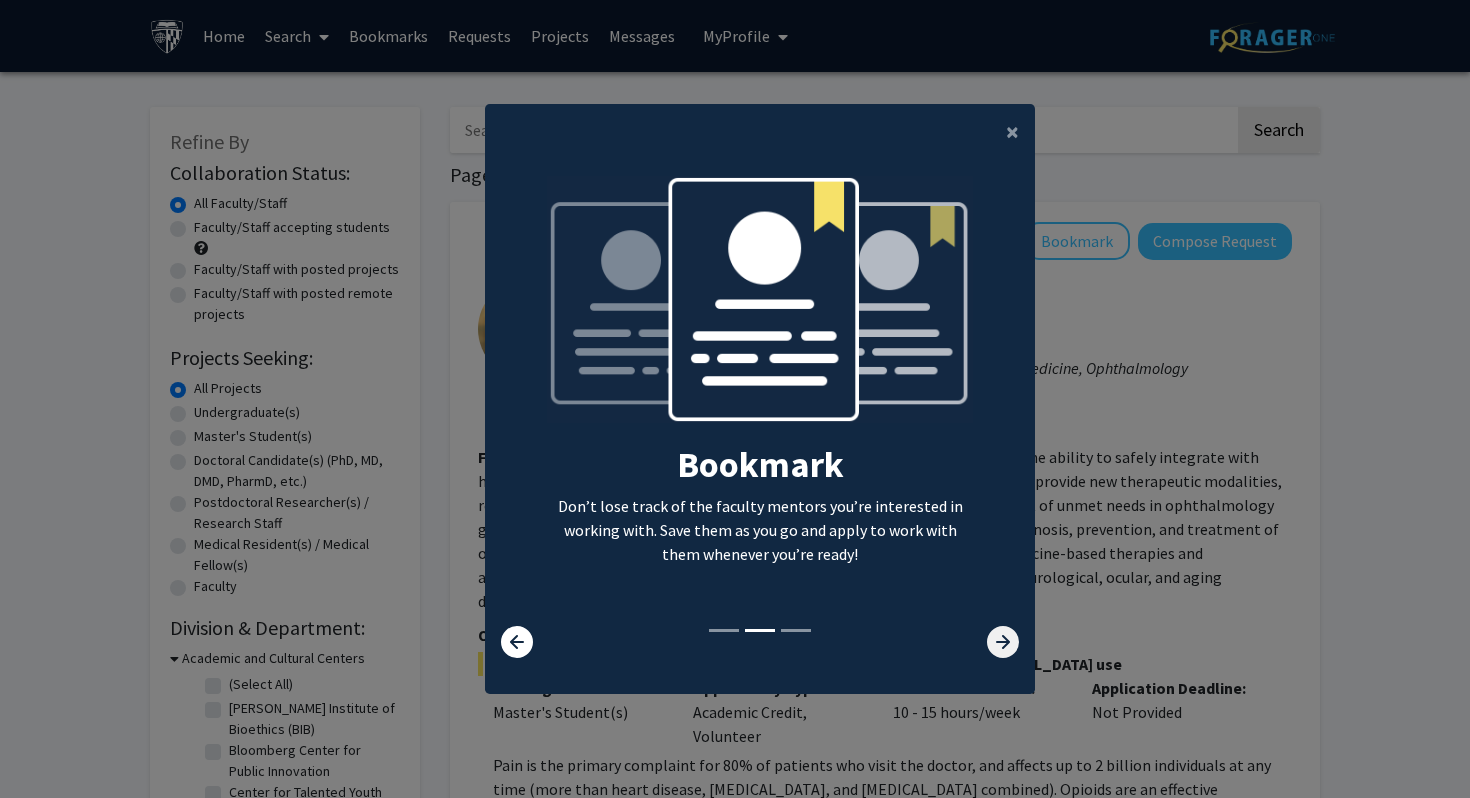 click 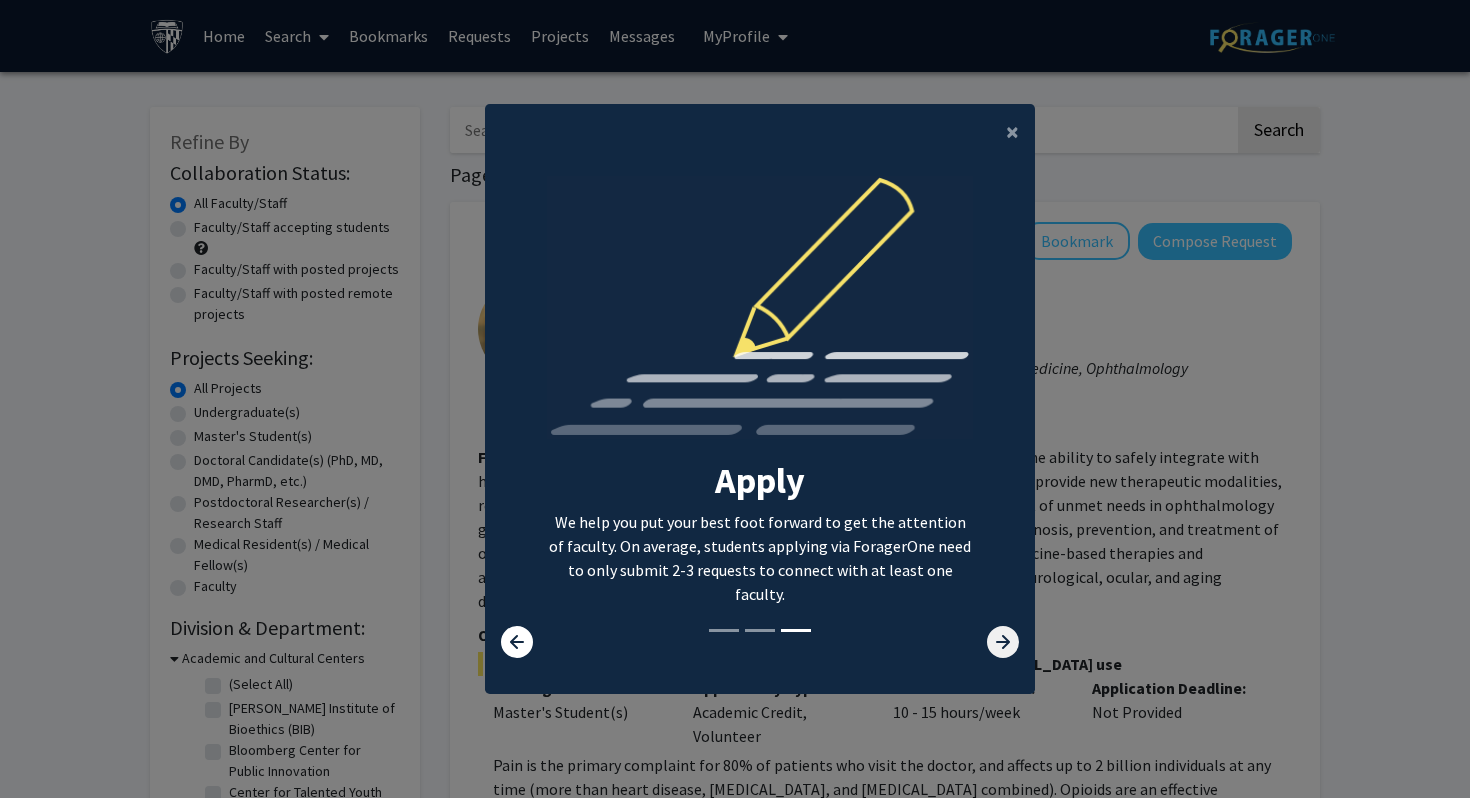 click 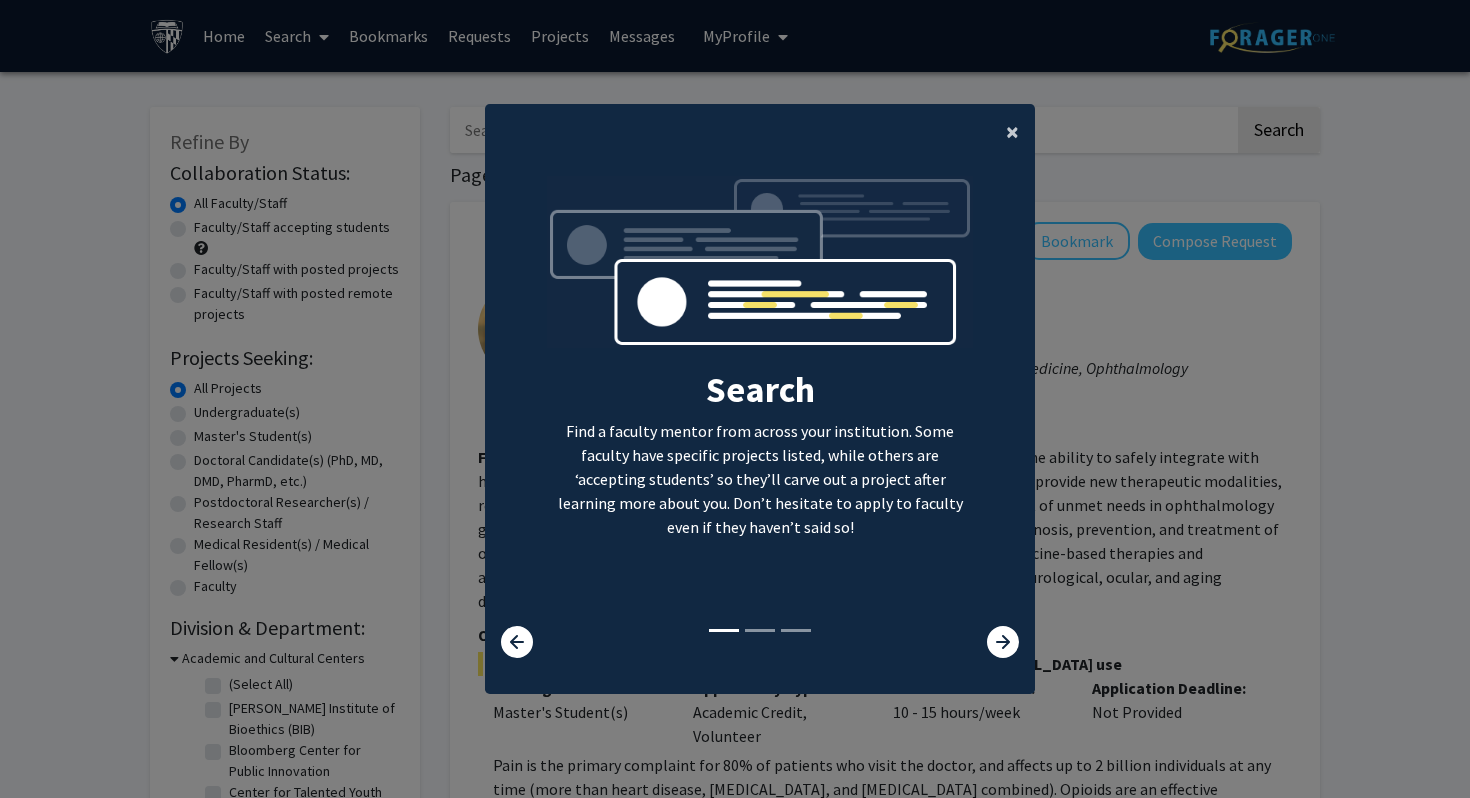 click on "×" 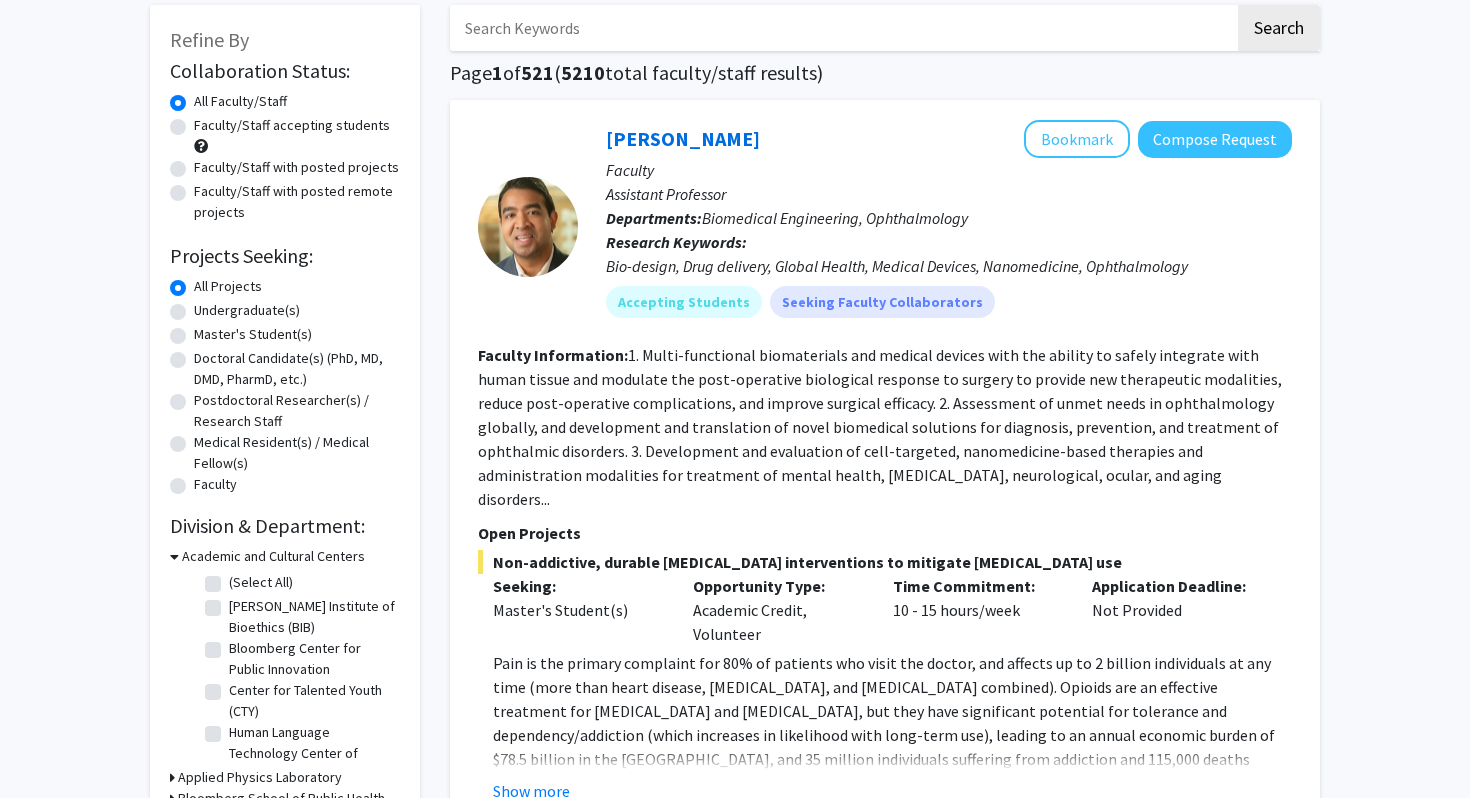 scroll, scrollTop: 104, scrollLeft: 0, axis: vertical 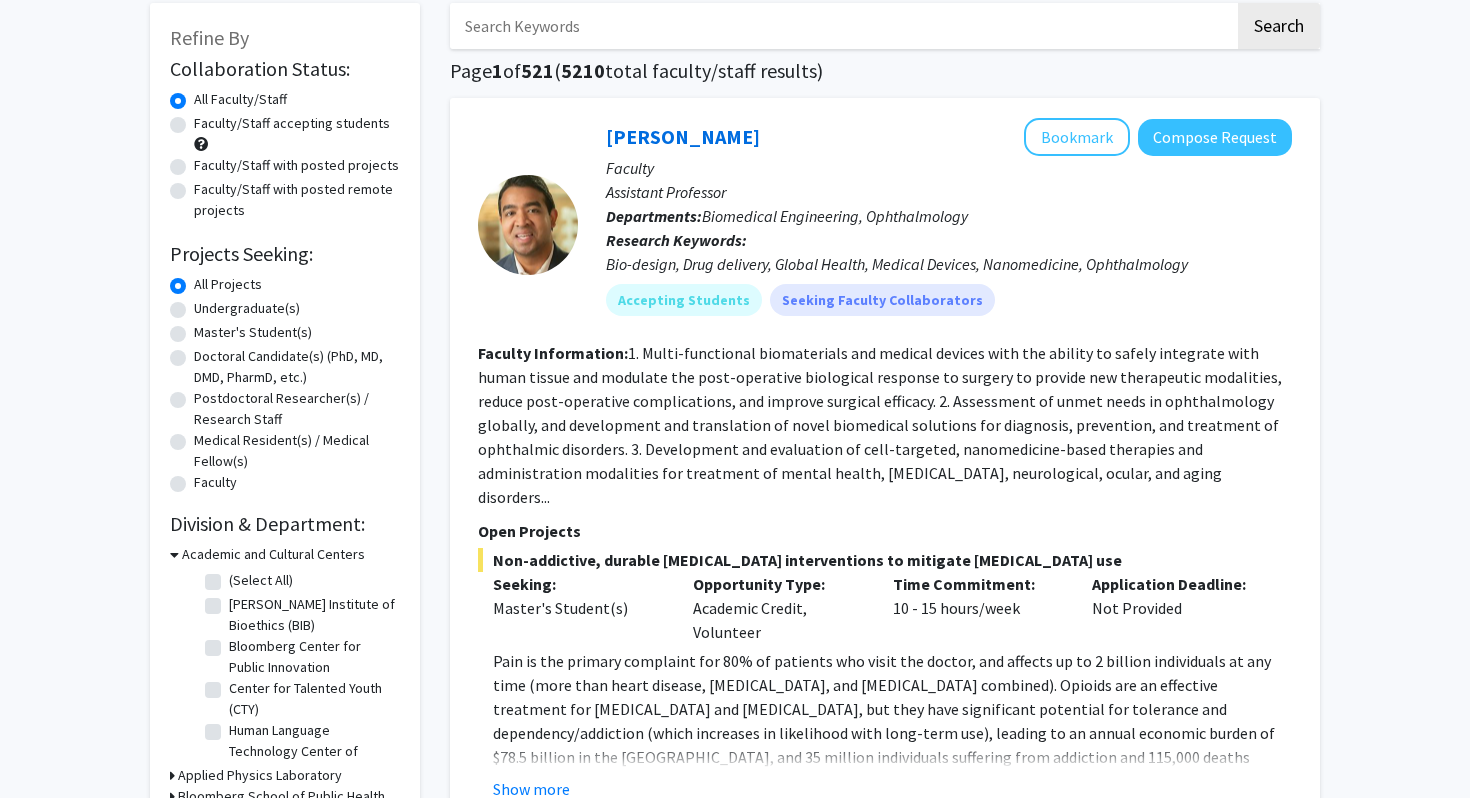 click on "Academic and Cultural Centers" at bounding box center (273, 554) 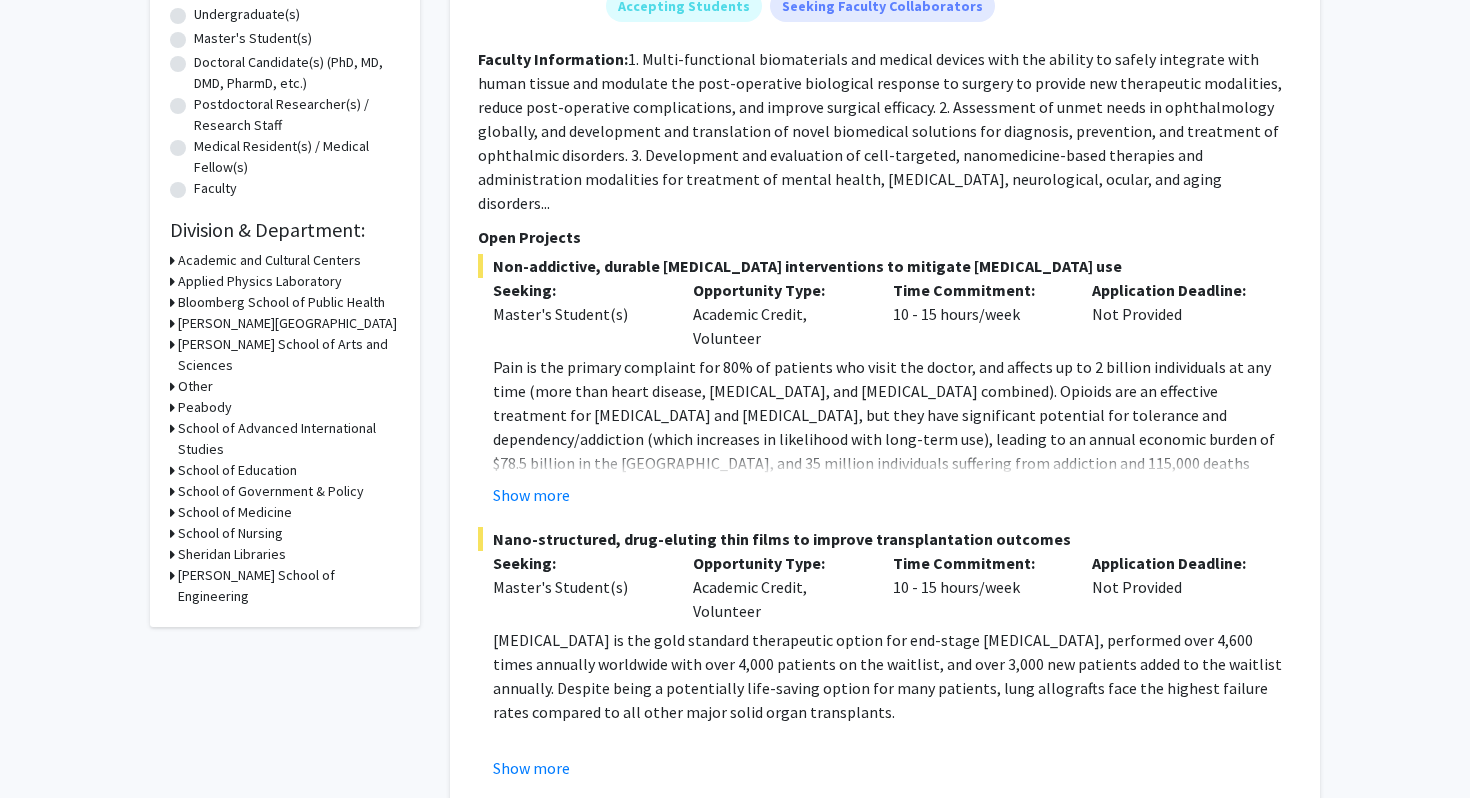 scroll, scrollTop: 433, scrollLeft: 0, axis: vertical 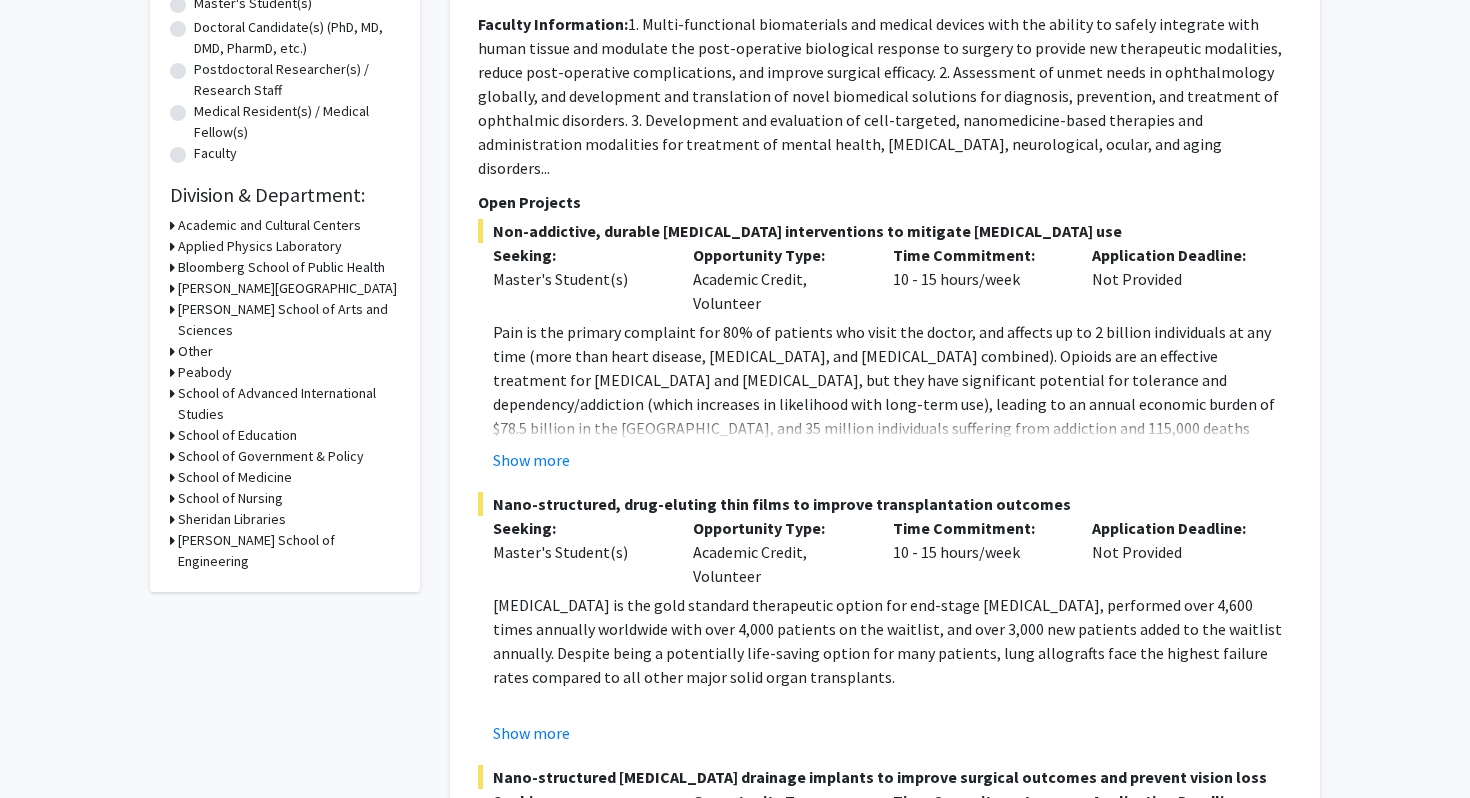 click on "Whiting School of Engineering" at bounding box center (289, 551) 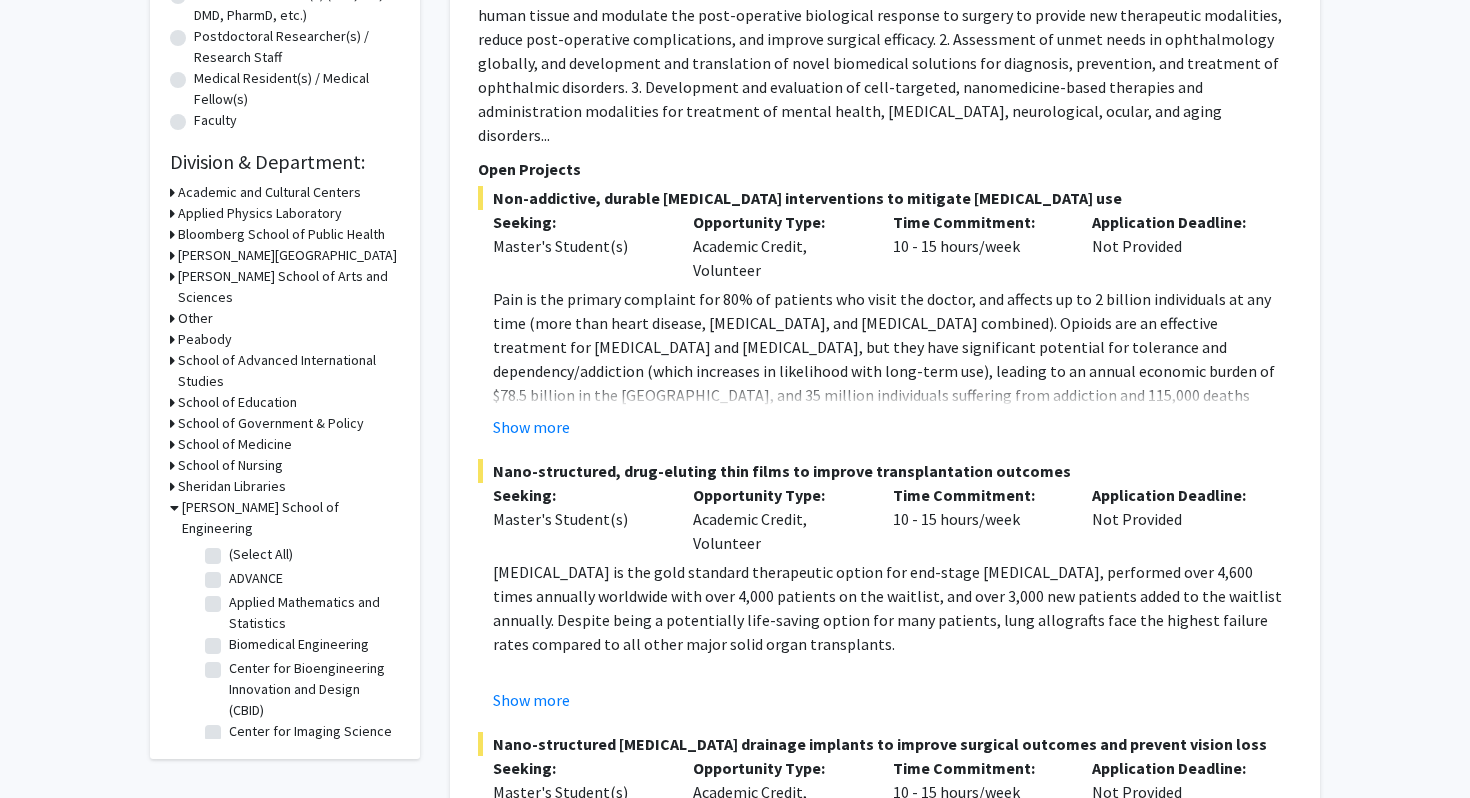 scroll, scrollTop: 470, scrollLeft: 0, axis: vertical 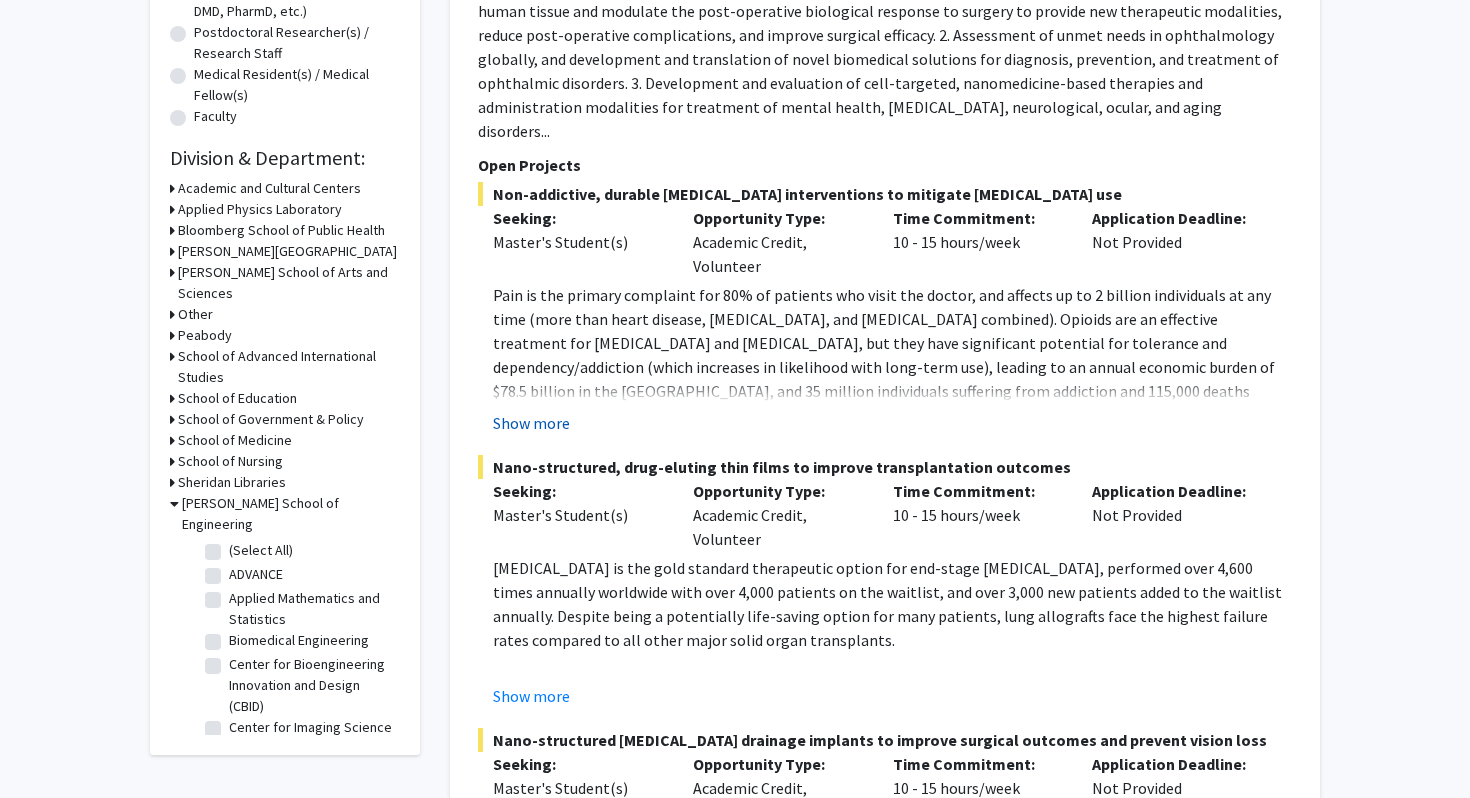 click on "Show more" 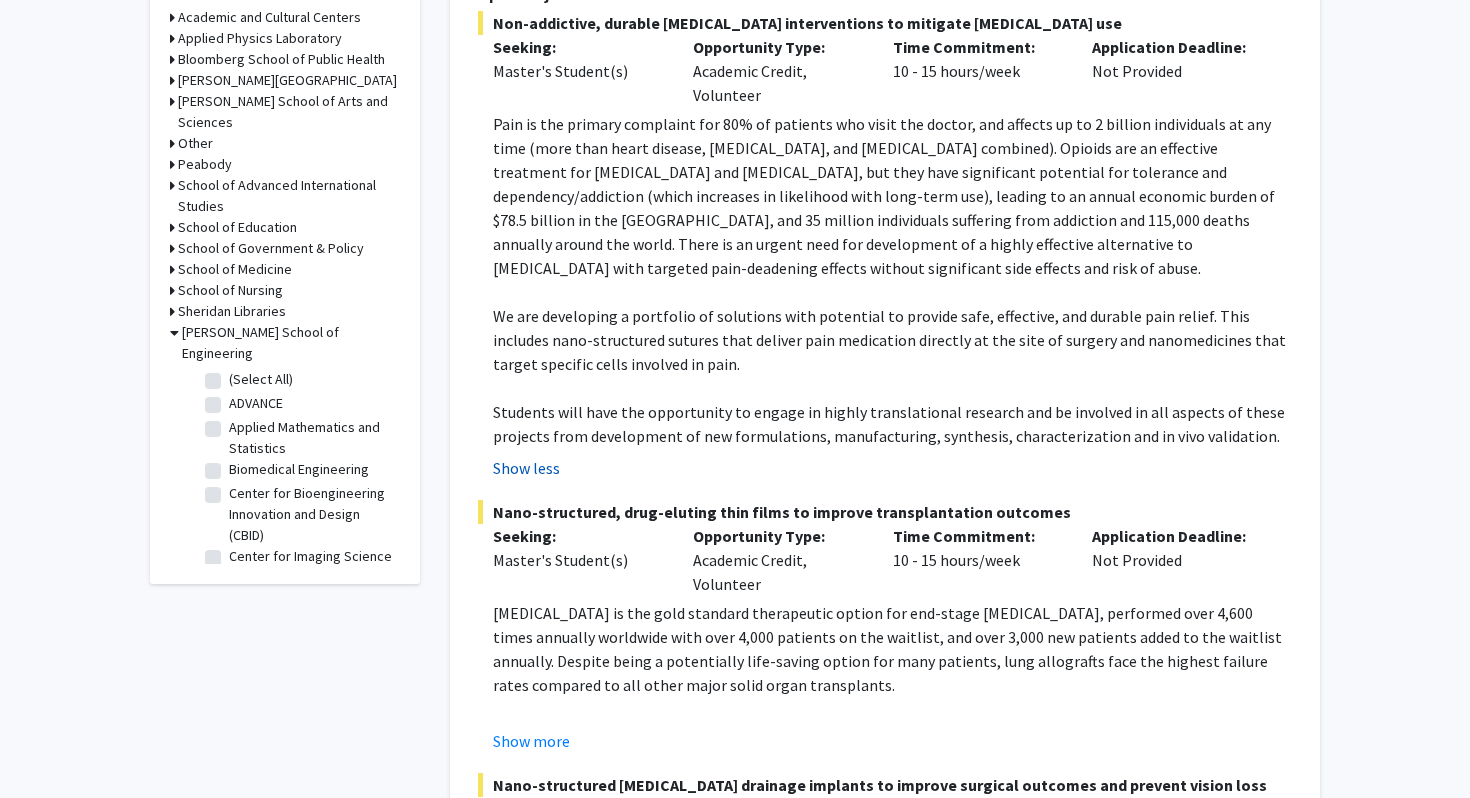 scroll, scrollTop: 885, scrollLeft: 0, axis: vertical 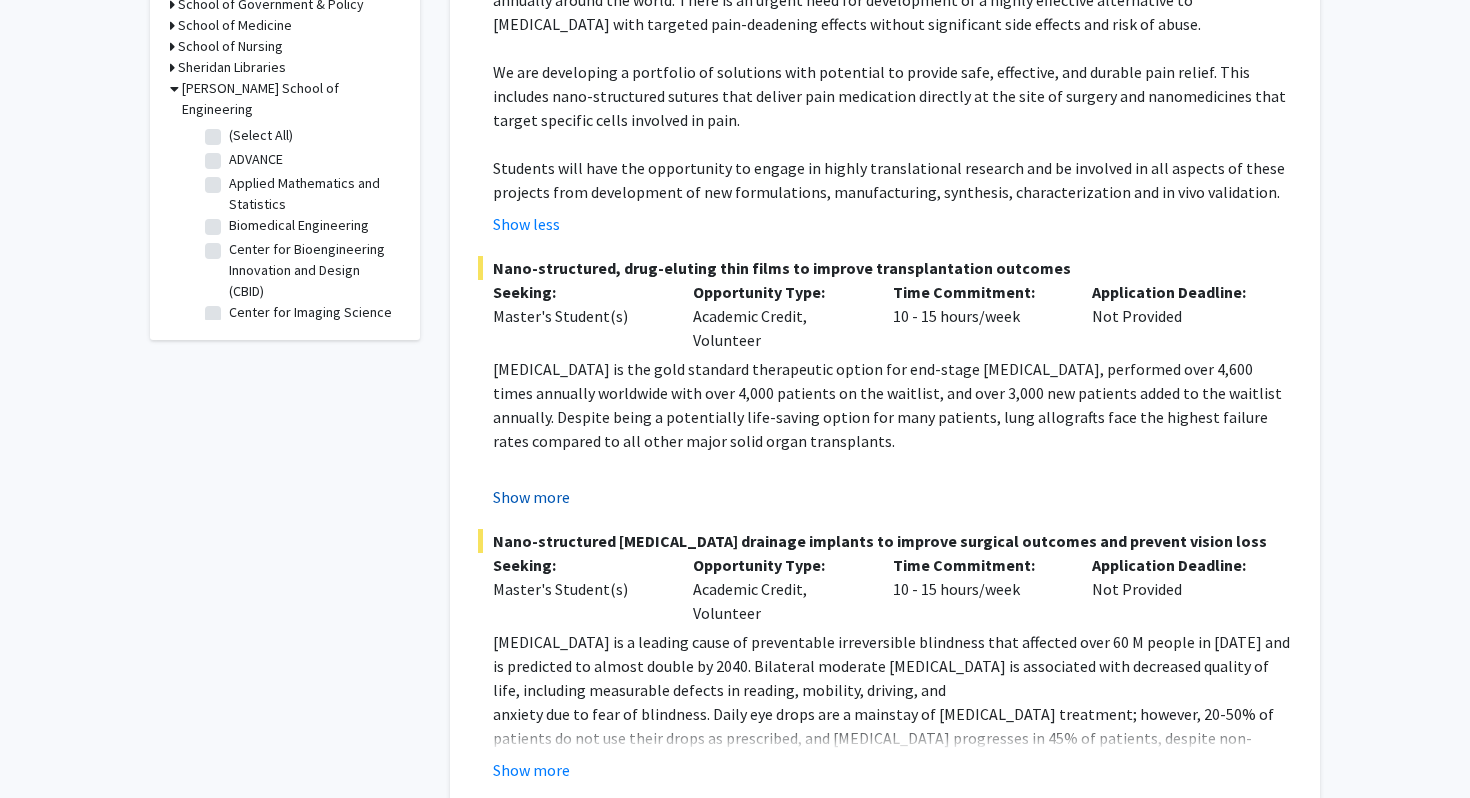 click on "Show more" 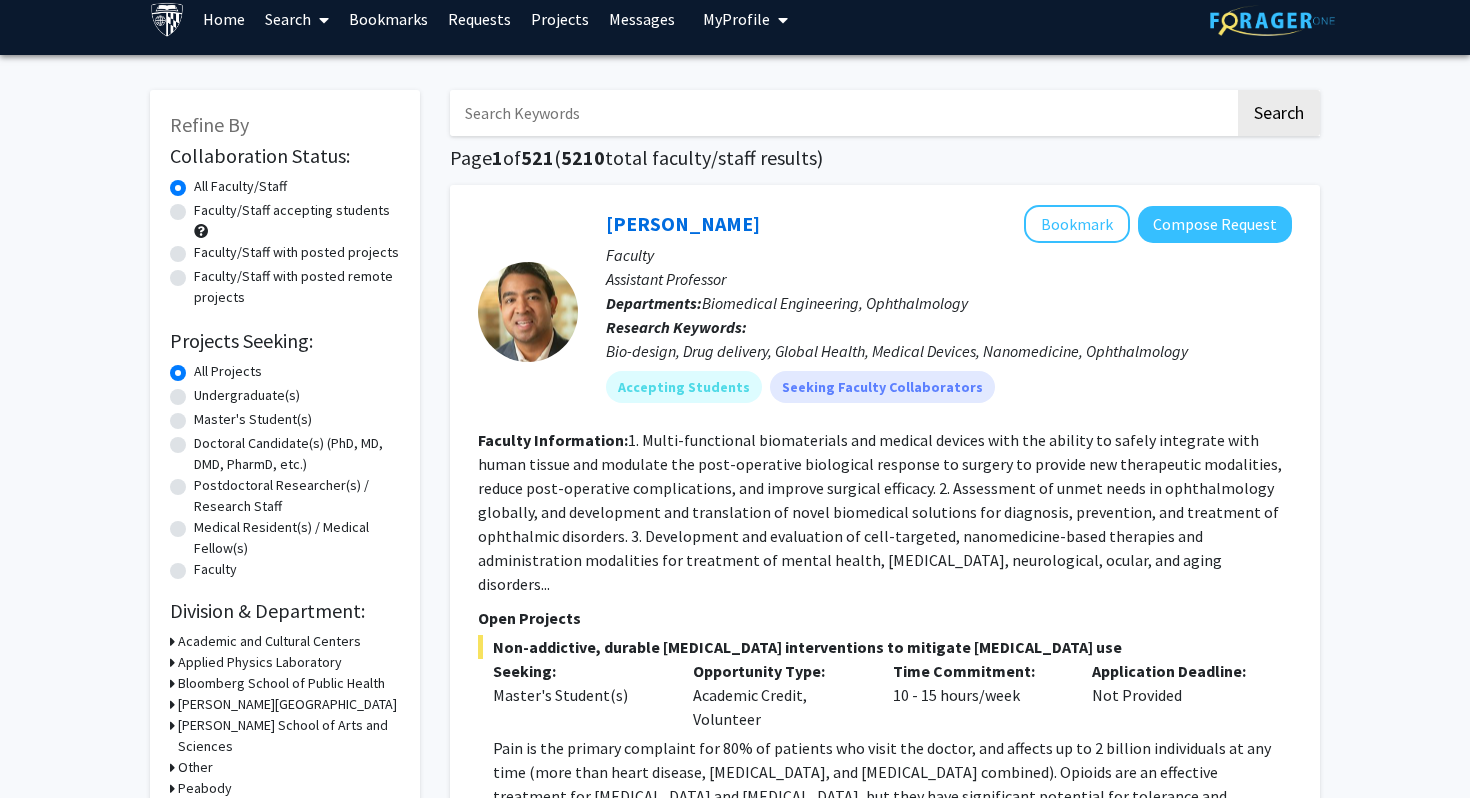 scroll, scrollTop: 0, scrollLeft: 0, axis: both 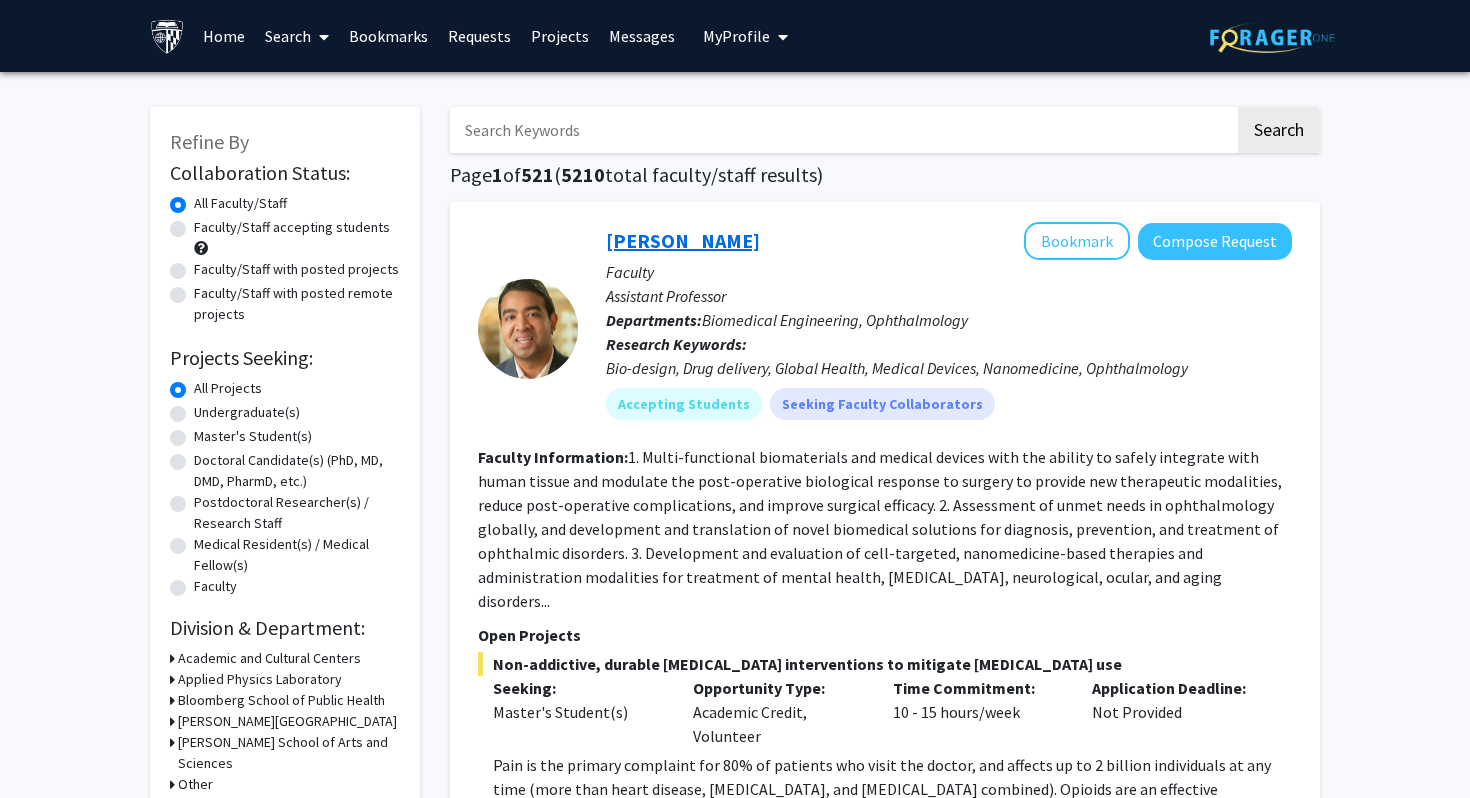 click on "[PERSON_NAME]" 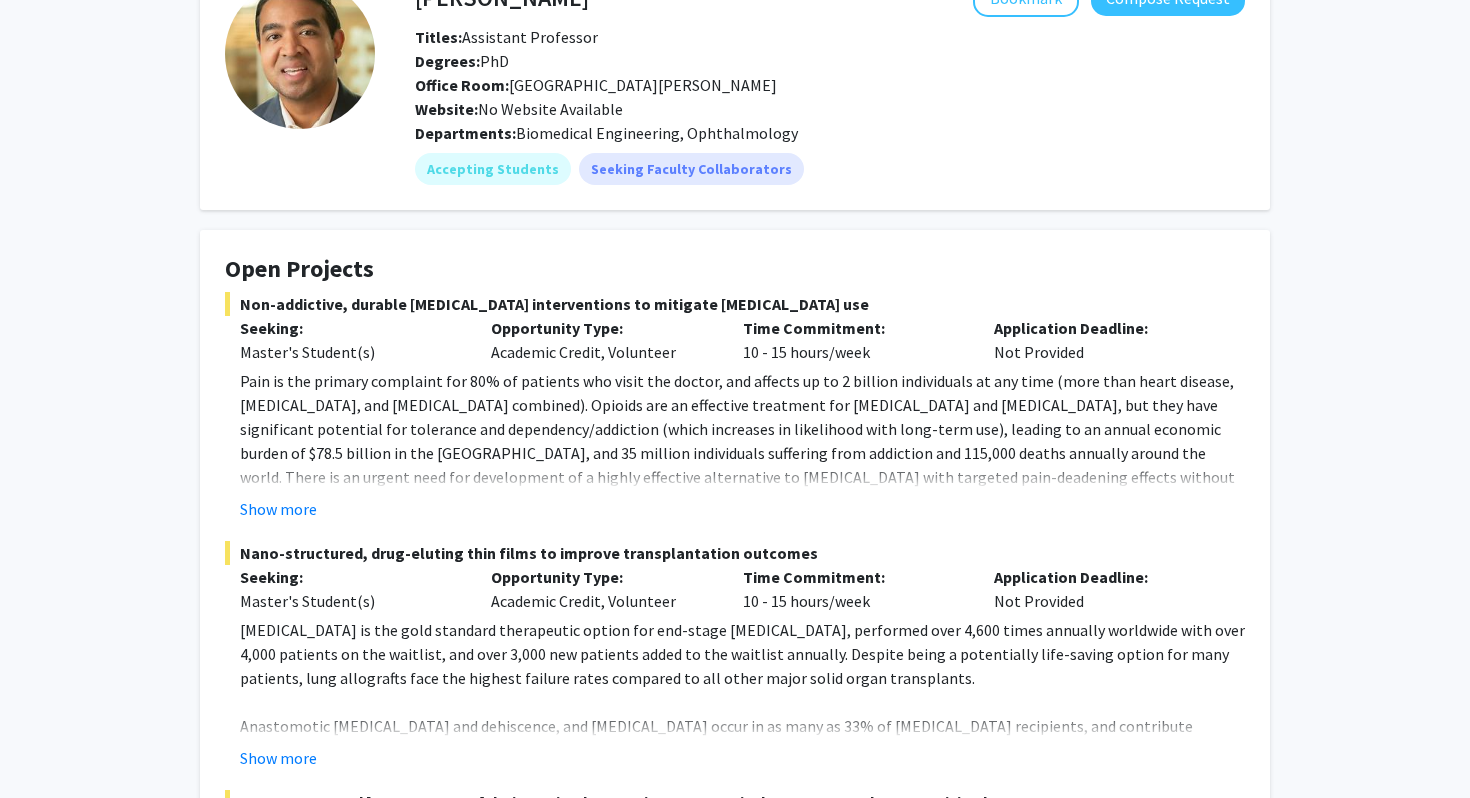 scroll, scrollTop: 209, scrollLeft: 0, axis: vertical 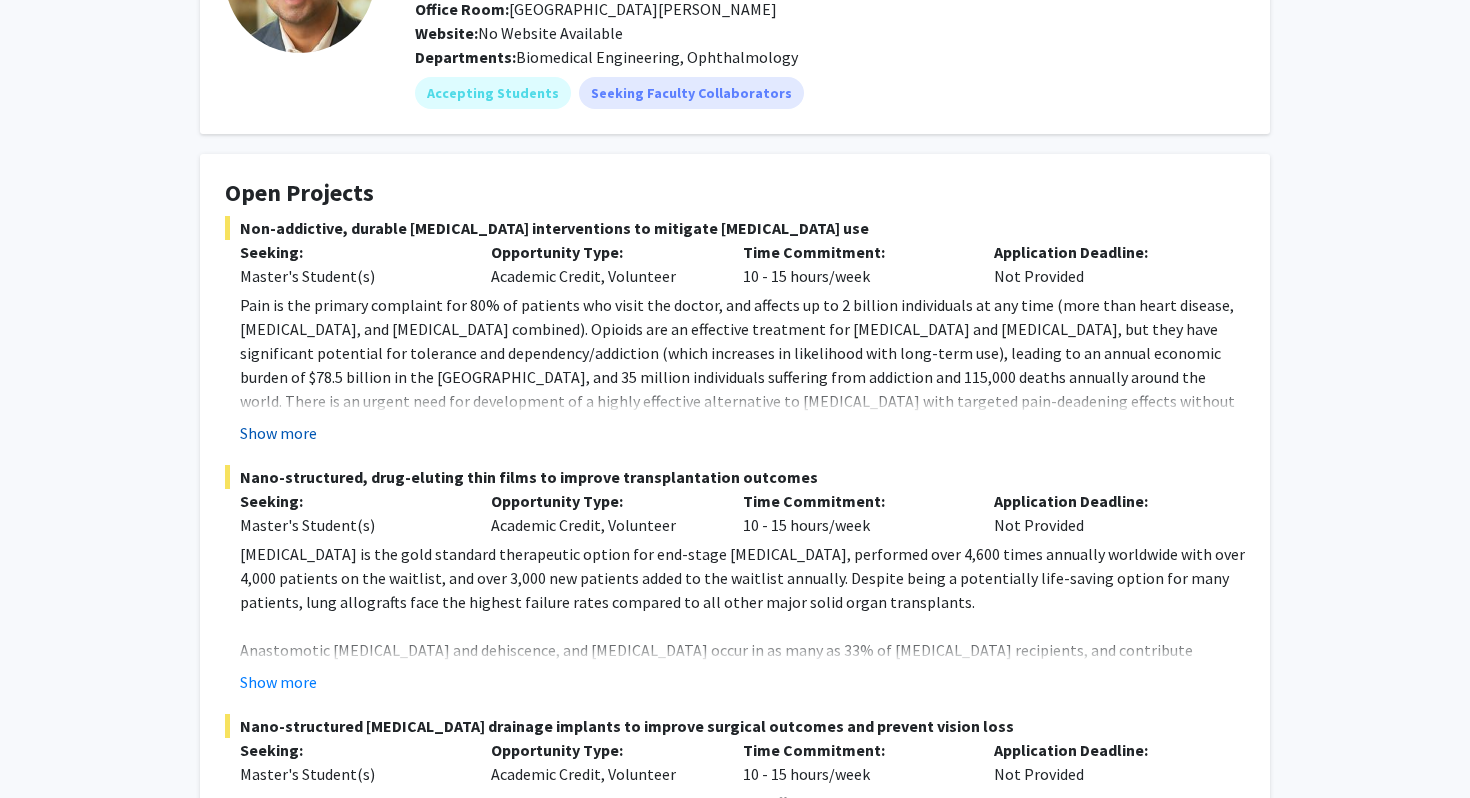 click on "Show more" 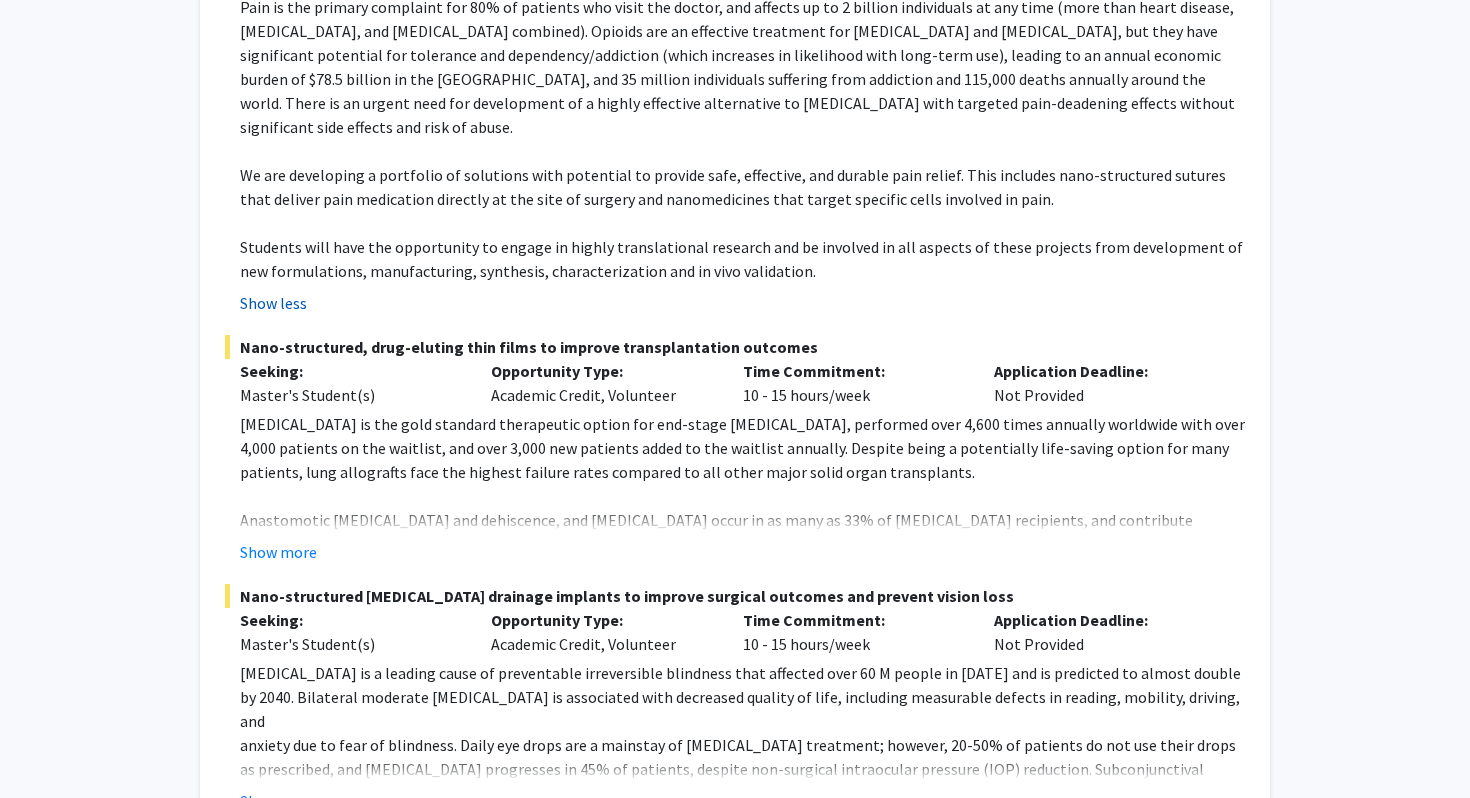 scroll, scrollTop: 542, scrollLeft: 0, axis: vertical 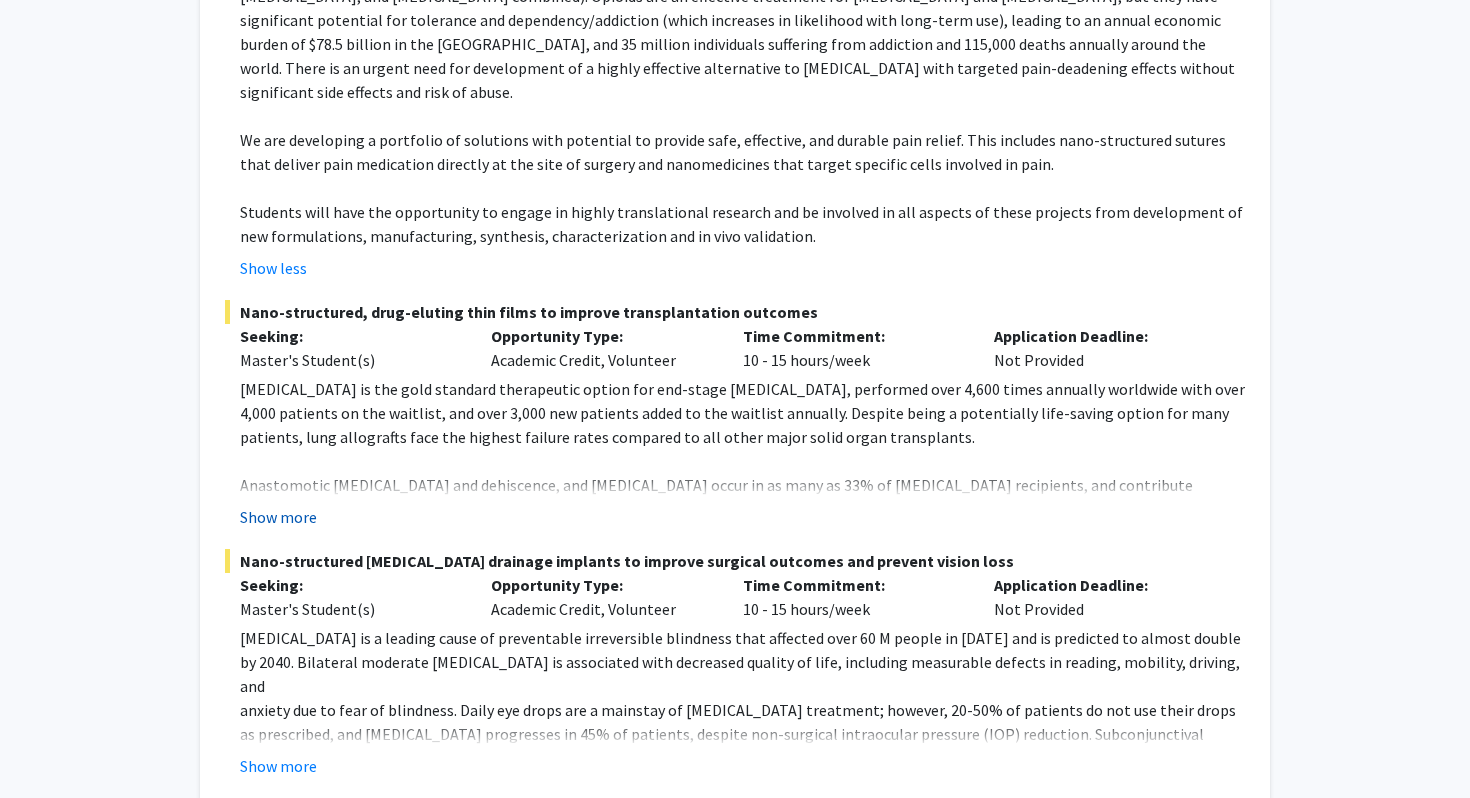 click on "Show more" 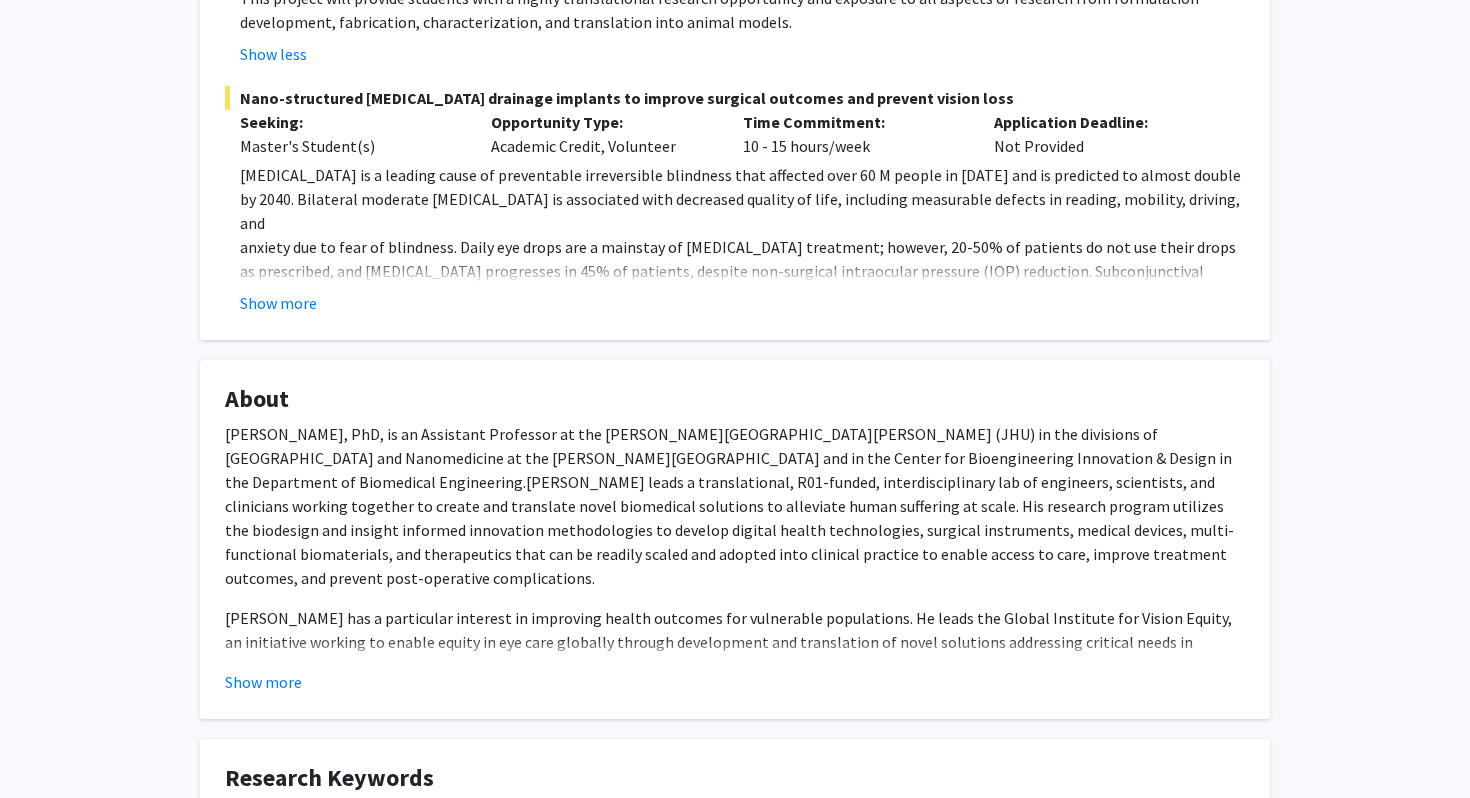 scroll, scrollTop: 1227, scrollLeft: 0, axis: vertical 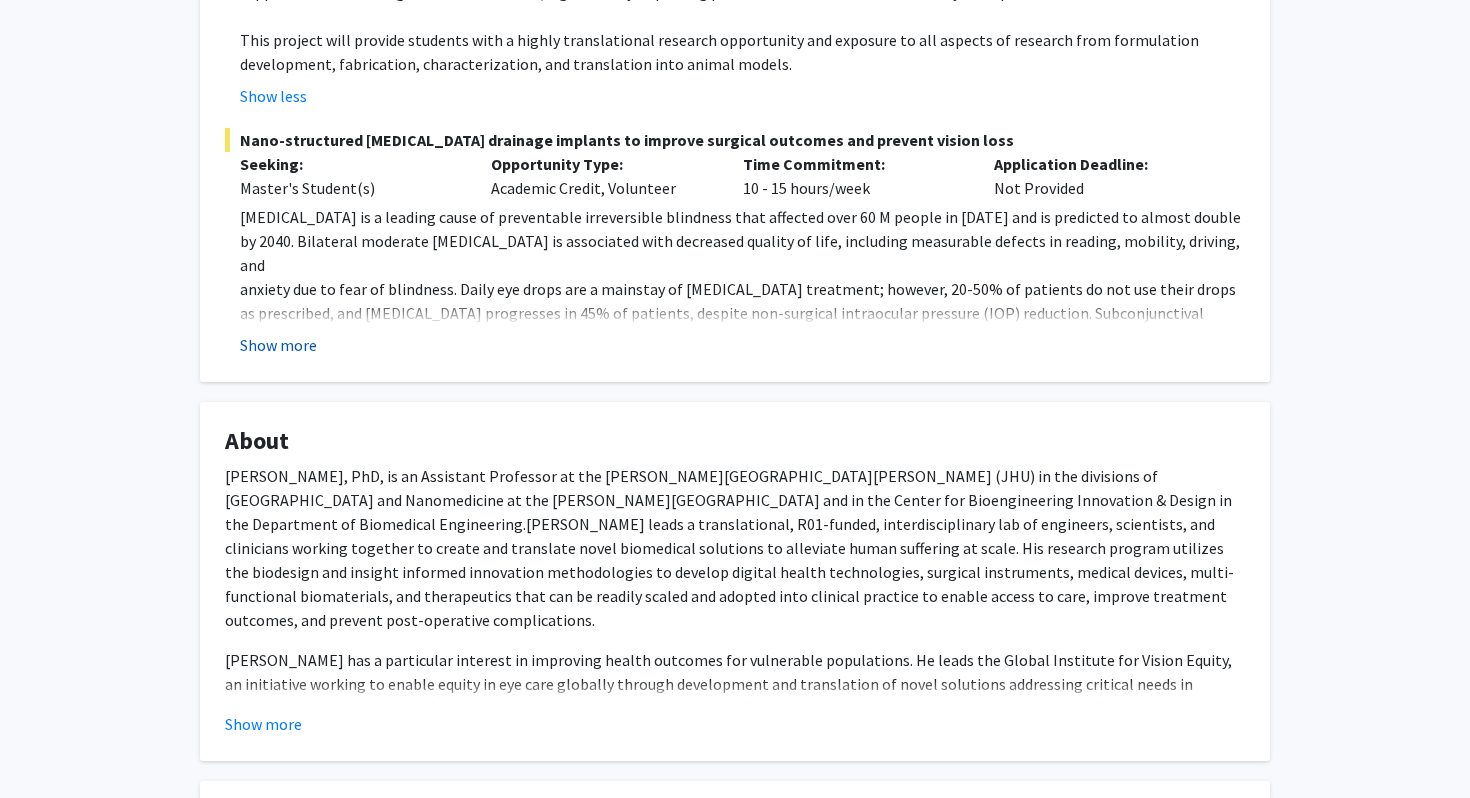 click on "Show more" 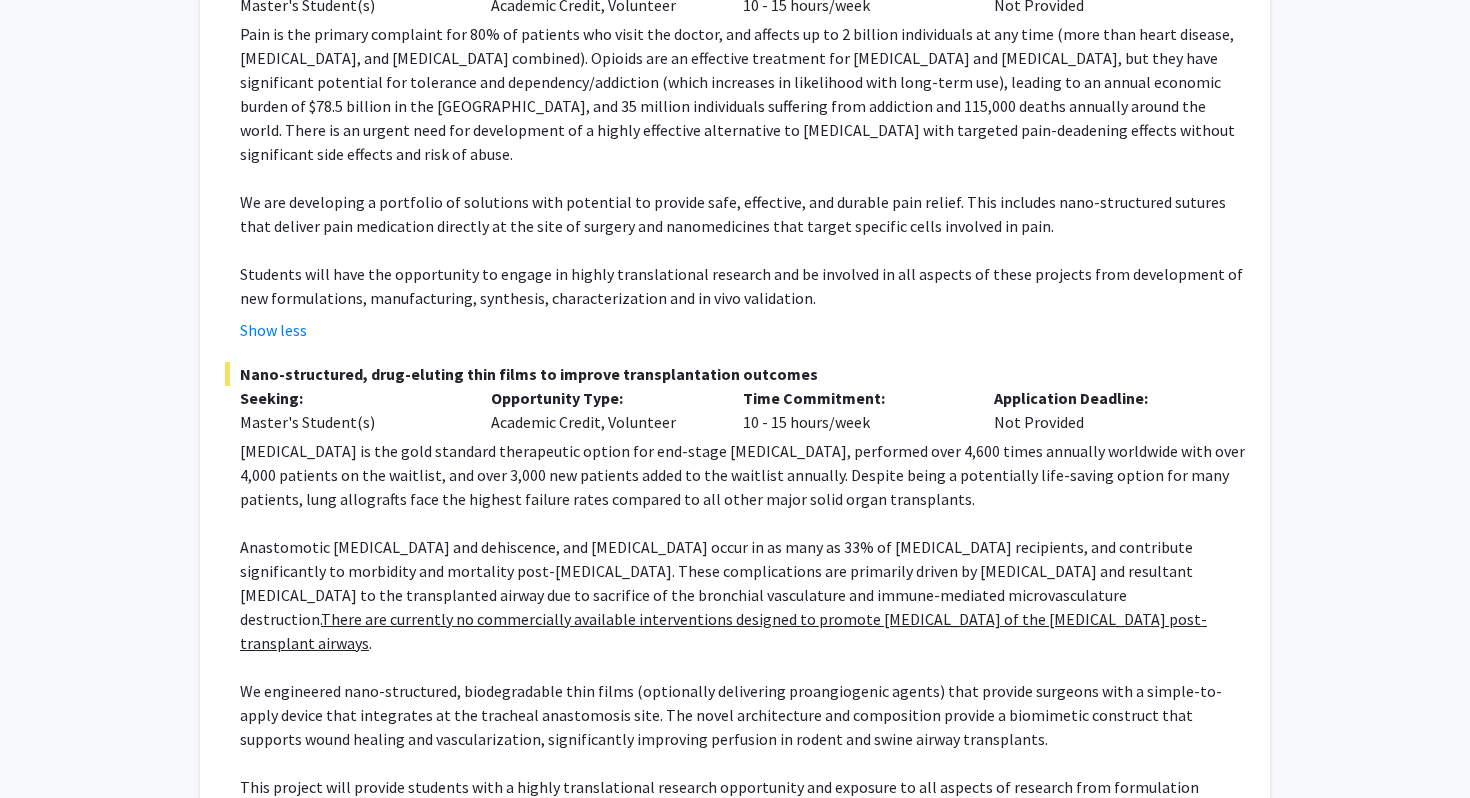 scroll, scrollTop: 0, scrollLeft: 0, axis: both 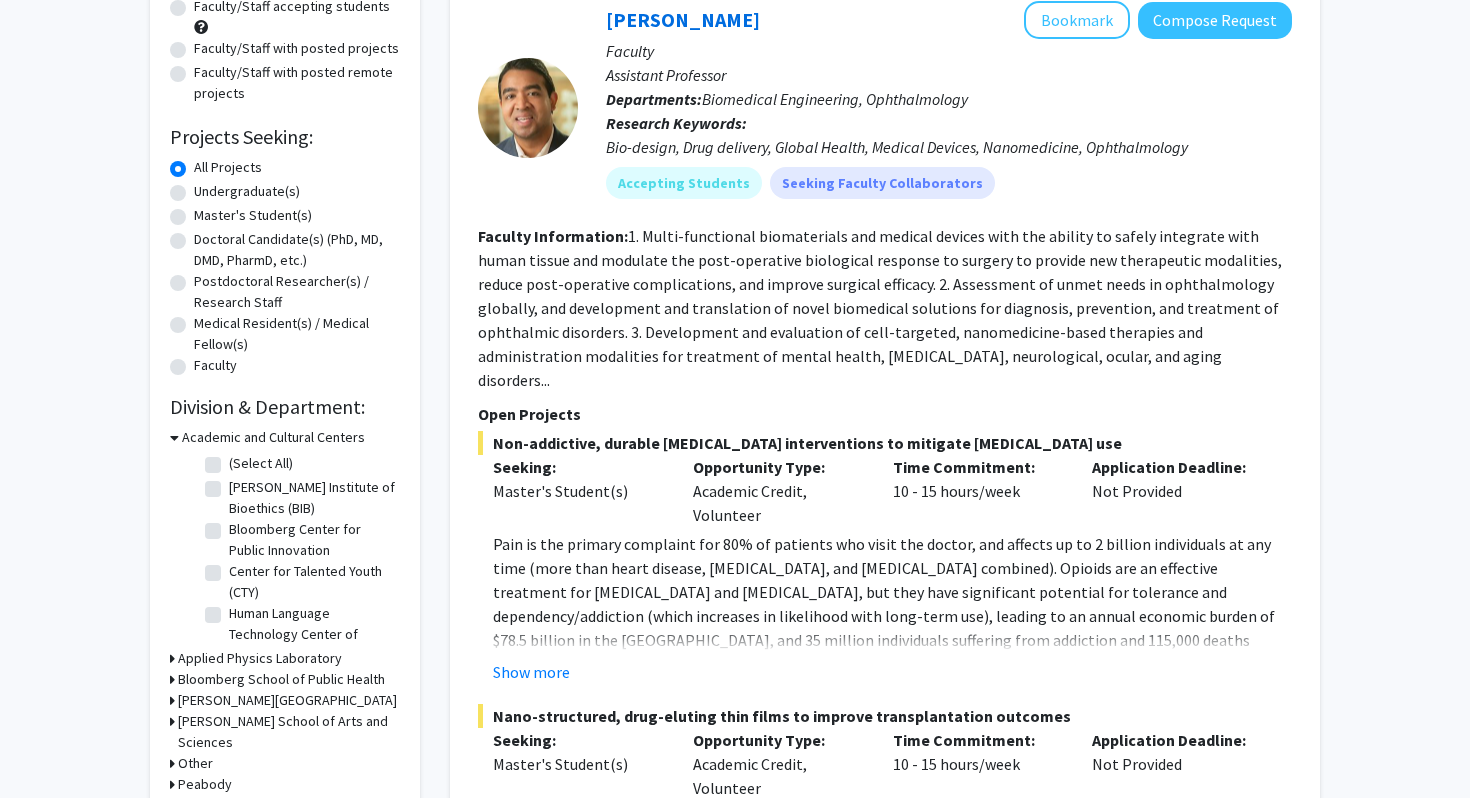 click on "Academic and Cultural Centers" at bounding box center (273, 437) 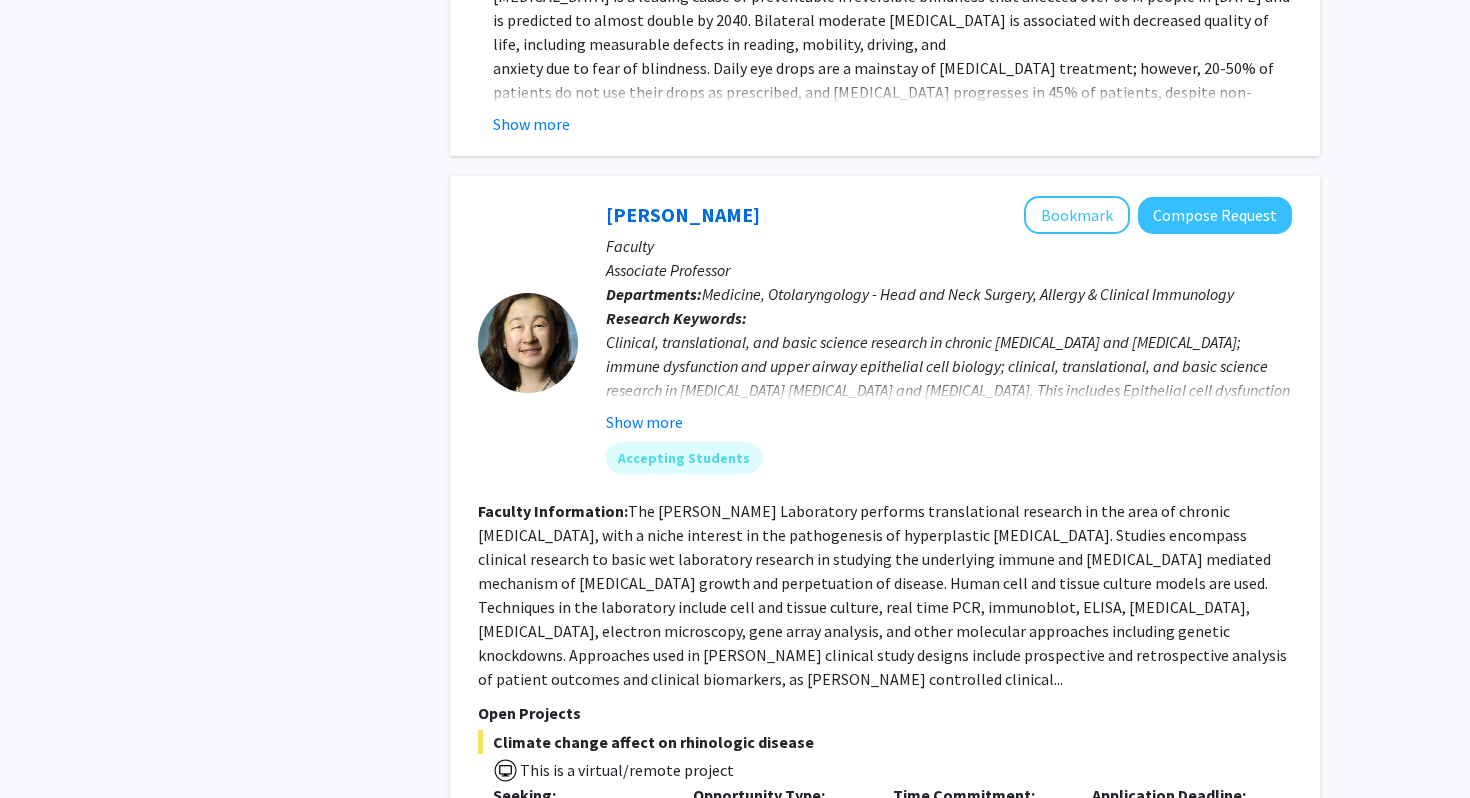 scroll, scrollTop: 1317, scrollLeft: 0, axis: vertical 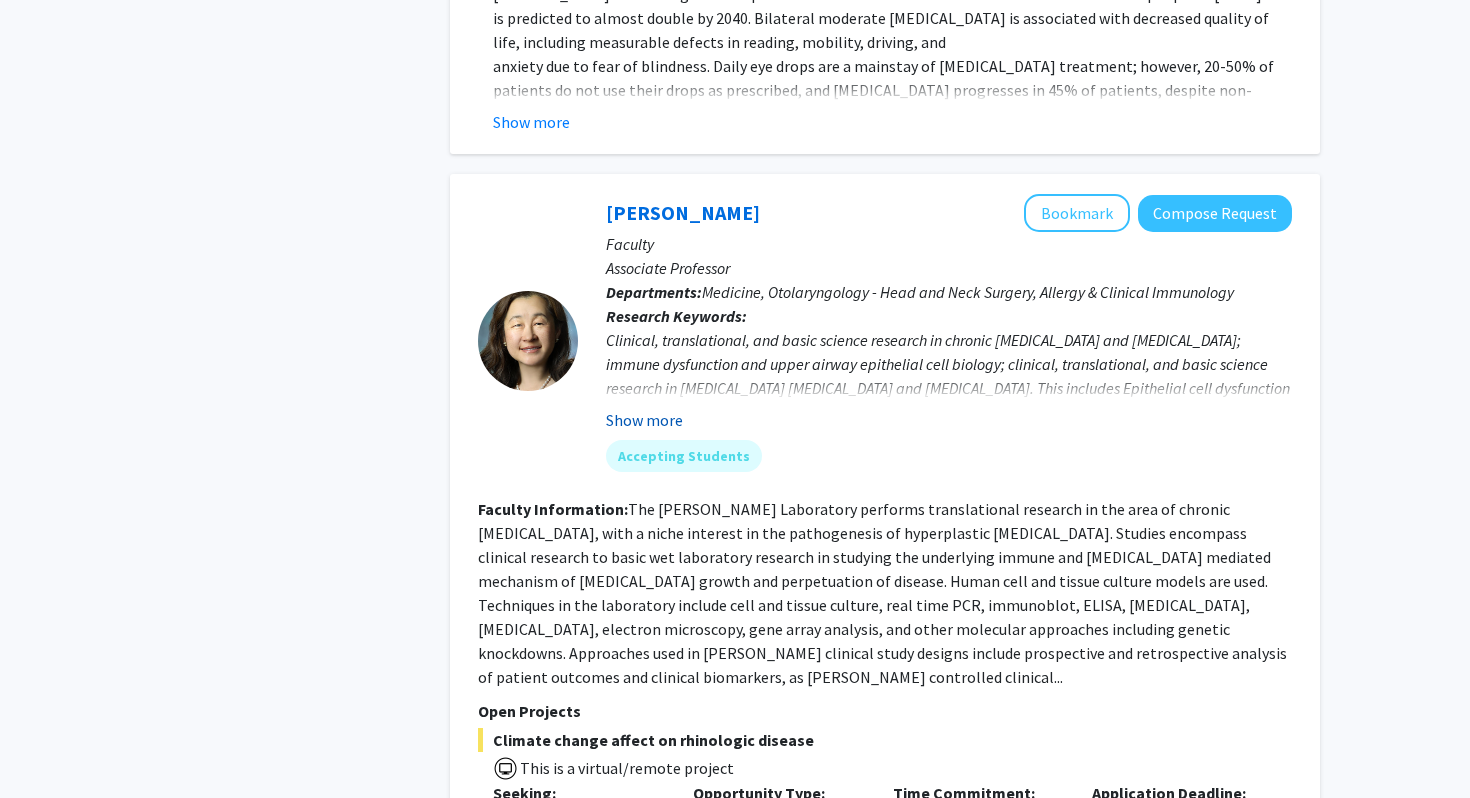 click on "Show more" 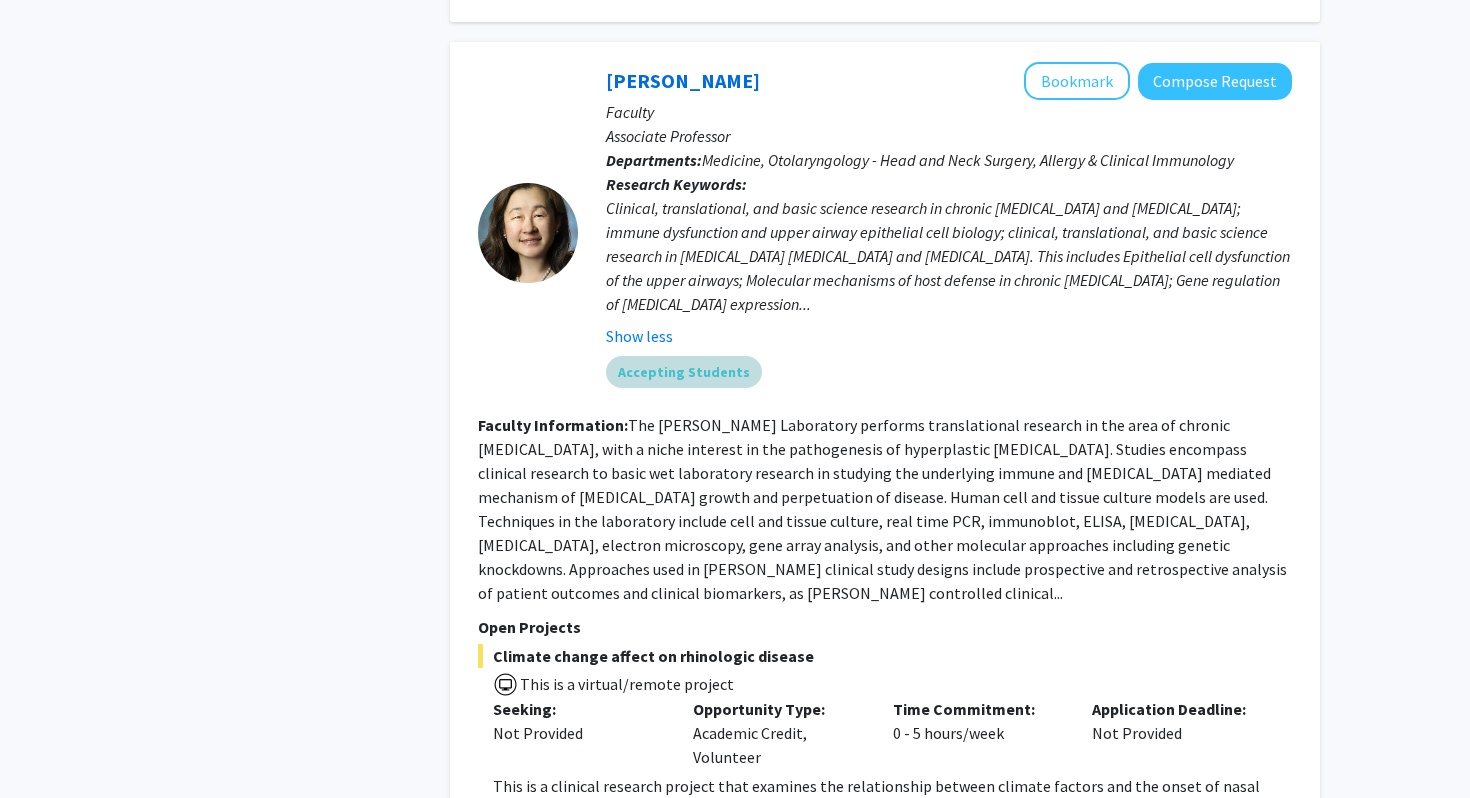 scroll, scrollTop: 1384, scrollLeft: 0, axis: vertical 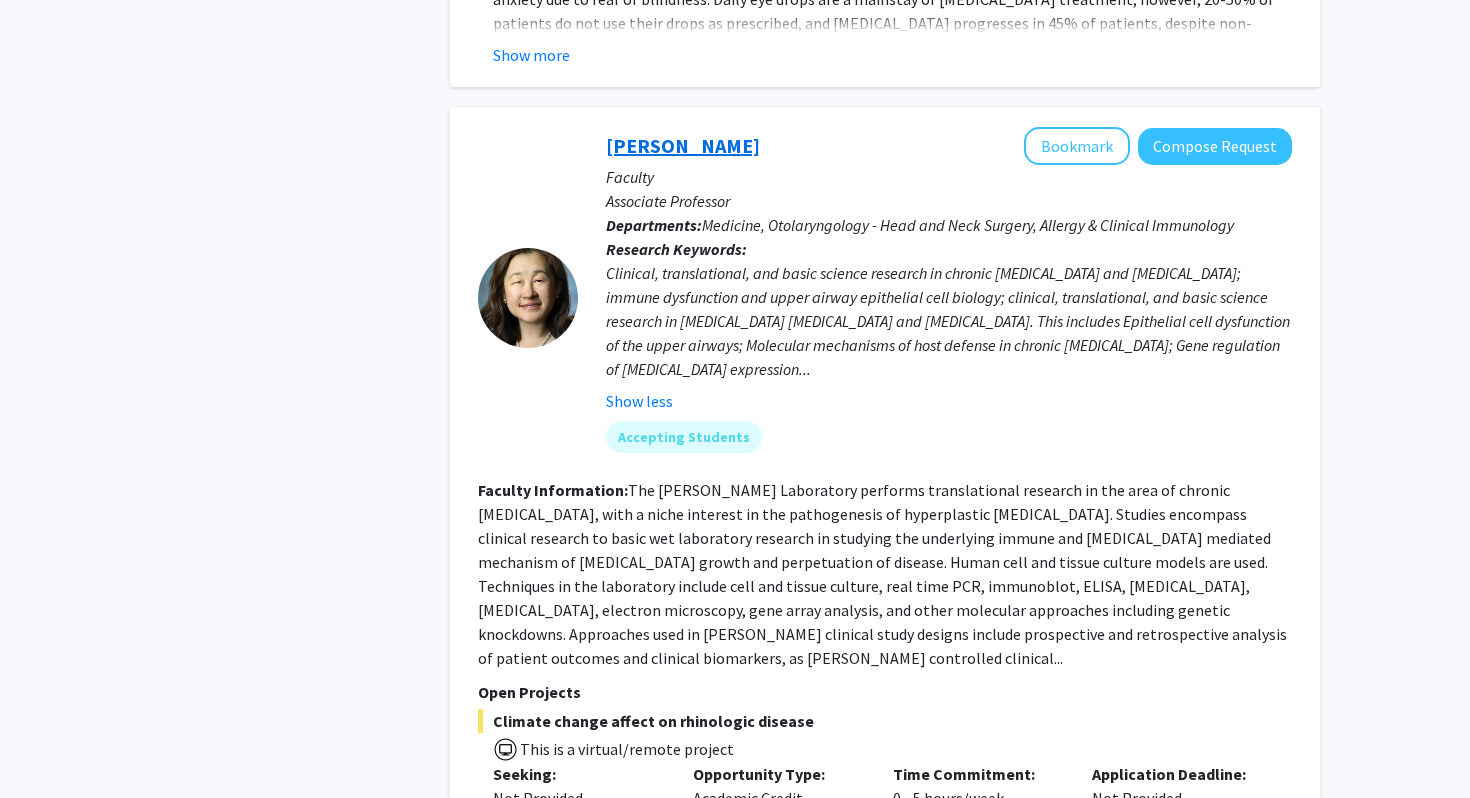 click on "[PERSON_NAME]" 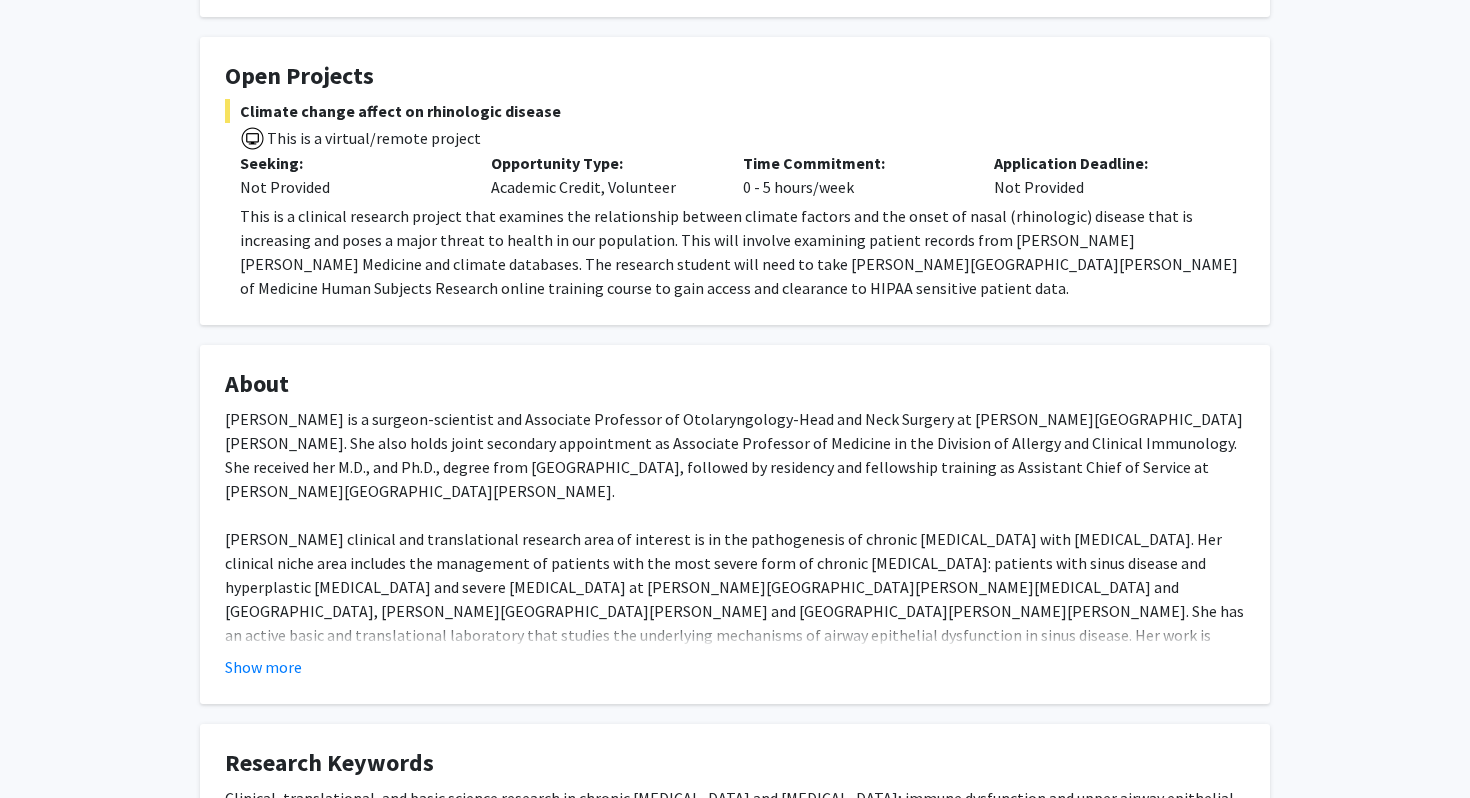 scroll, scrollTop: 416, scrollLeft: 0, axis: vertical 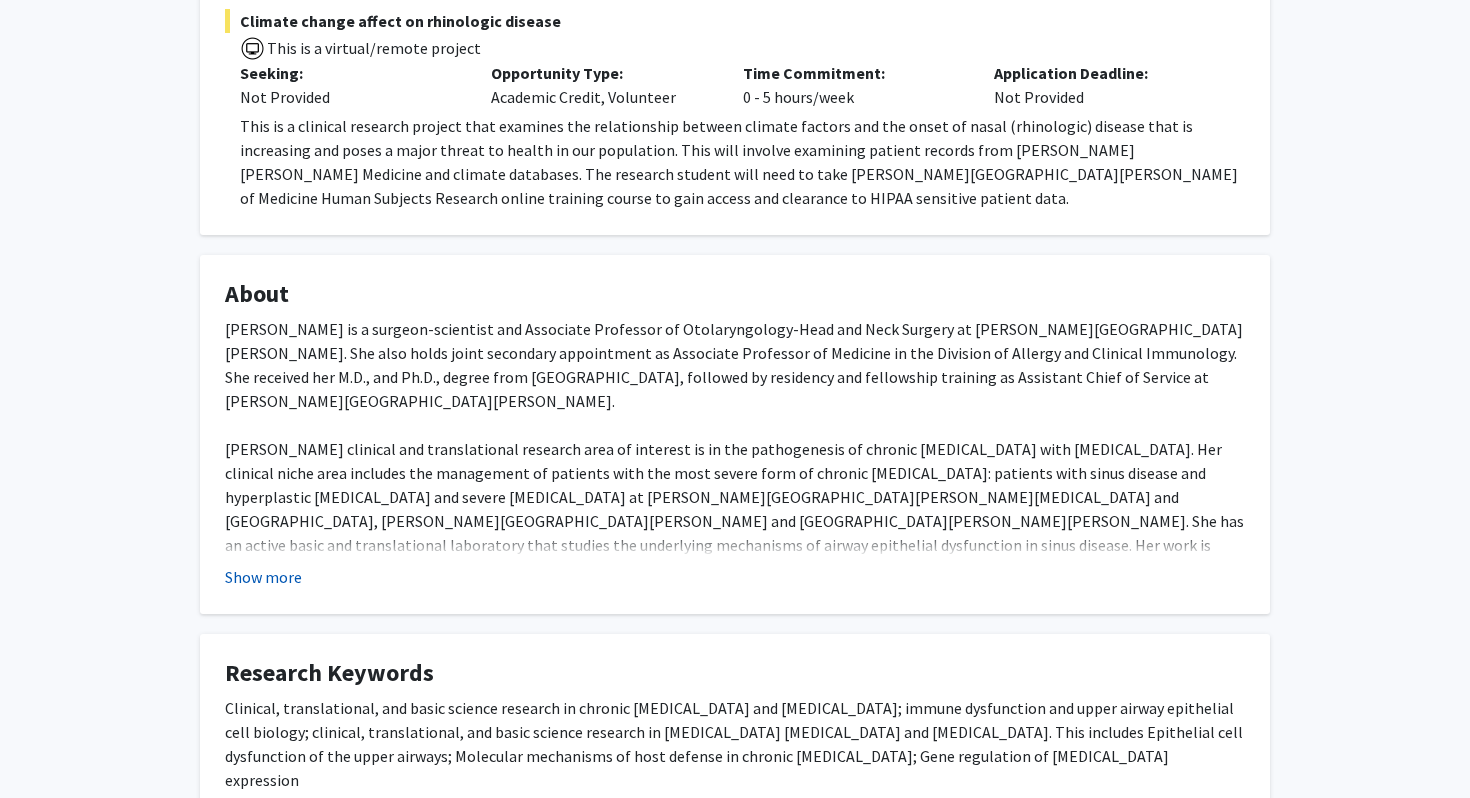 click on "Show more" 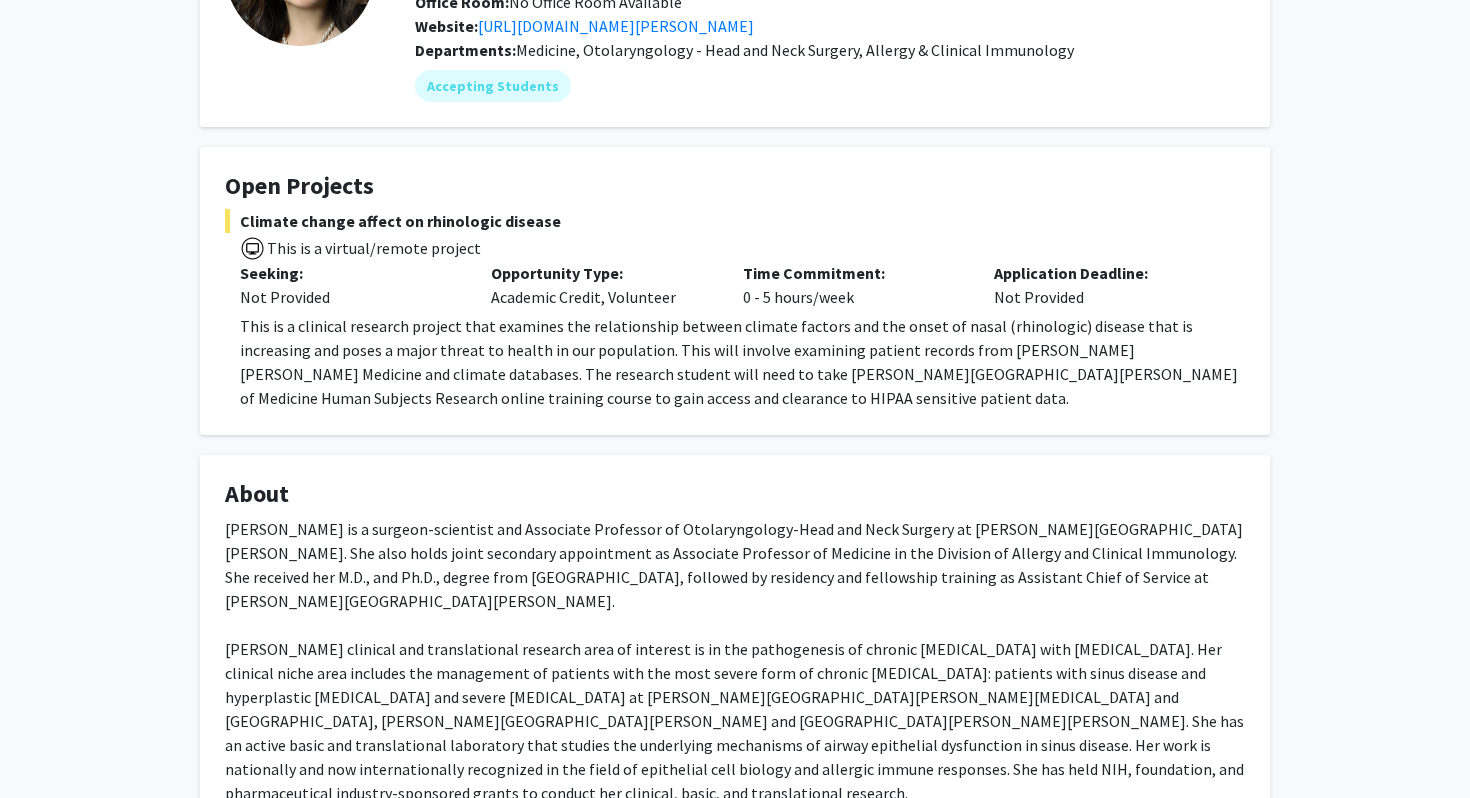 scroll, scrollTop: 146, scrollLeft: 0, axis: vertical 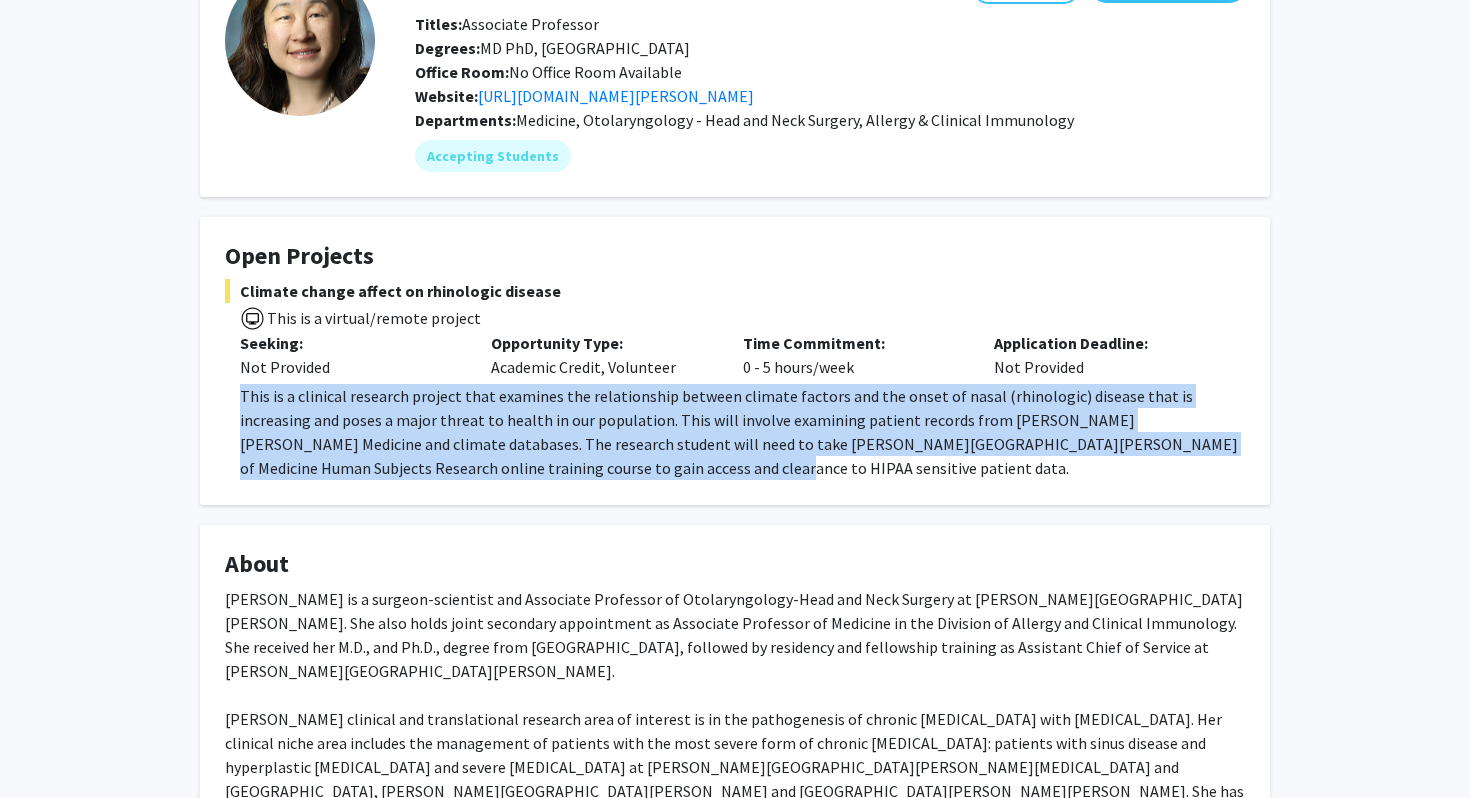 drag, startPoint x: 235, startPoint y: 394, endPoint x: 487, endPoint y: 480, distance: 266.27054 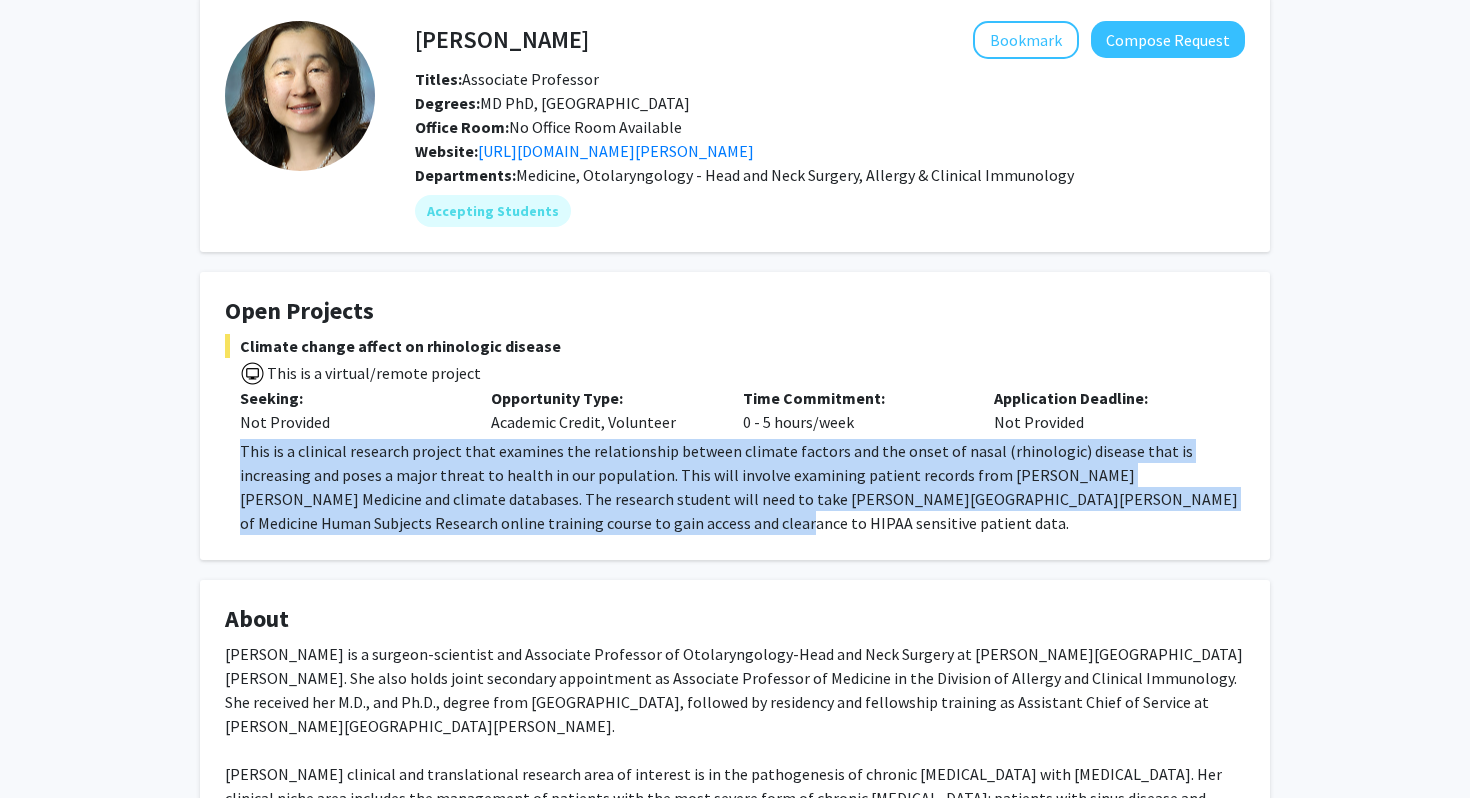 scroll, scrollTop: 47, scrollLeft: 0, axis: vertical 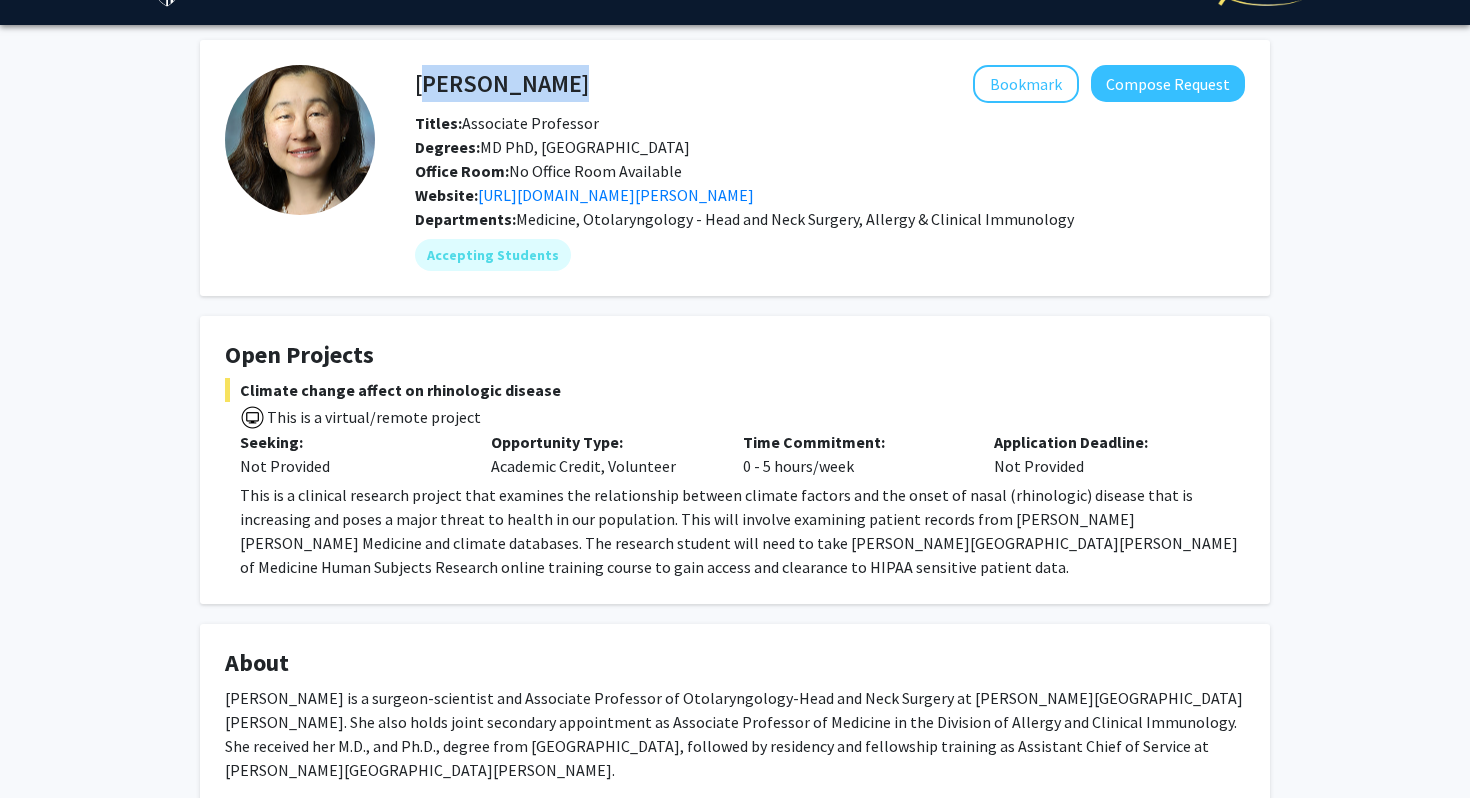 drag, startPoint x: 418, startPoint y: 77, endPoint x: 586, endPoint y: 89, distance: 168.42802 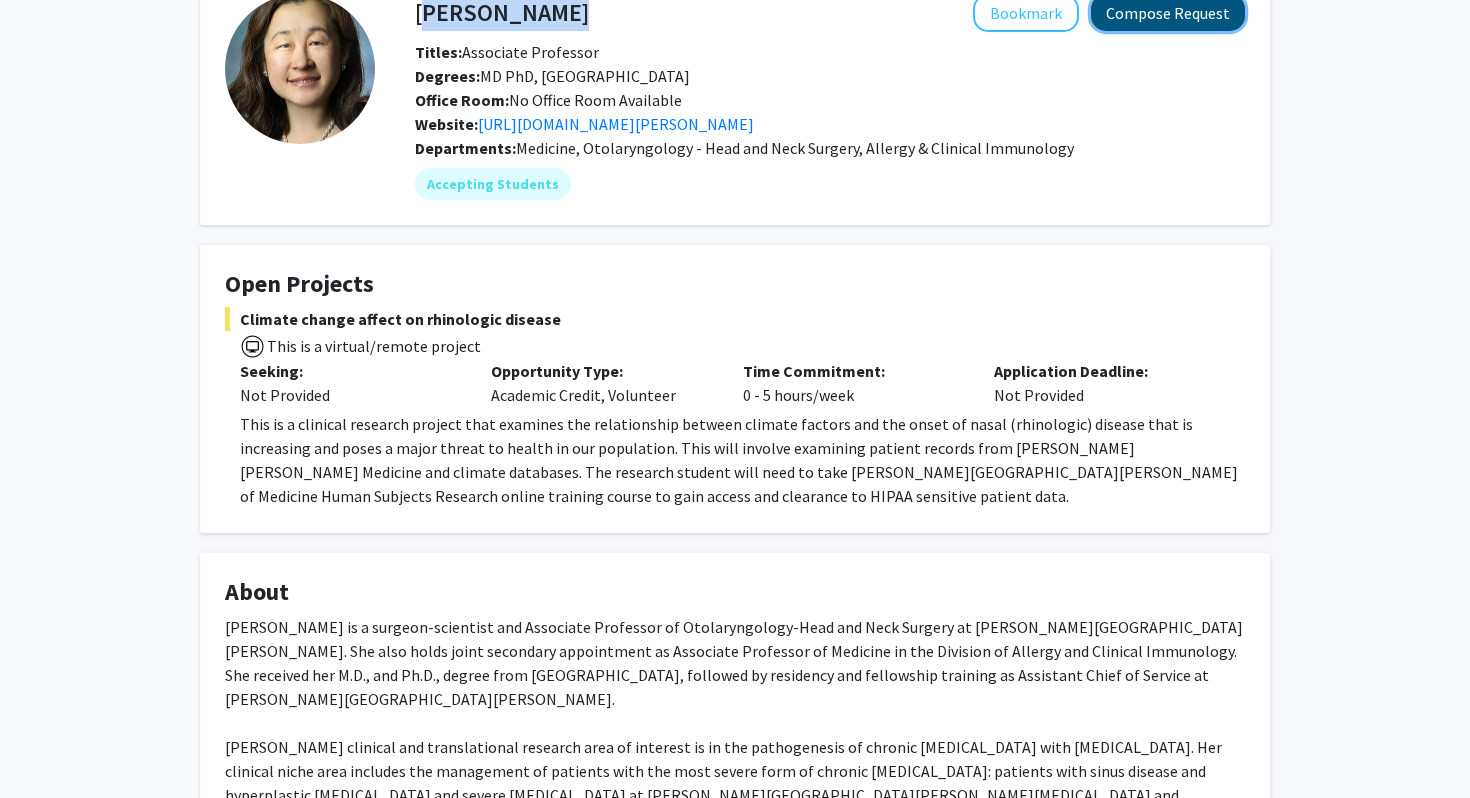 click on "Compose Request" 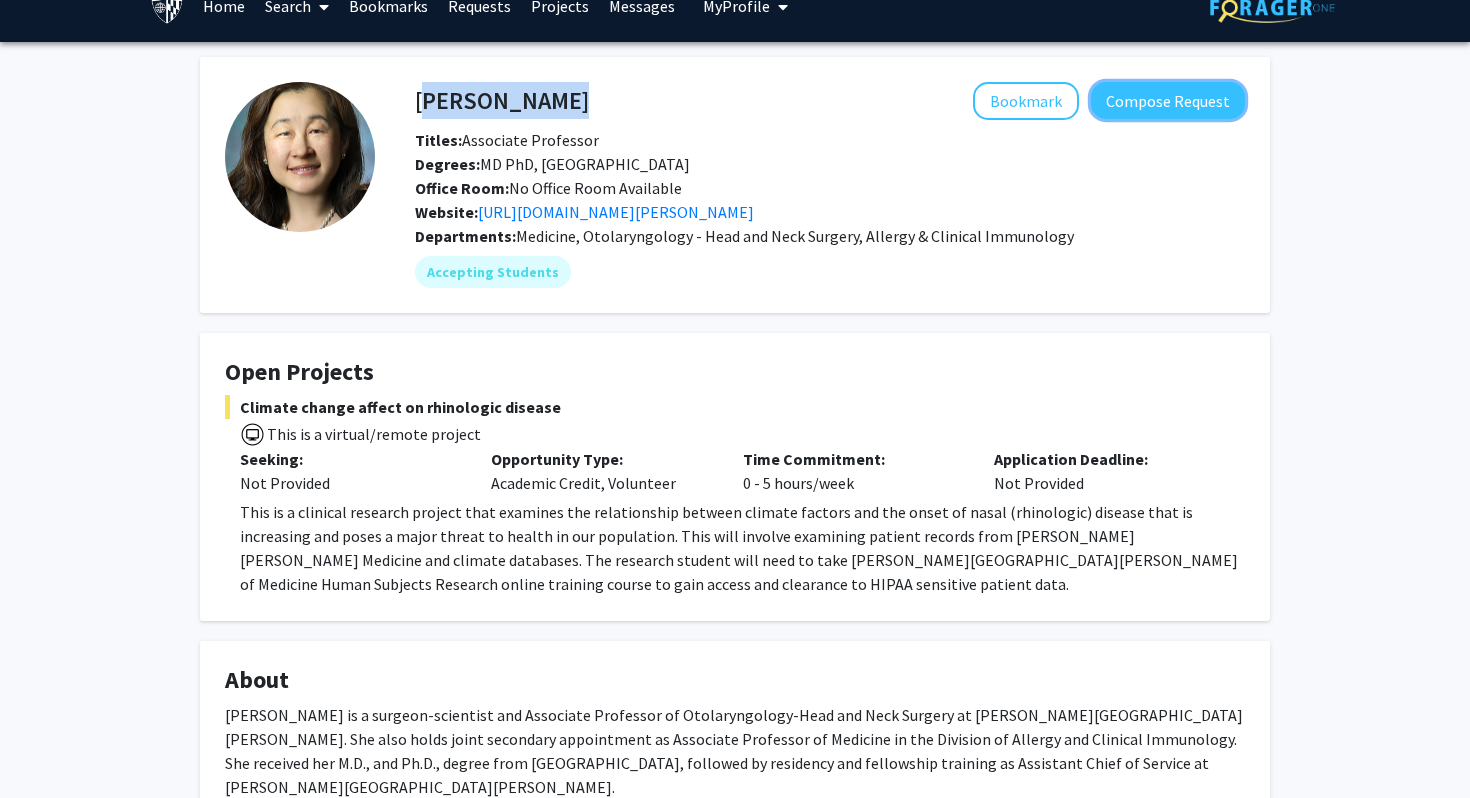 scroll, scrollTop: 0, scrollLeft: 0, axis: both 